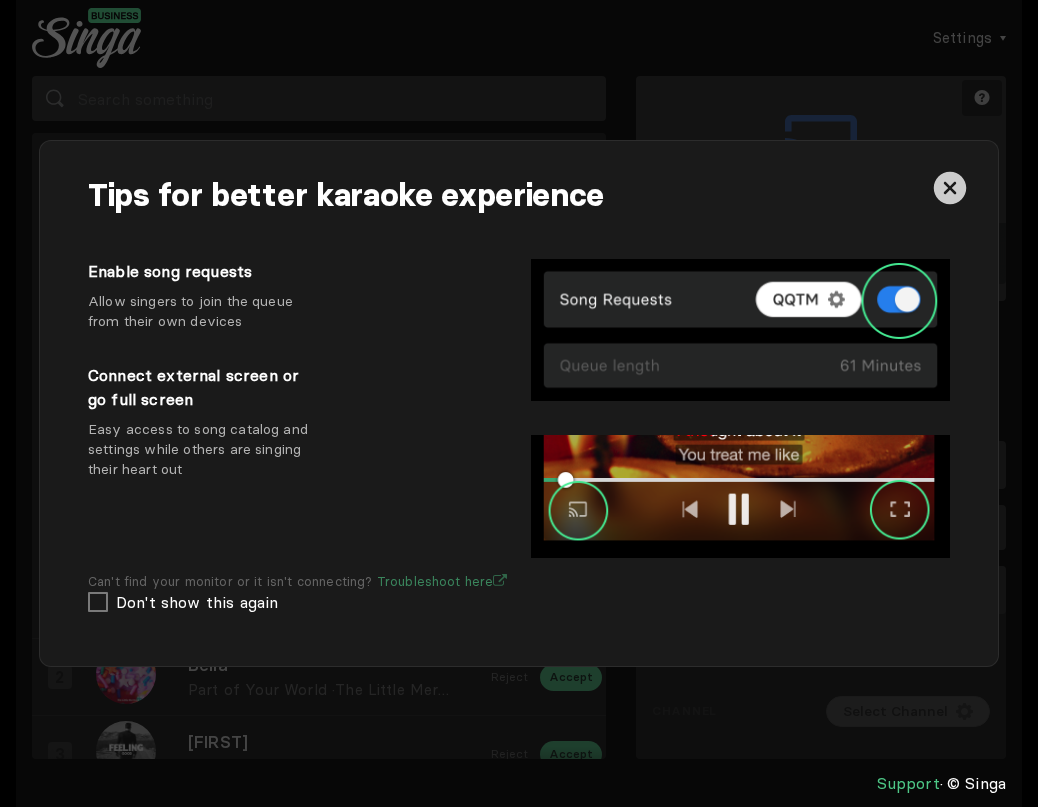 scroll, scrollTop: 0, scrollLeft: 0, axis: both 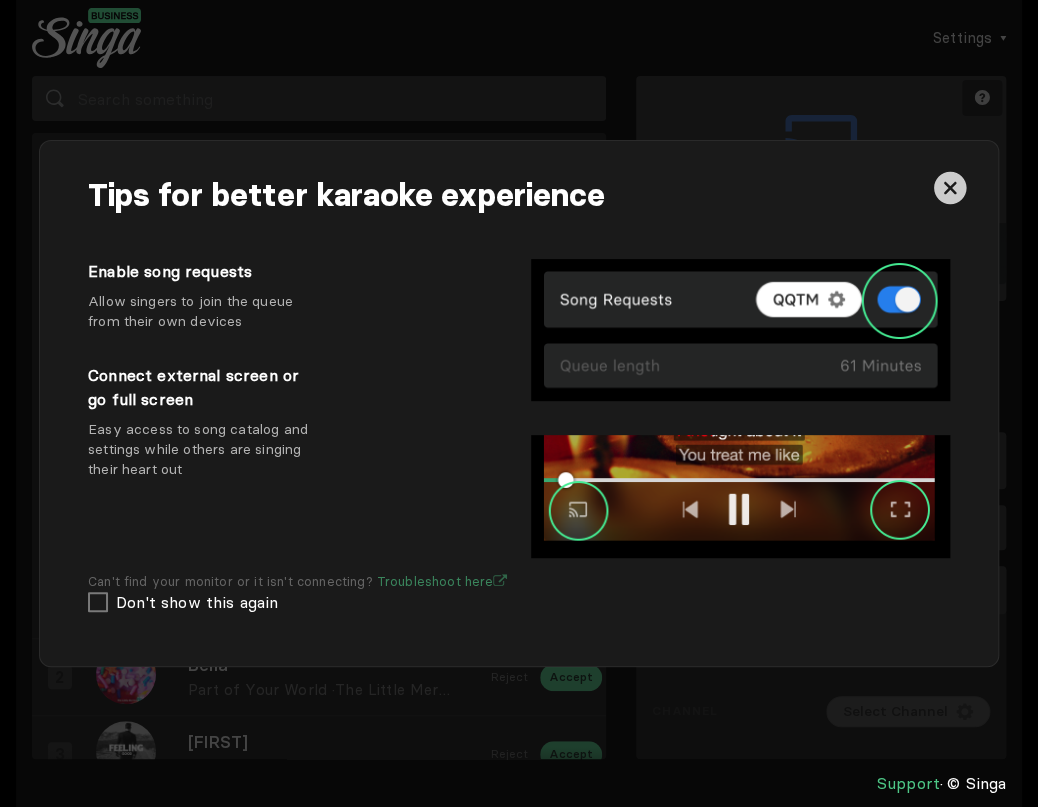 click at bounding box center (950, 188) 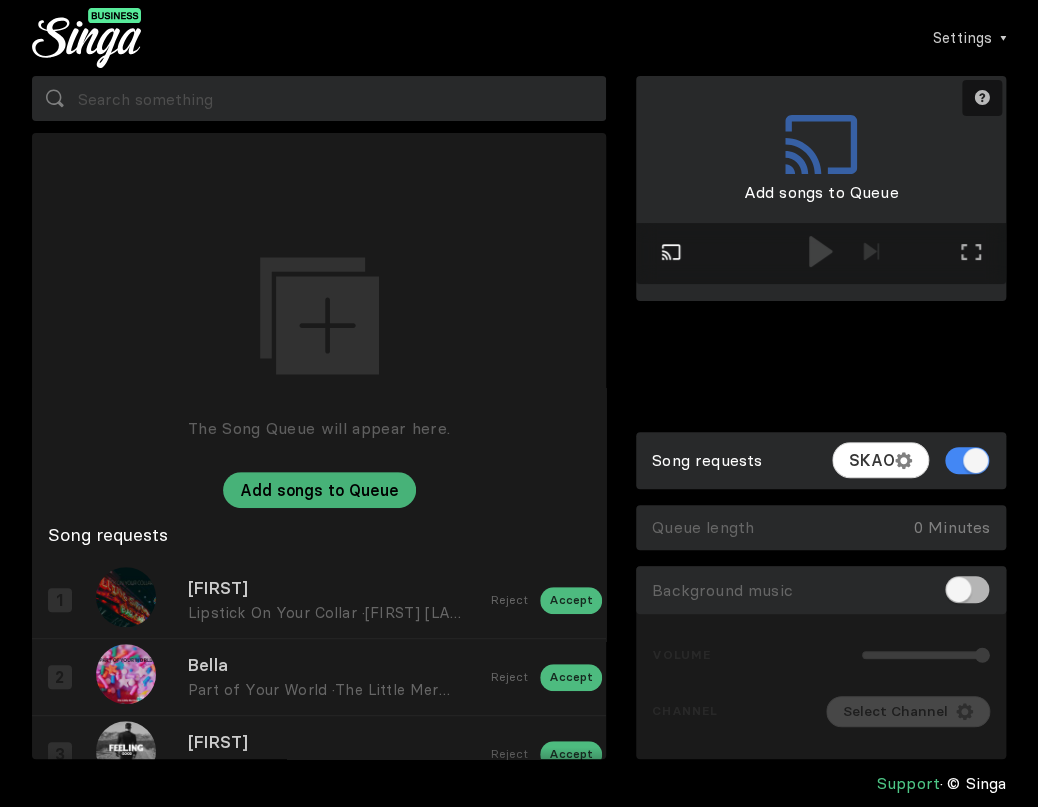 click on "Play on external screen" at bounding box center (671, 253) 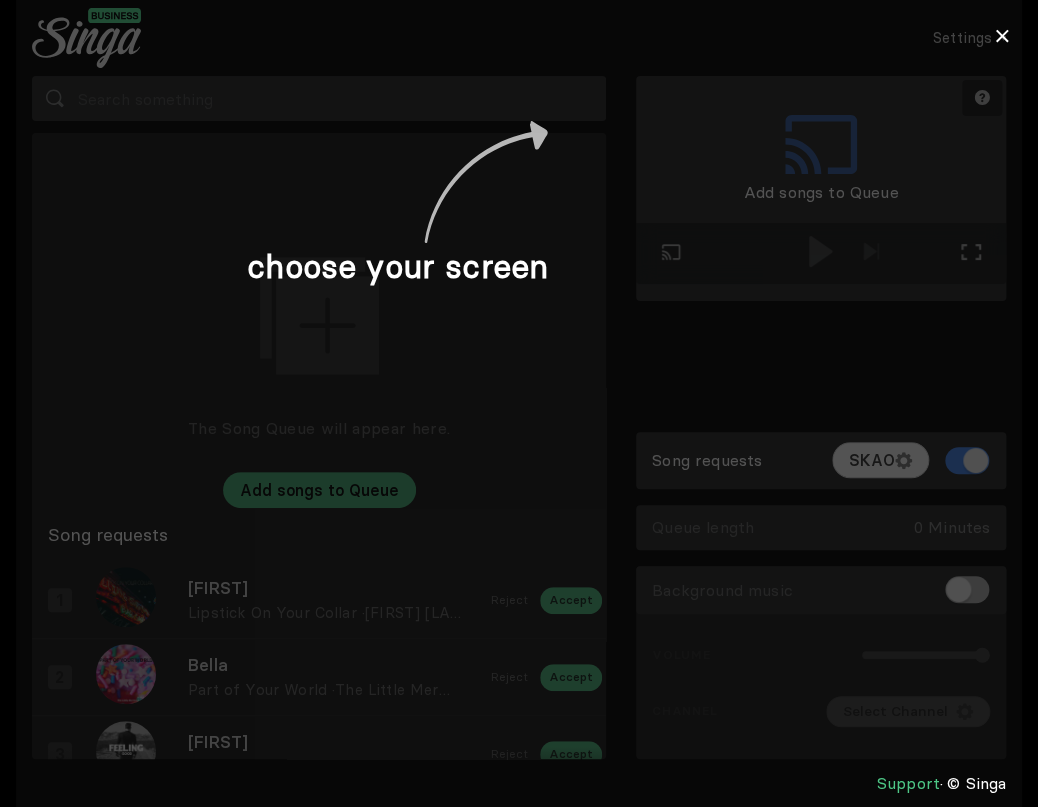 click at bounding box center [519, 403] 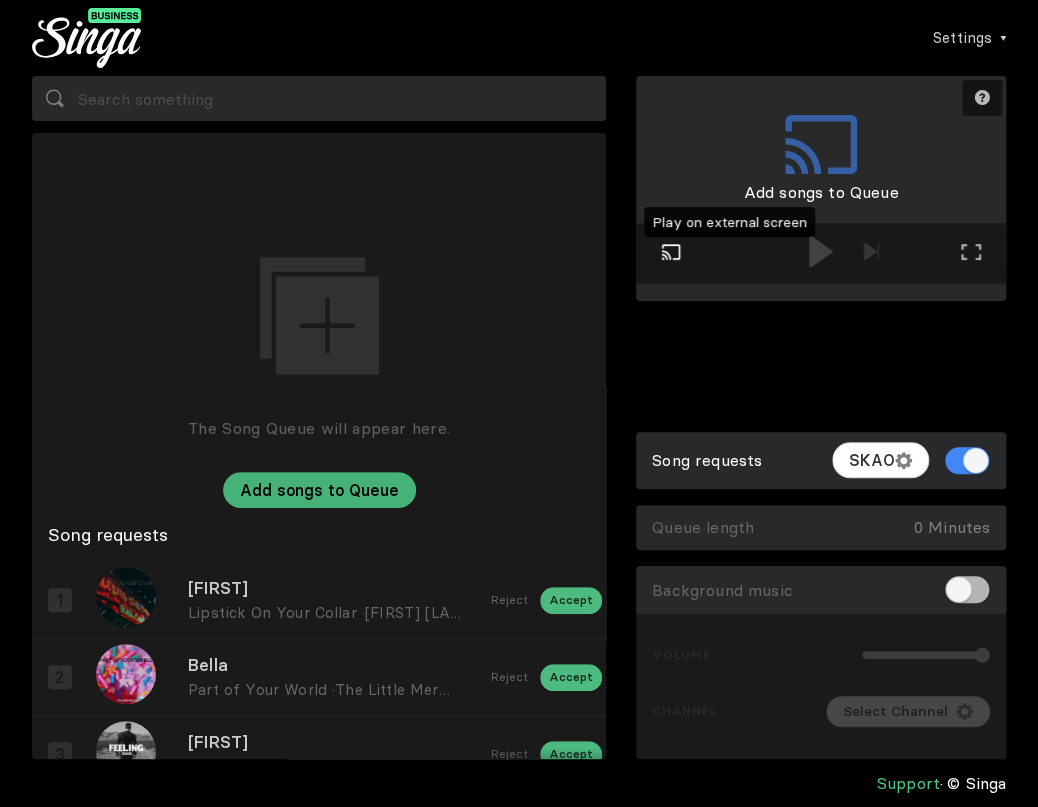 click on "Play on external screen" at bounding box center (671, 254) 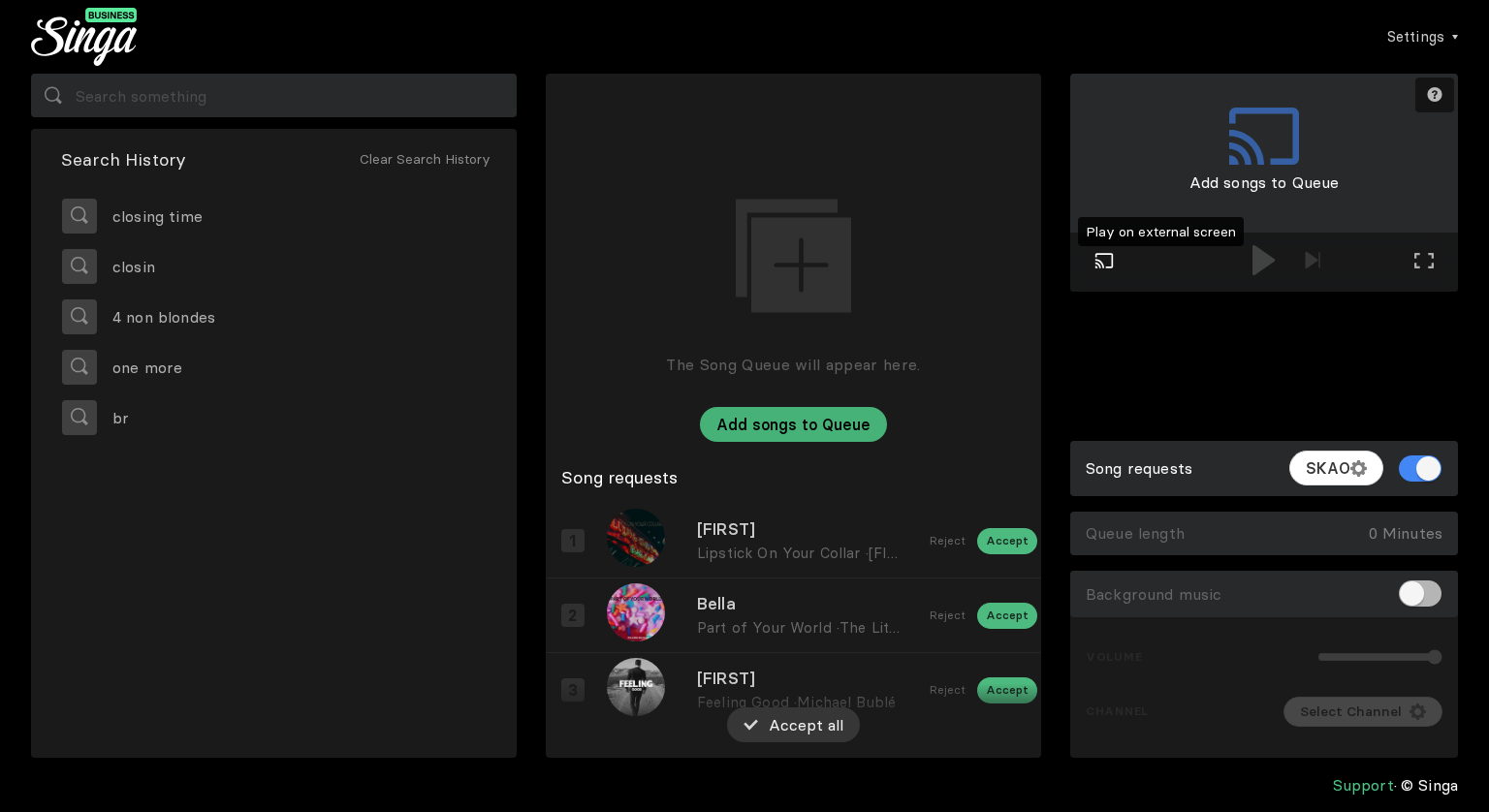 click at bounding box center (1104, 261) 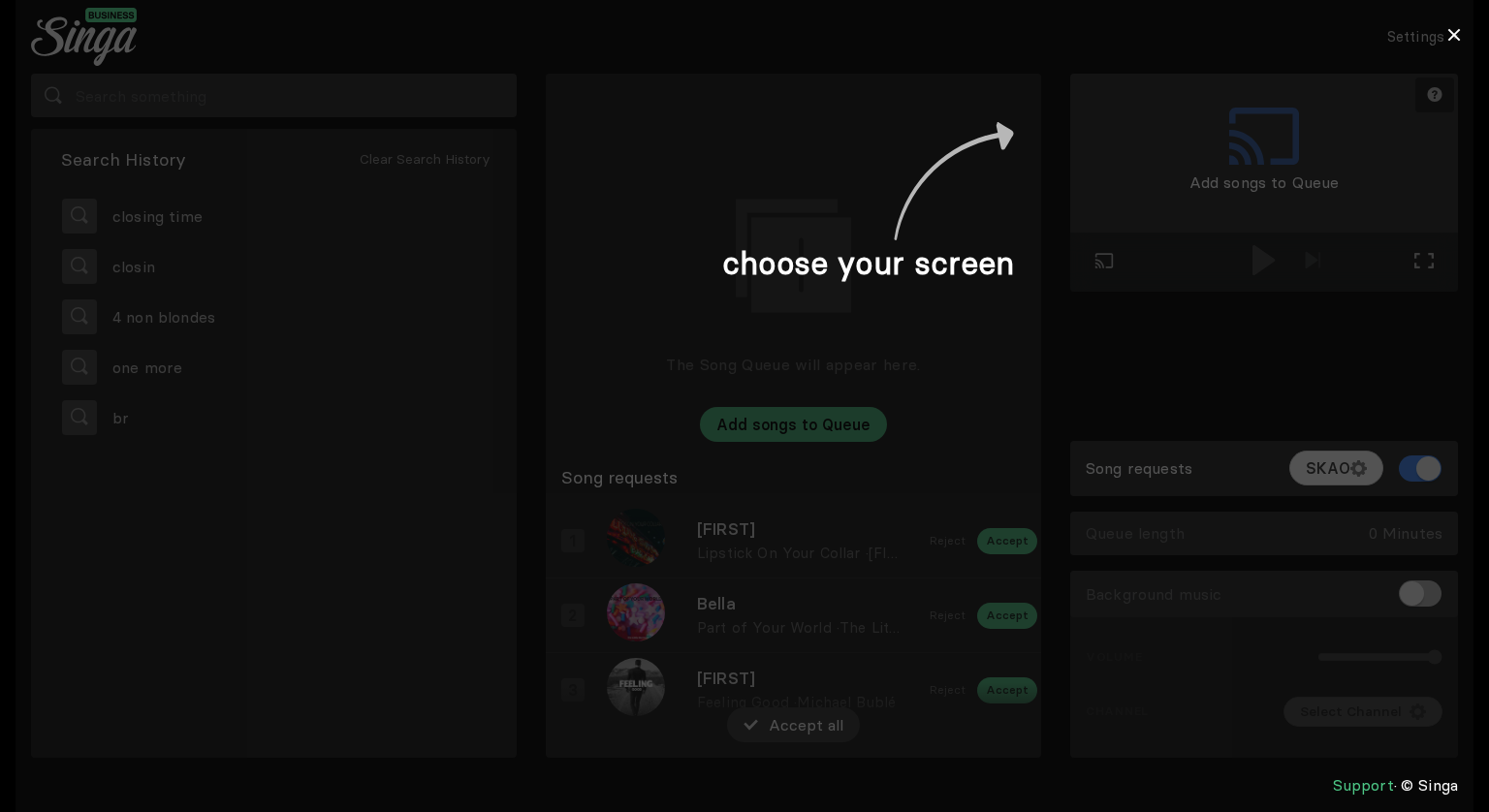 click at bounding box center [744, 406] 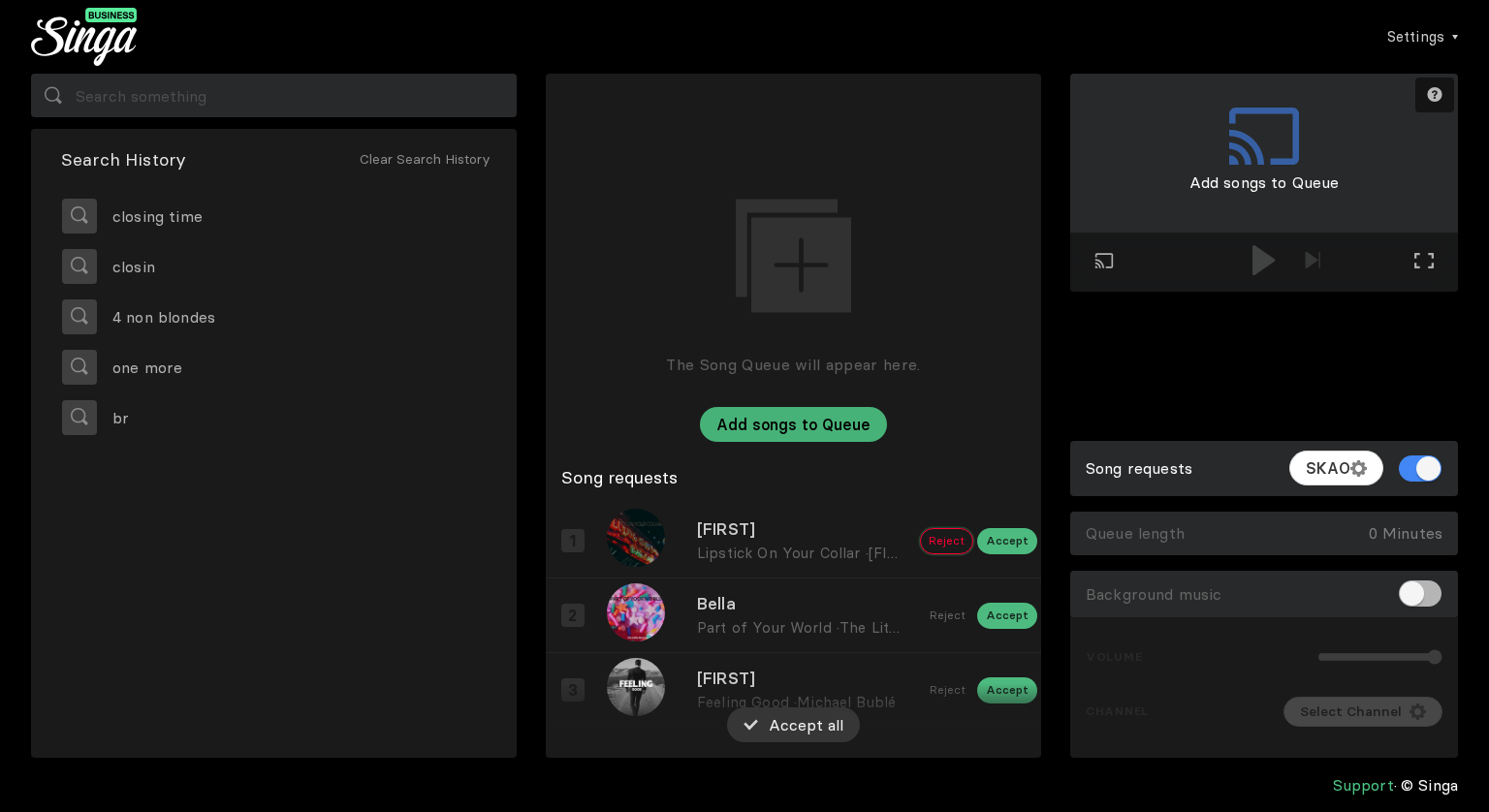 click on "Reject" at bounding box center [946, 541] 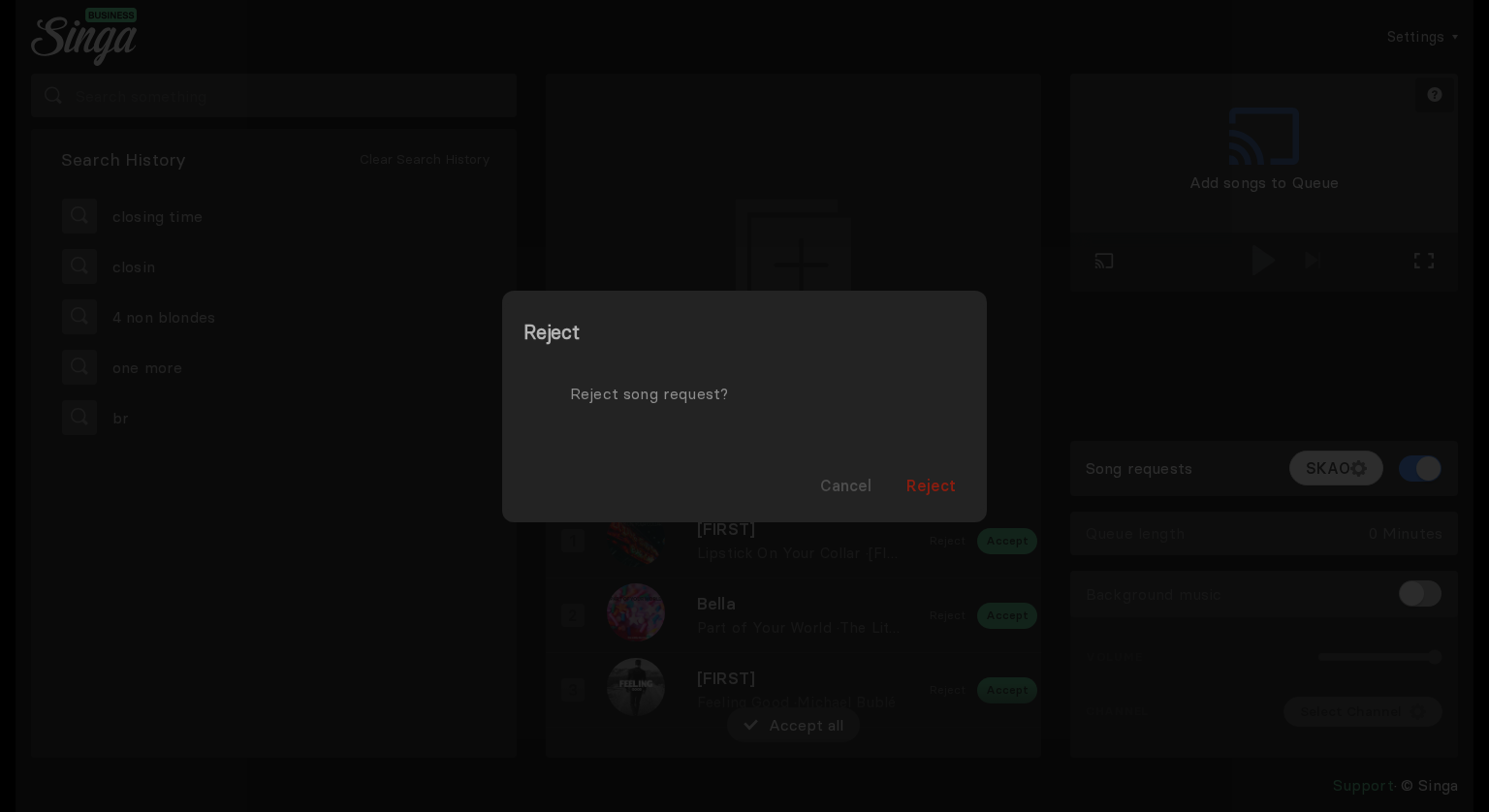 click on "Reject" at bounding box center (931, 485) 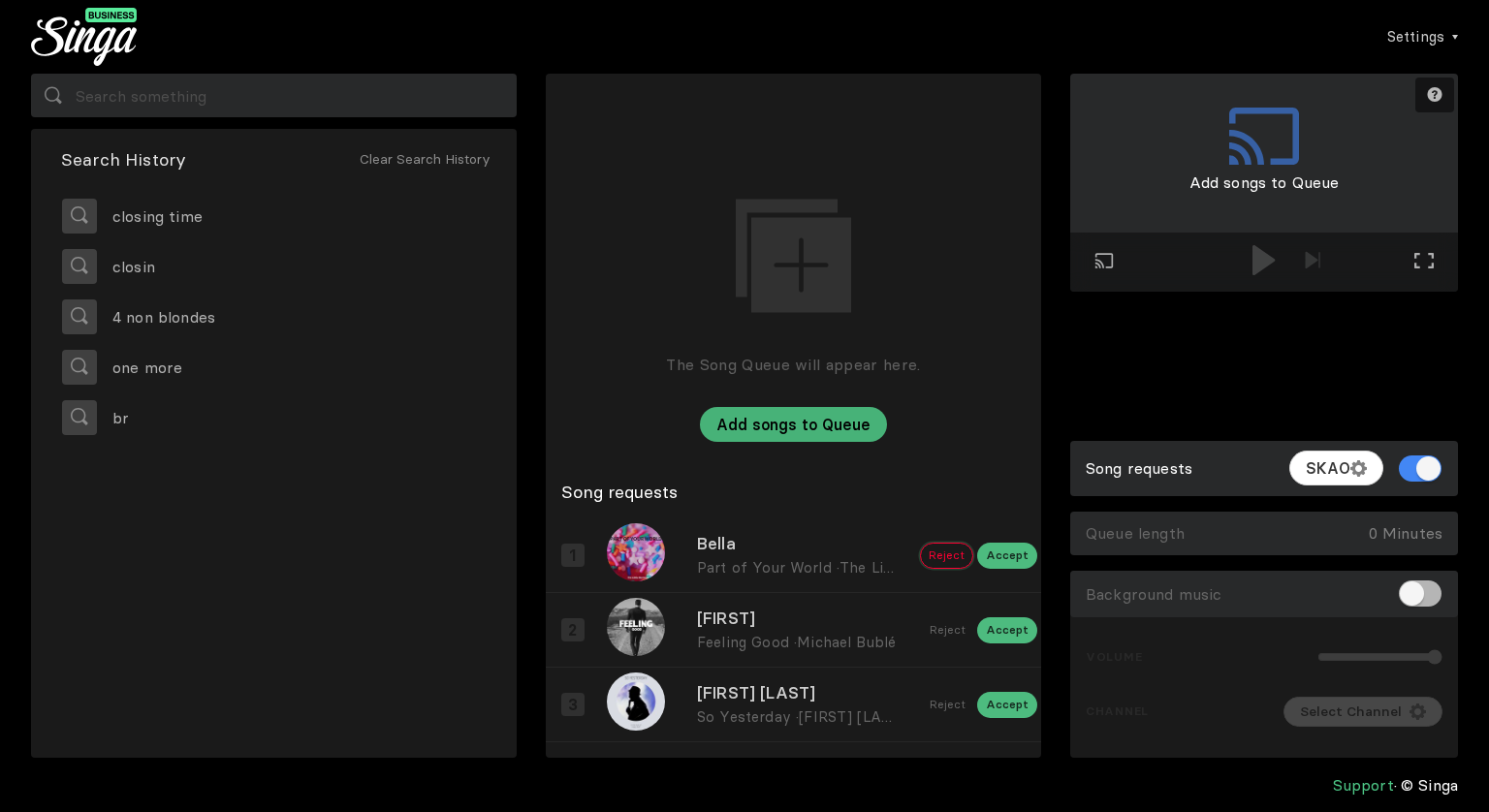 click on "Reject" at bounding box center [946, 555] 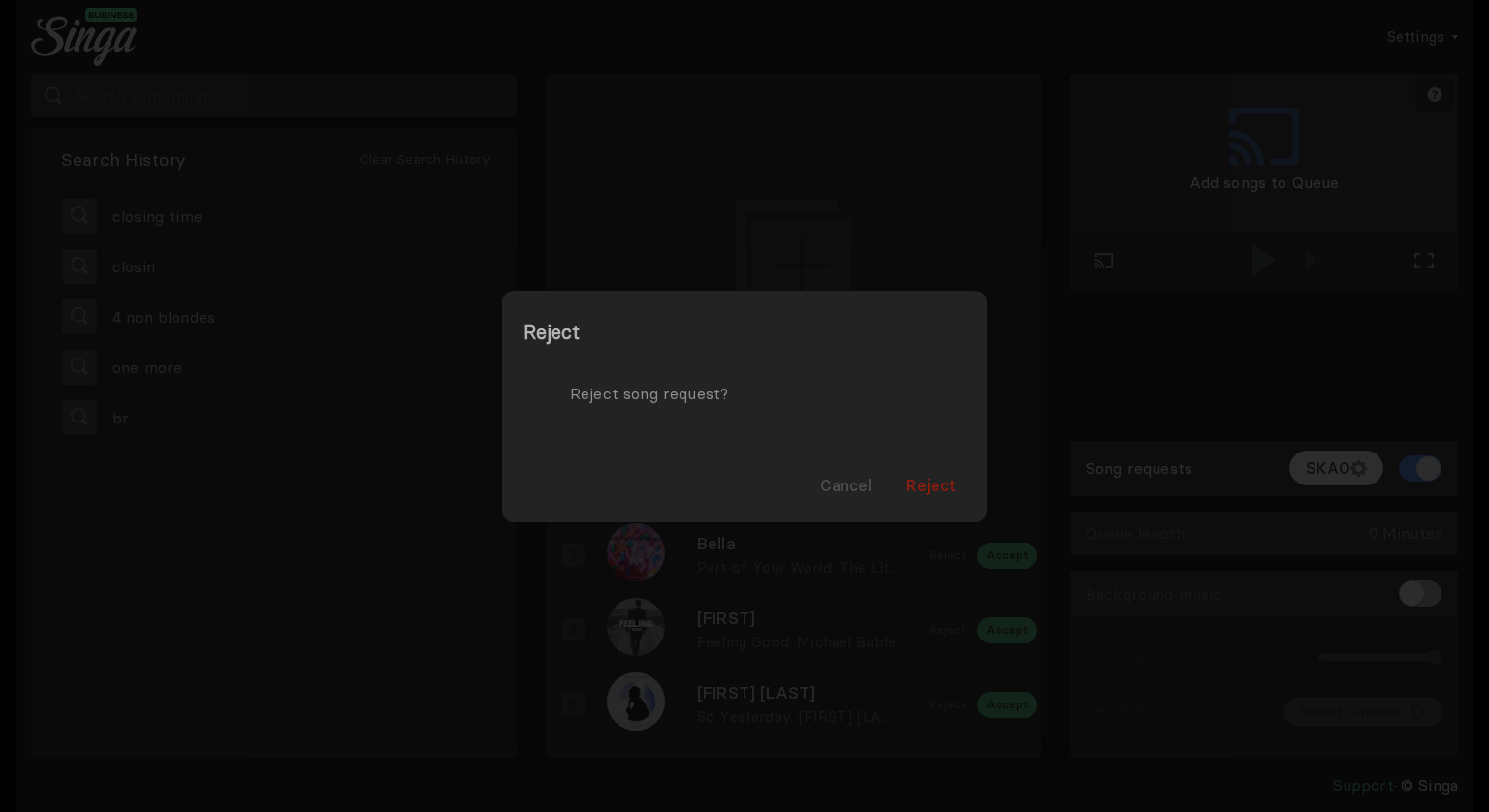 click on "Reject" at bounding box center [931, 485] 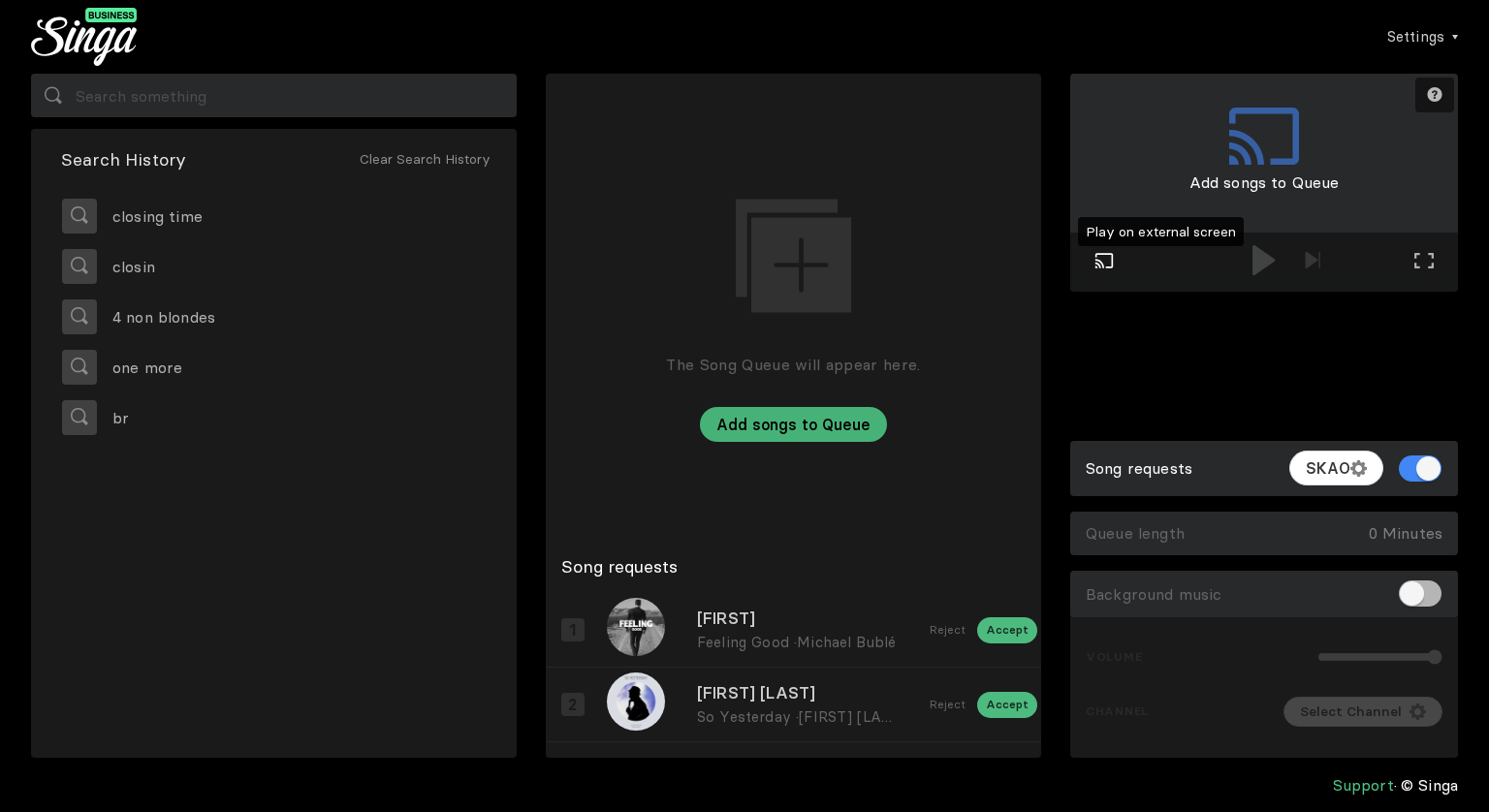 click on "Play on external screen" at bounding box center [1104, 263] 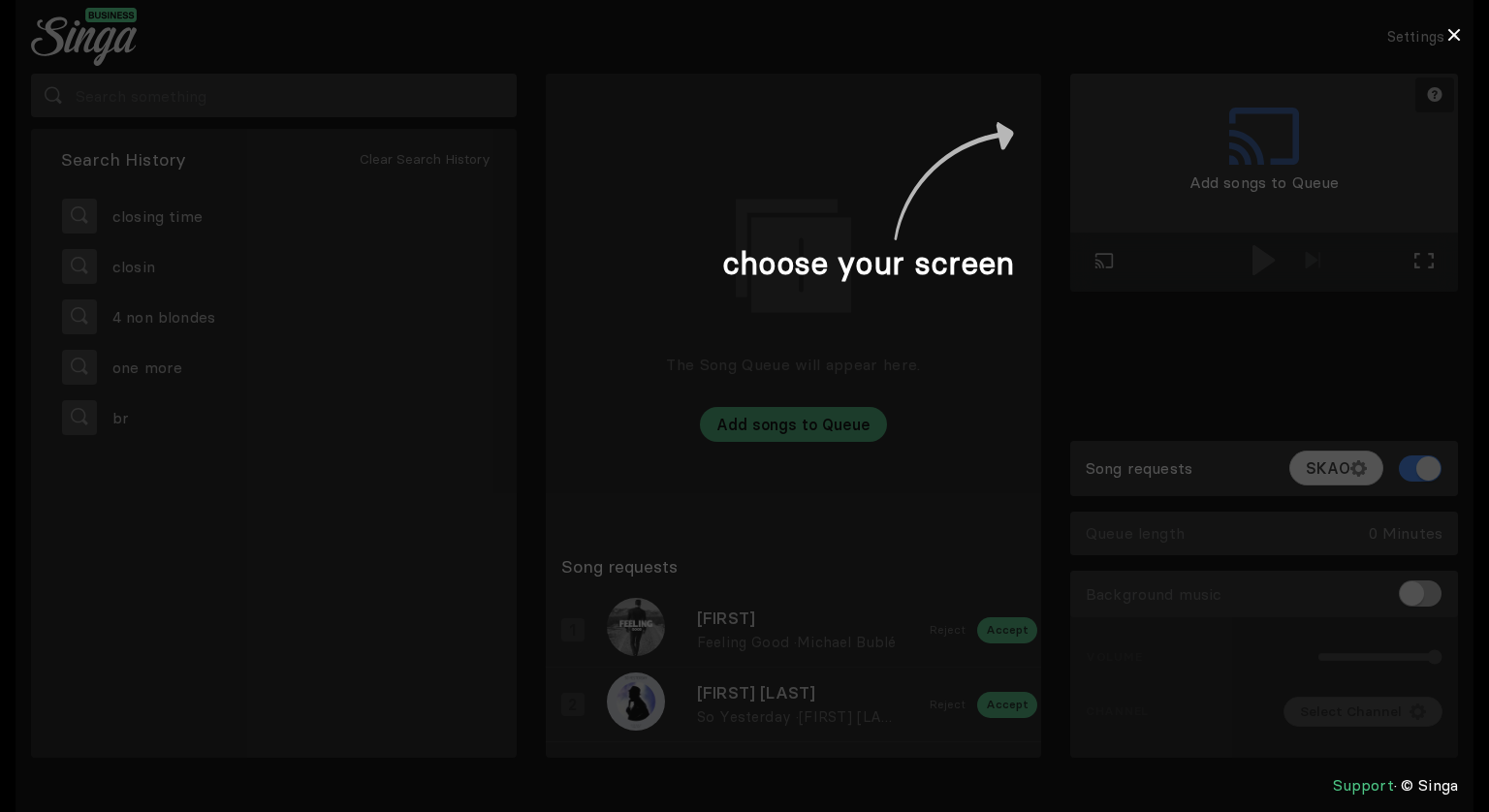 click at bounding box center (744, 406) 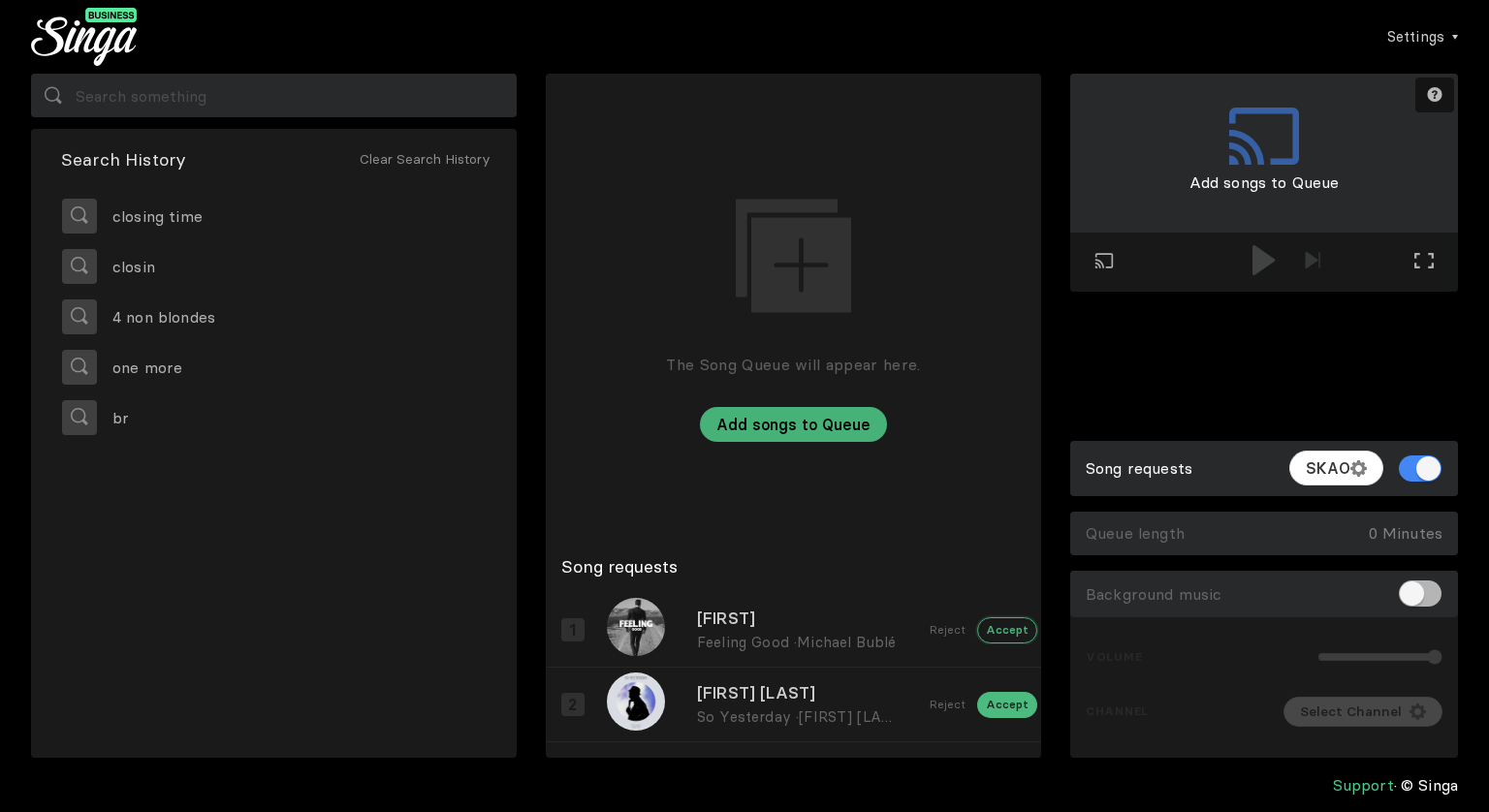 click on "Accept" at bounding box center [1007, 630] 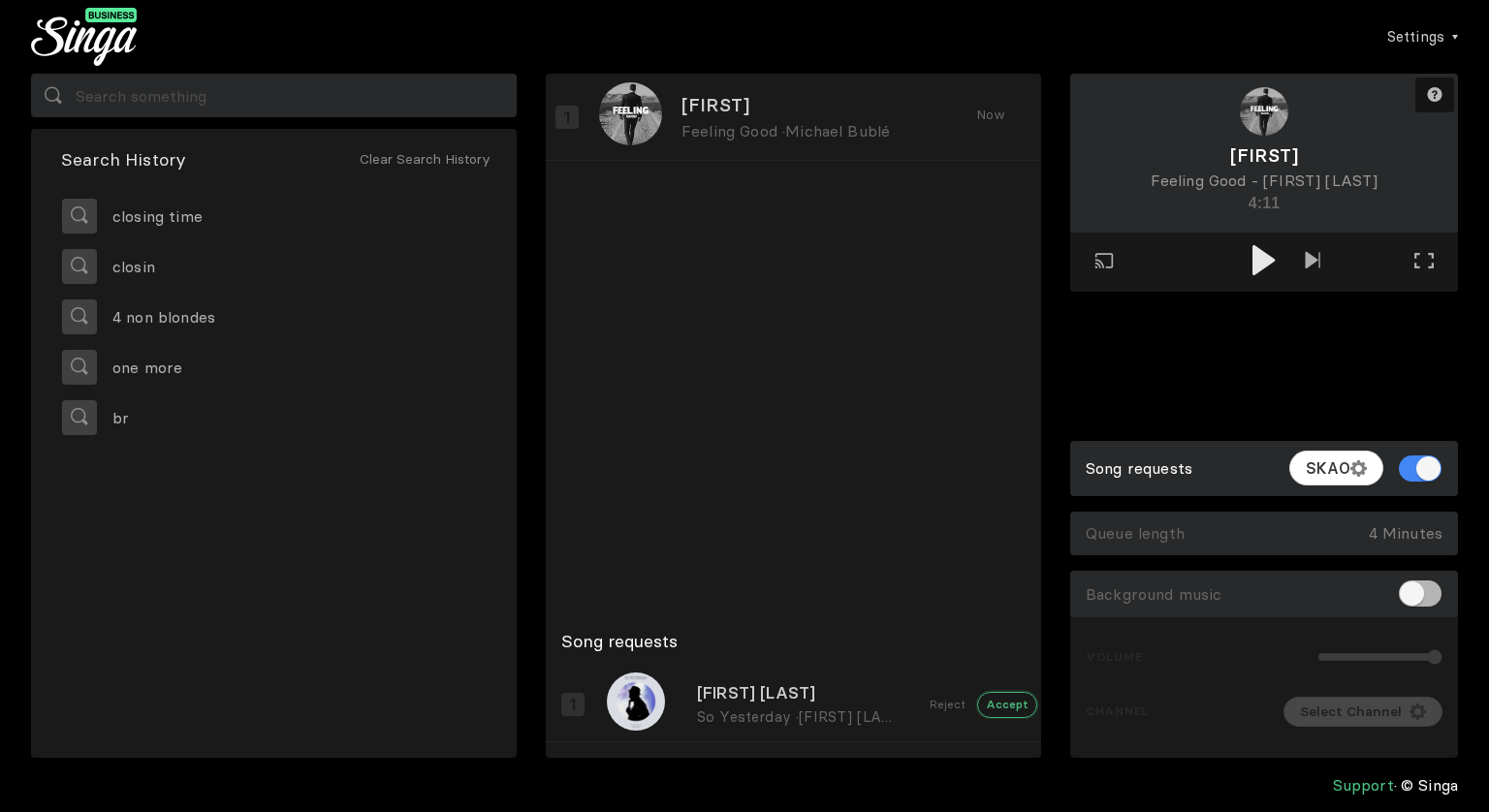 click on "Accept" at bounding box center [1007, 704] 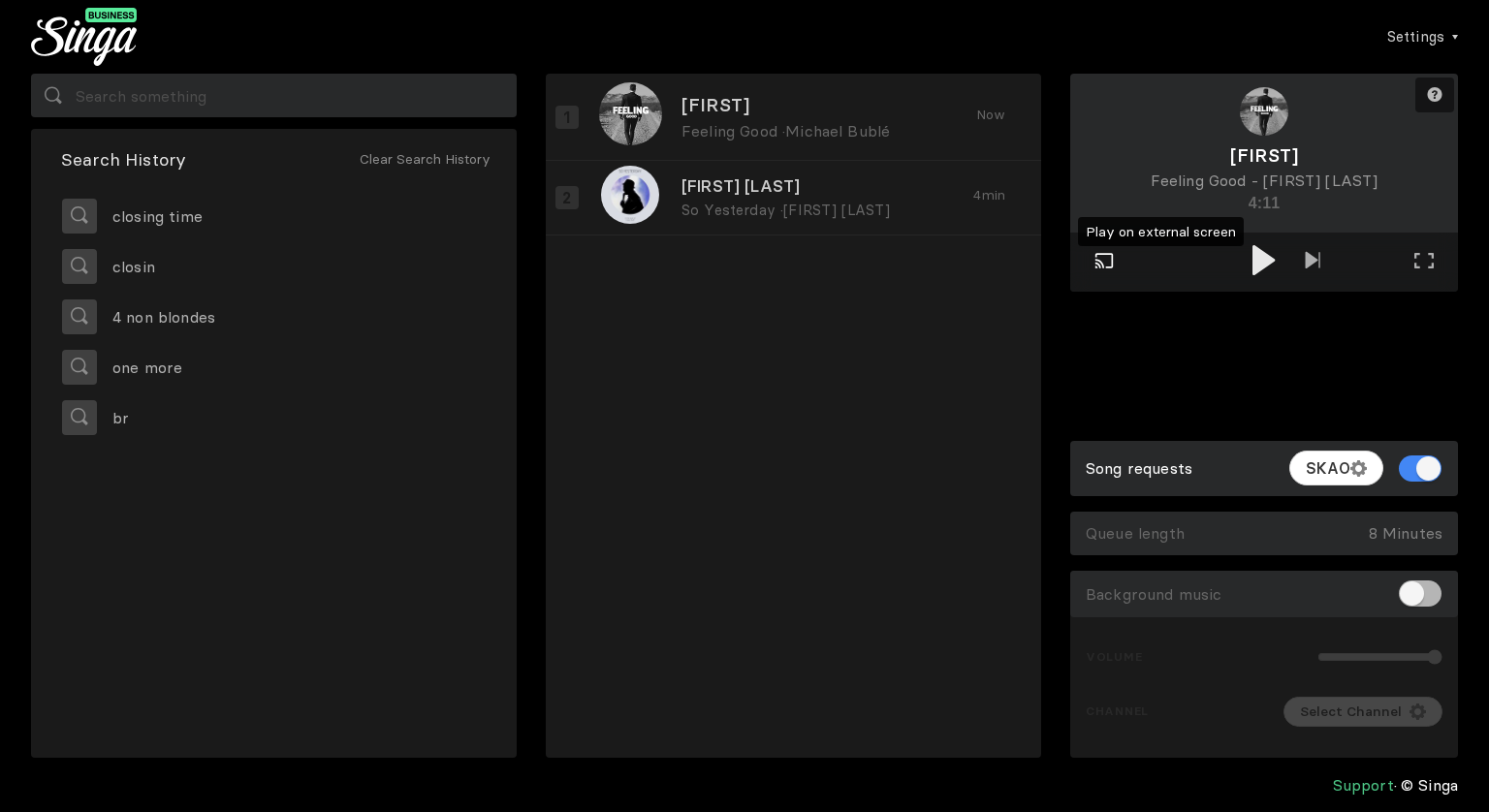 click at bounding box center [1104, 261] 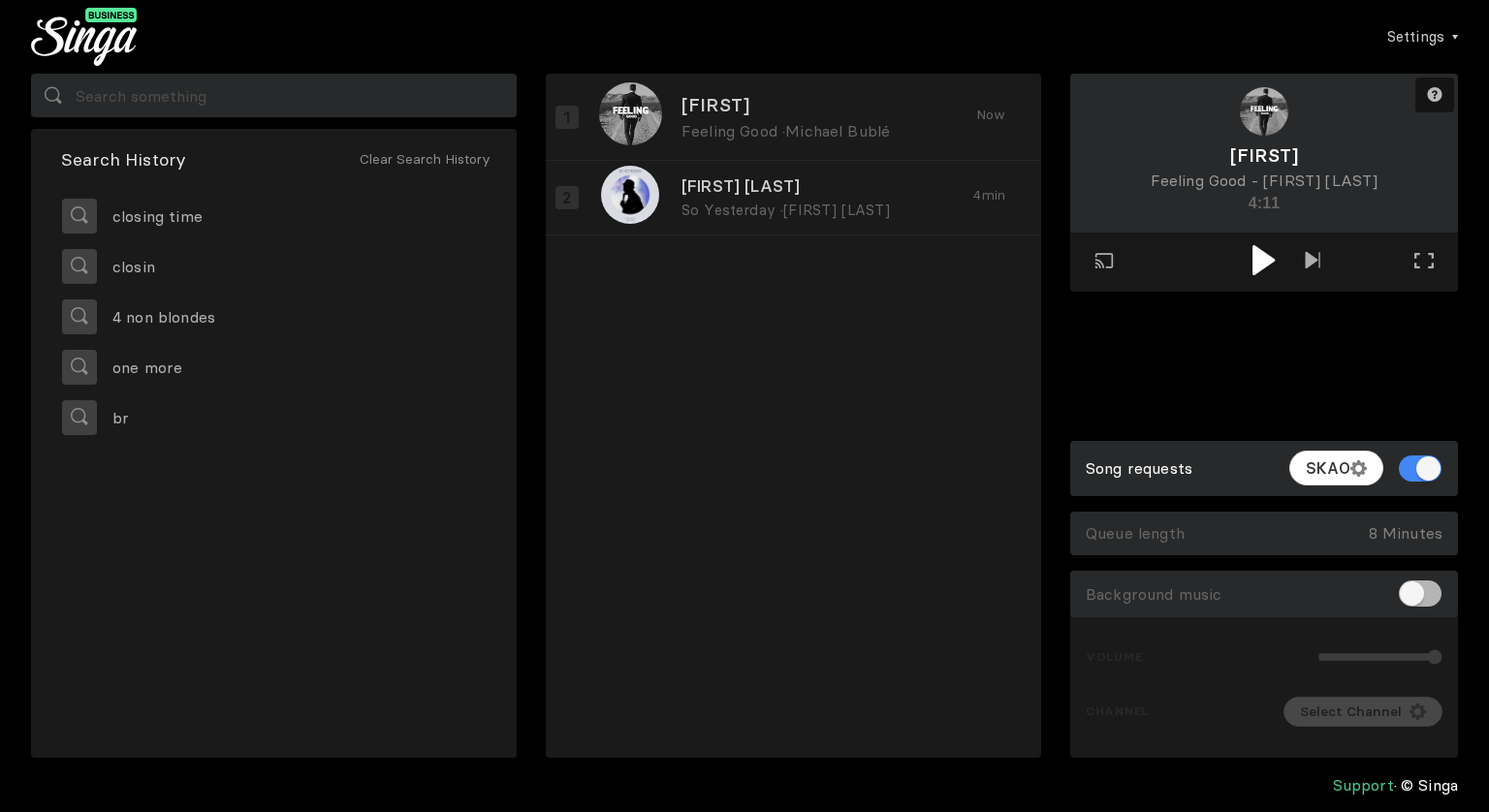 click at bounding box center [1263, 260] 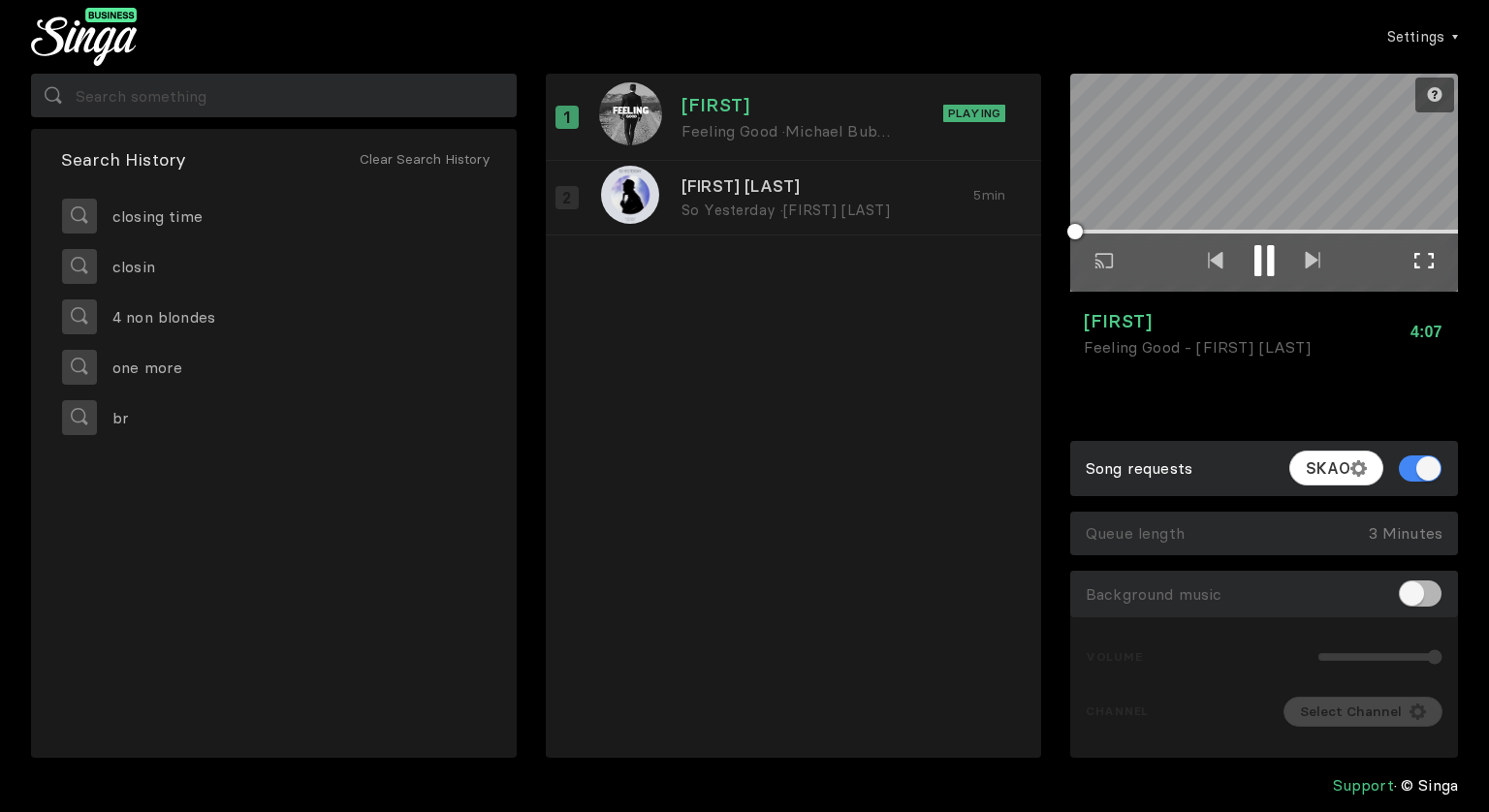 click on "Full screen Exit full screen" at bounding box center [1424, 262] 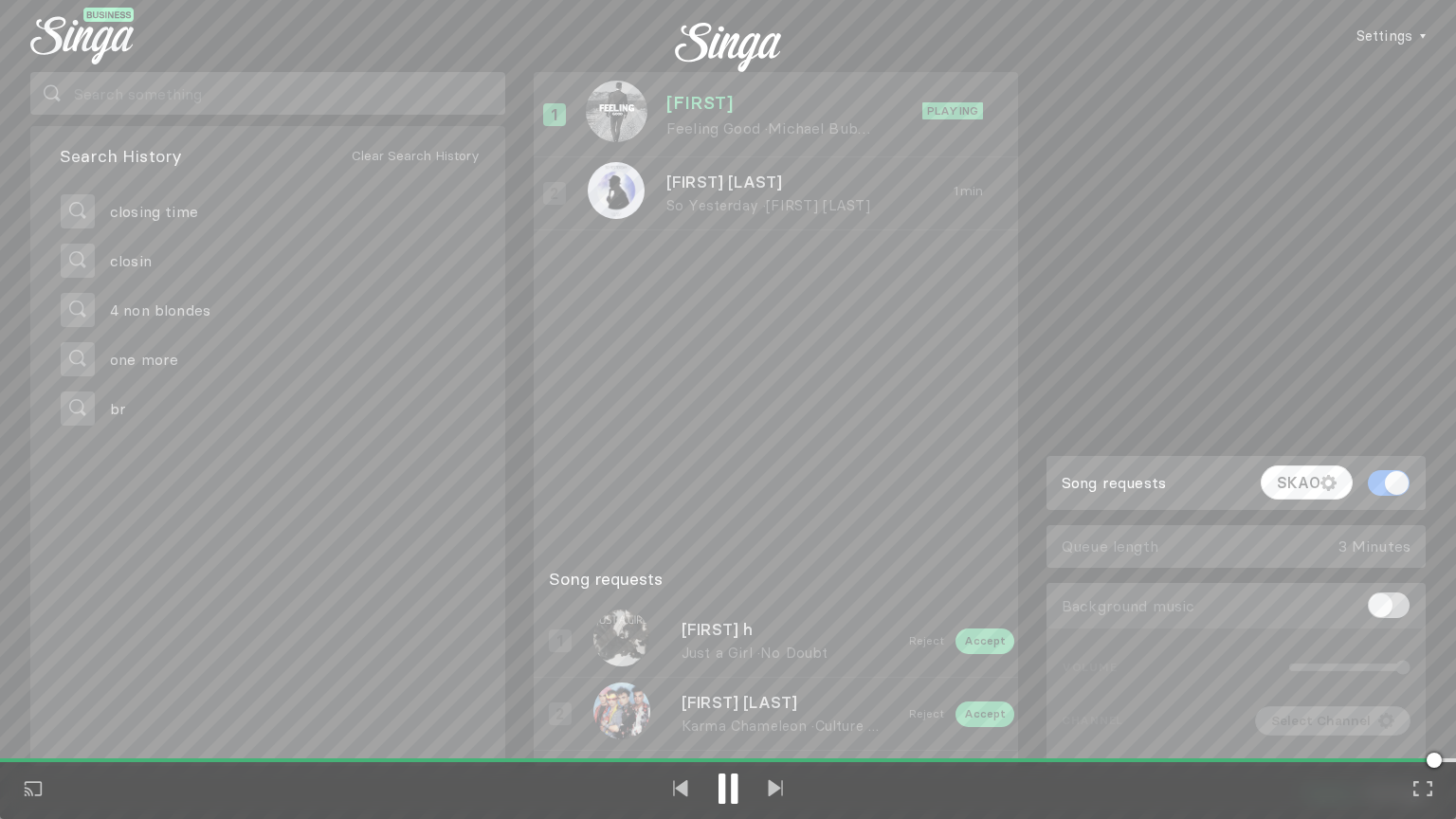 click on "Play on external screen Full screen Exit full screen" at bounding box center [728, 410] 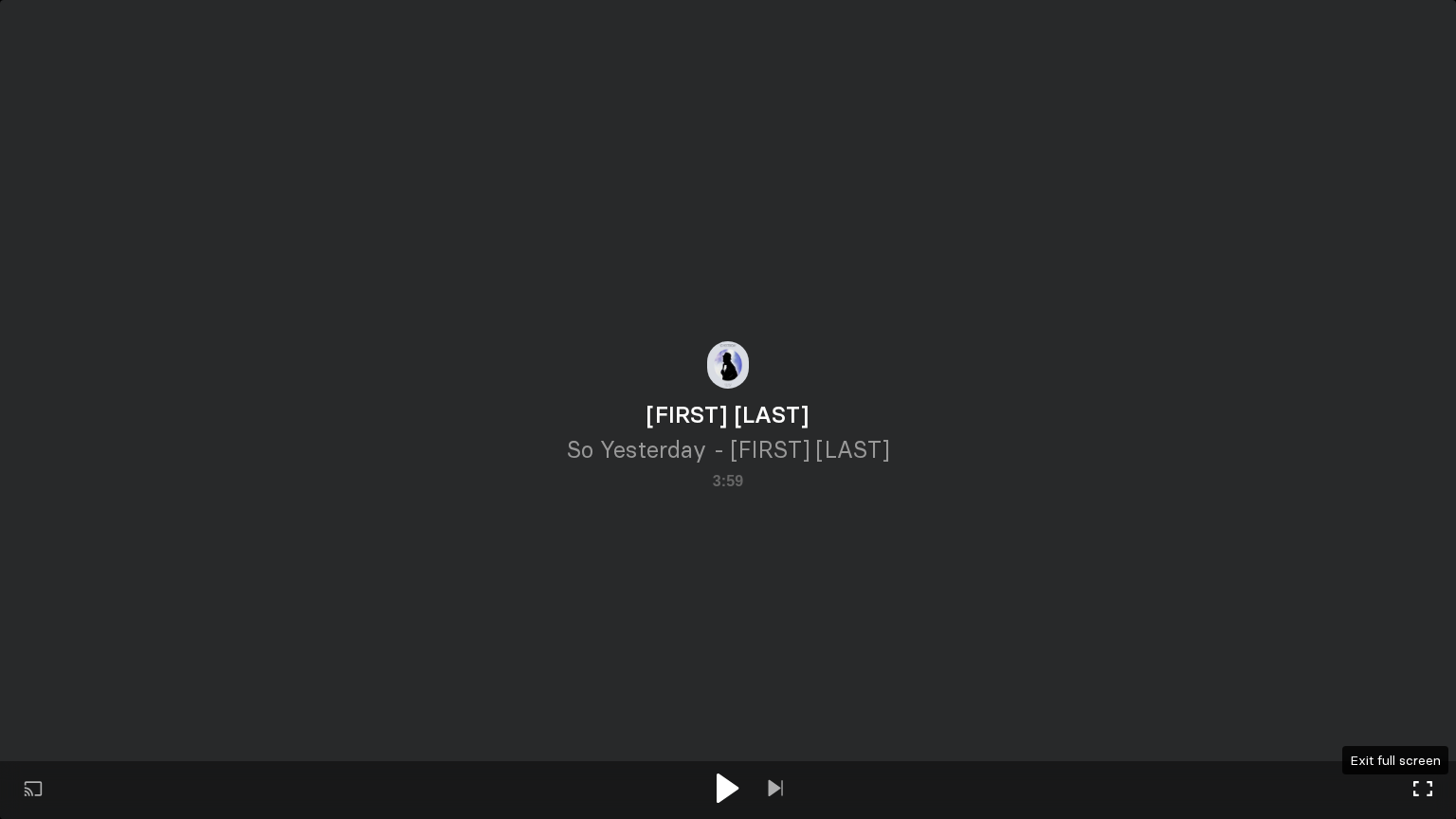 click at bounding box center (1423, 789) 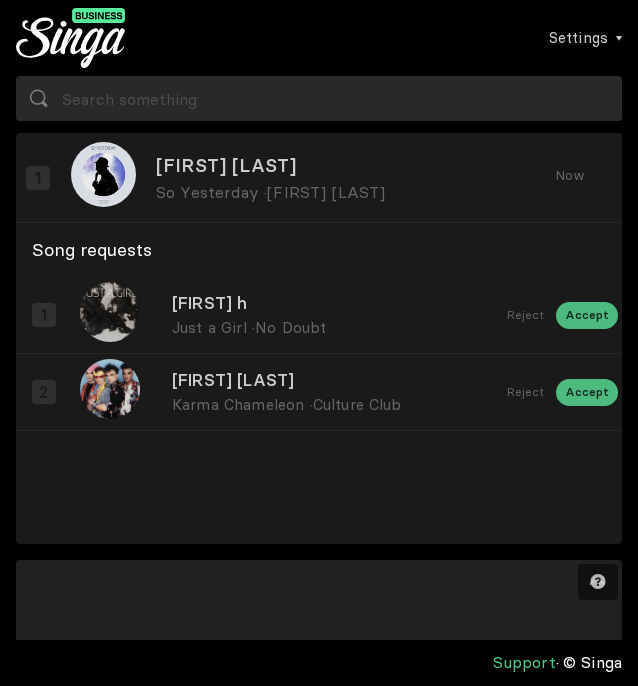 drag, startPoint x: 506, startPoint y: 451, endPoint x: 635, endPoint y: 321, distance: 183.14203 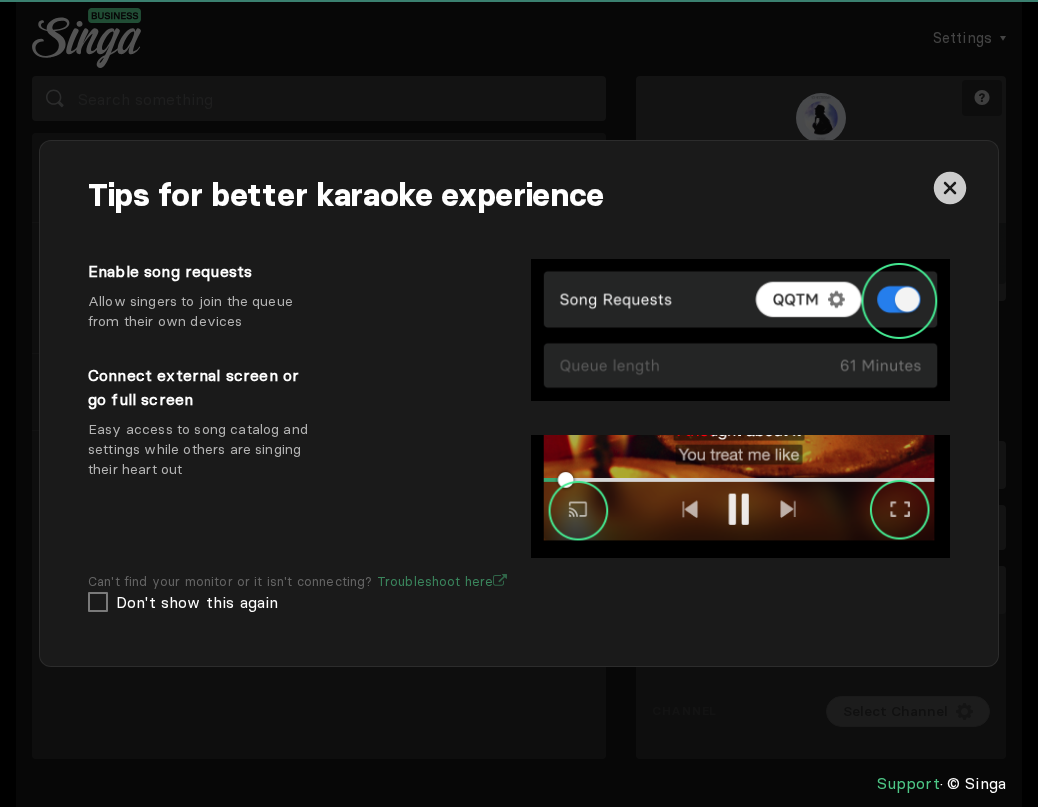 scroll, scrollTop: 0, scrollLeft: 0, axis: both 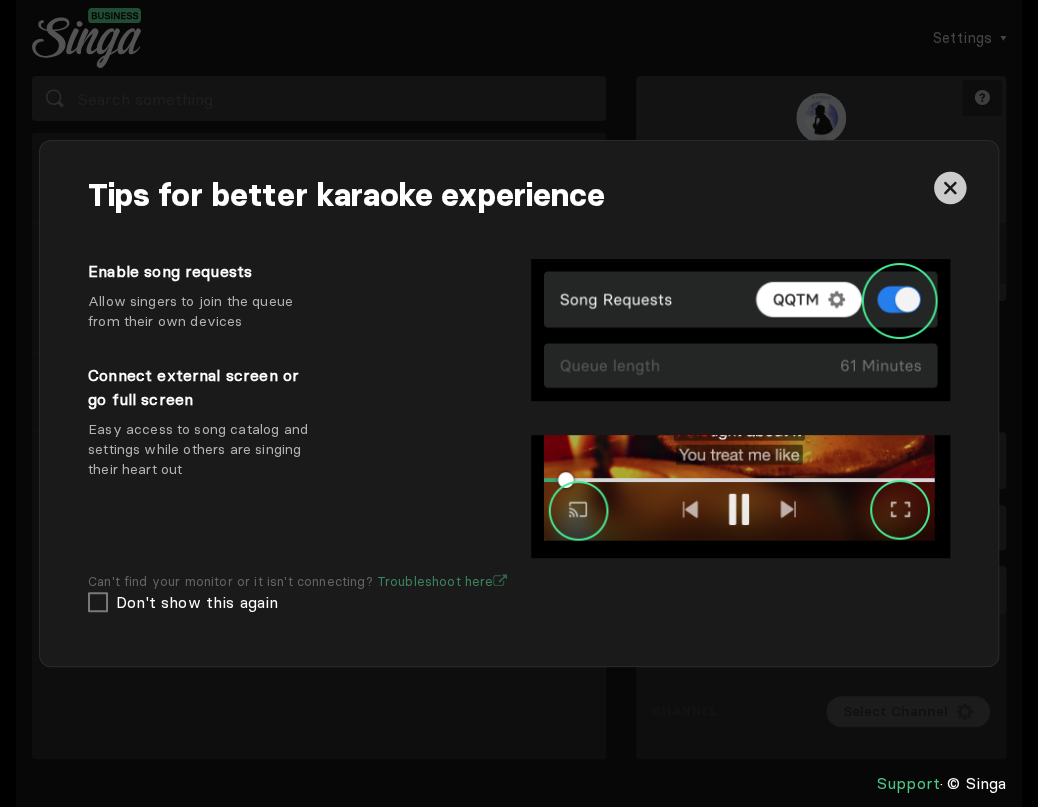 click at bounding box center [950, 188] 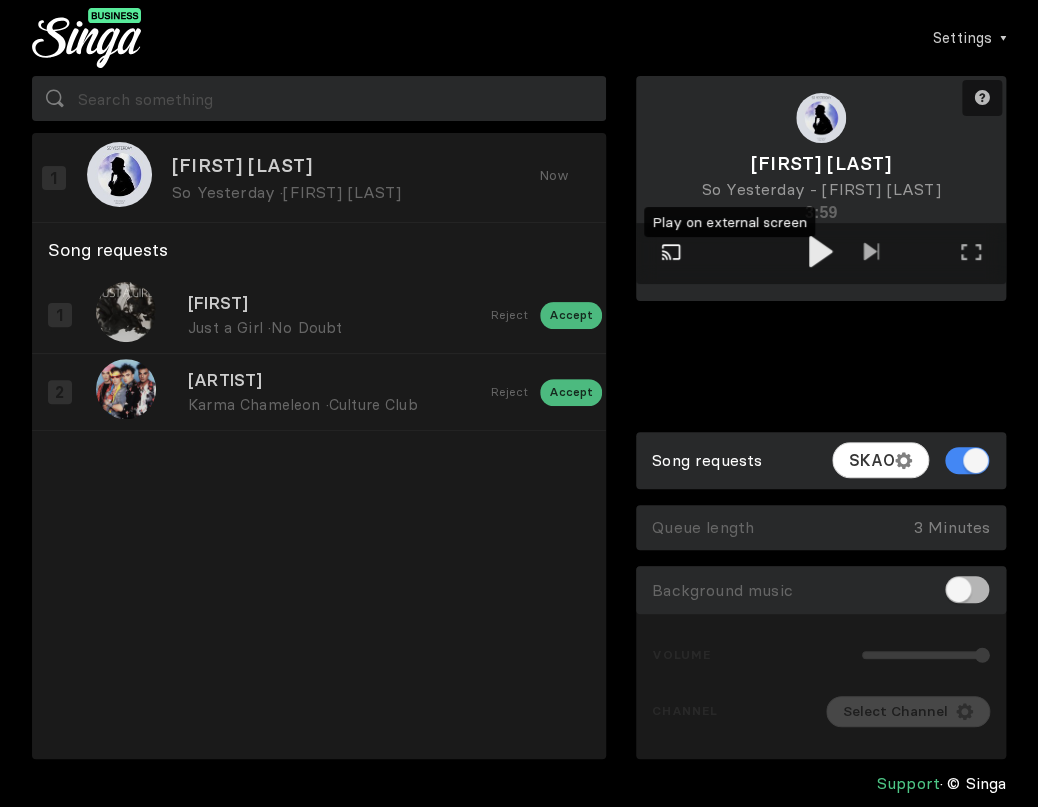 click on "Play on external screen" at bounding box center (671, 254) 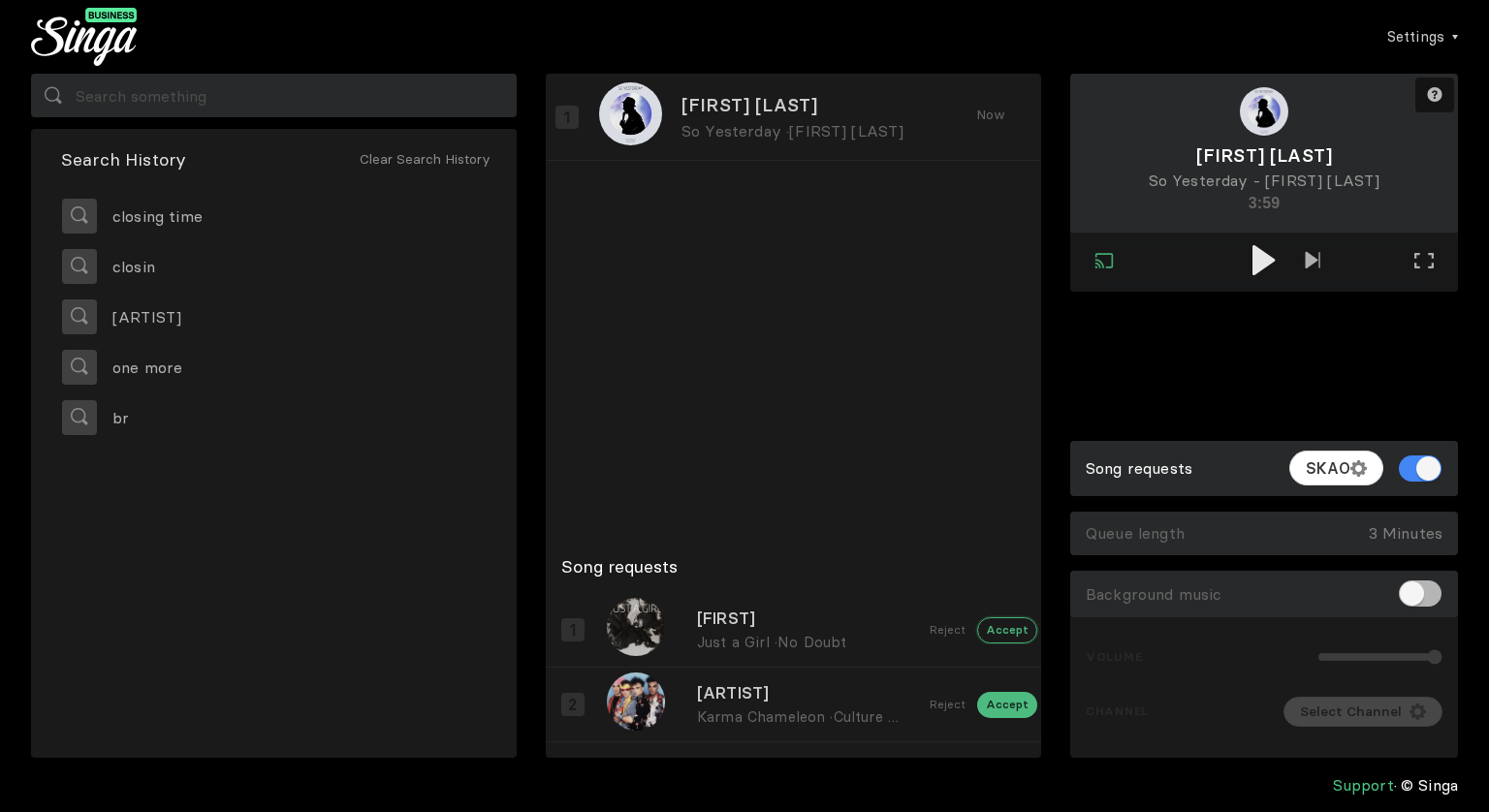click on "Accept" at bounding box center (1007, 630) 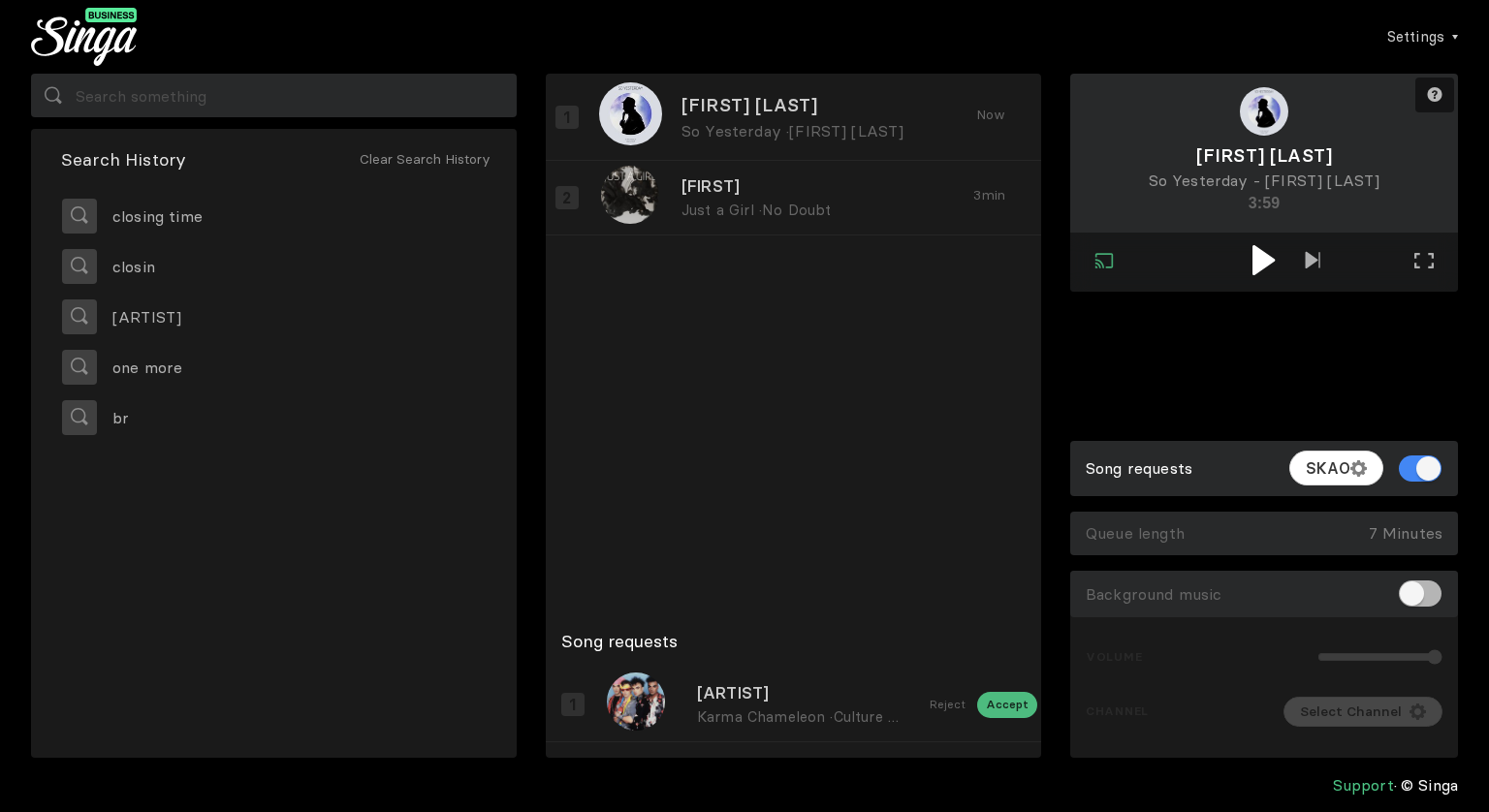 click at bounding box center (1263, 260) 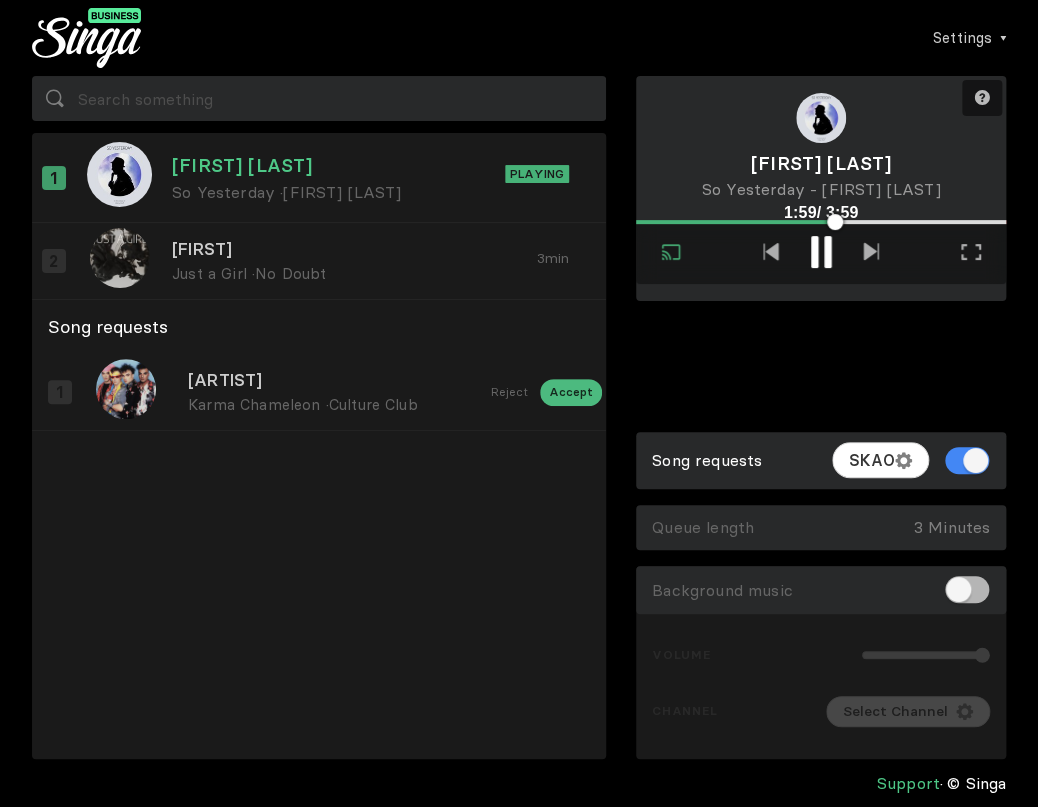 click on "Settings     Account Settings Song requests New Background Music Upgrade to Singa Business Pro Logout             Search History Clear Search History closing time closin  4 non blondes  one more  br [FIRST] [LAST]  So Yesterday ·   [FIRST] [LAST] Playing Tiffany h Just a Girl ·   [ARTIST] 3  min Song requests [ARTIST]  Karma Chameleon ·  [ARTIST] Reject Accept Need help?            Connected Exit external screen Full screen Exit full screen [FIRST] [LAST]  So Yesterday - [FIRST] [LAST] 1:59  / 3:59 Song requests SKAO       Queue length  3 Minutes Empty Queue Background music     Volume Channel Select Channel   Support  © Singa" at bounding box center [519, 403] 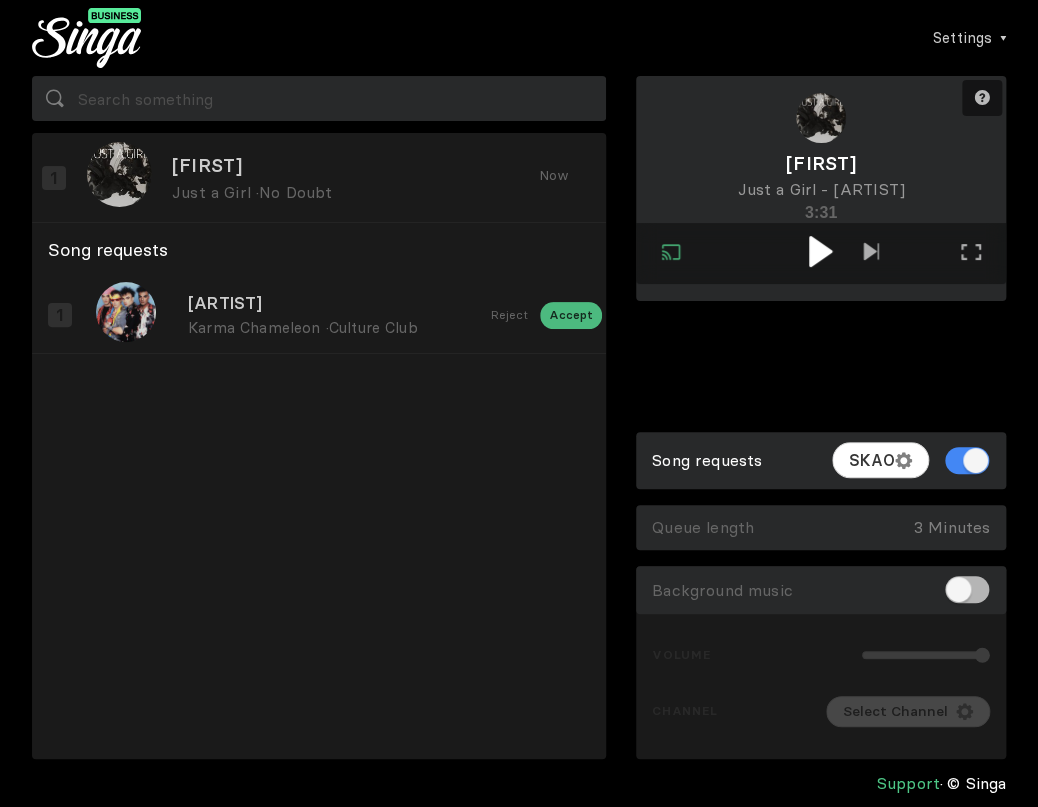 click at bounding box center [820, 251] 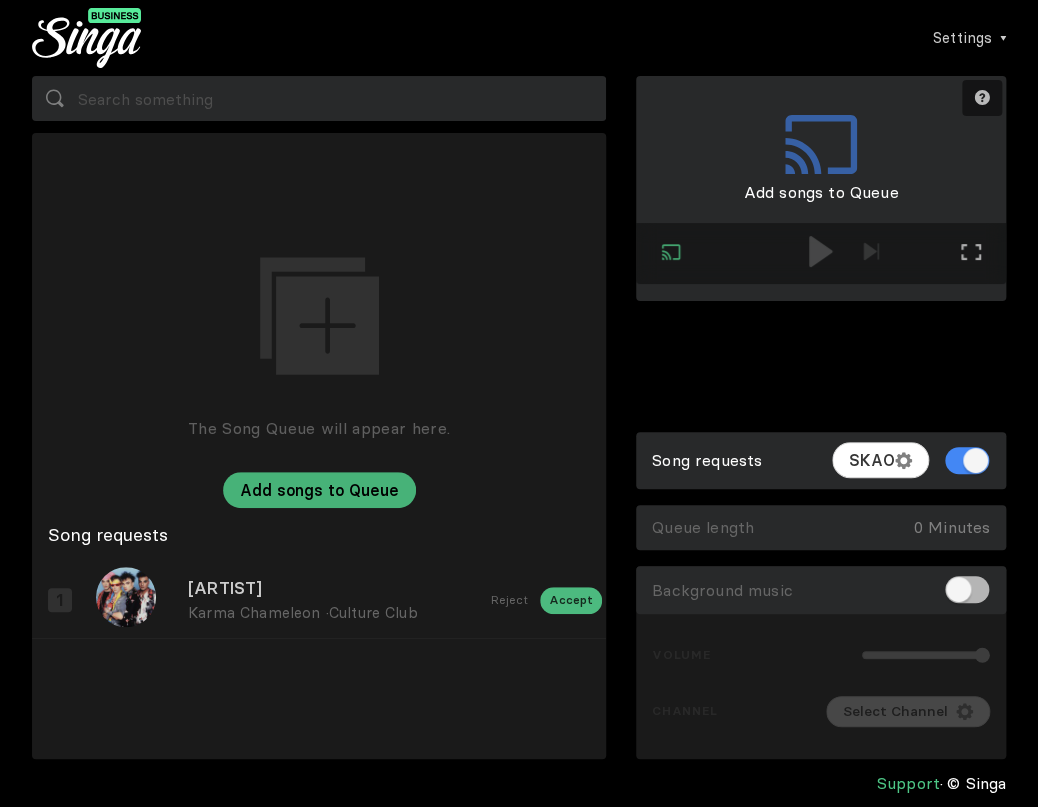 click on "Settings     Account Settings Song requests New Background Music Upgrade to Singa Business Pro Logout" at bounding box center [573, 38] 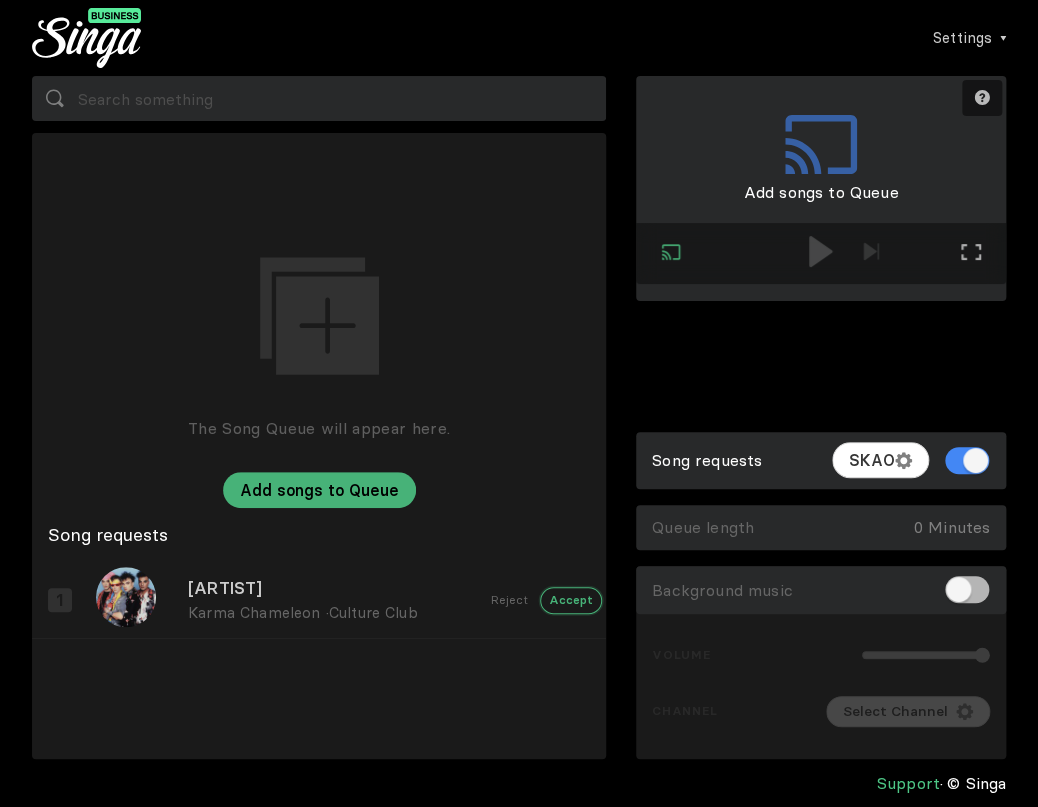 click on "Accept" at bounding box center [571, 600] 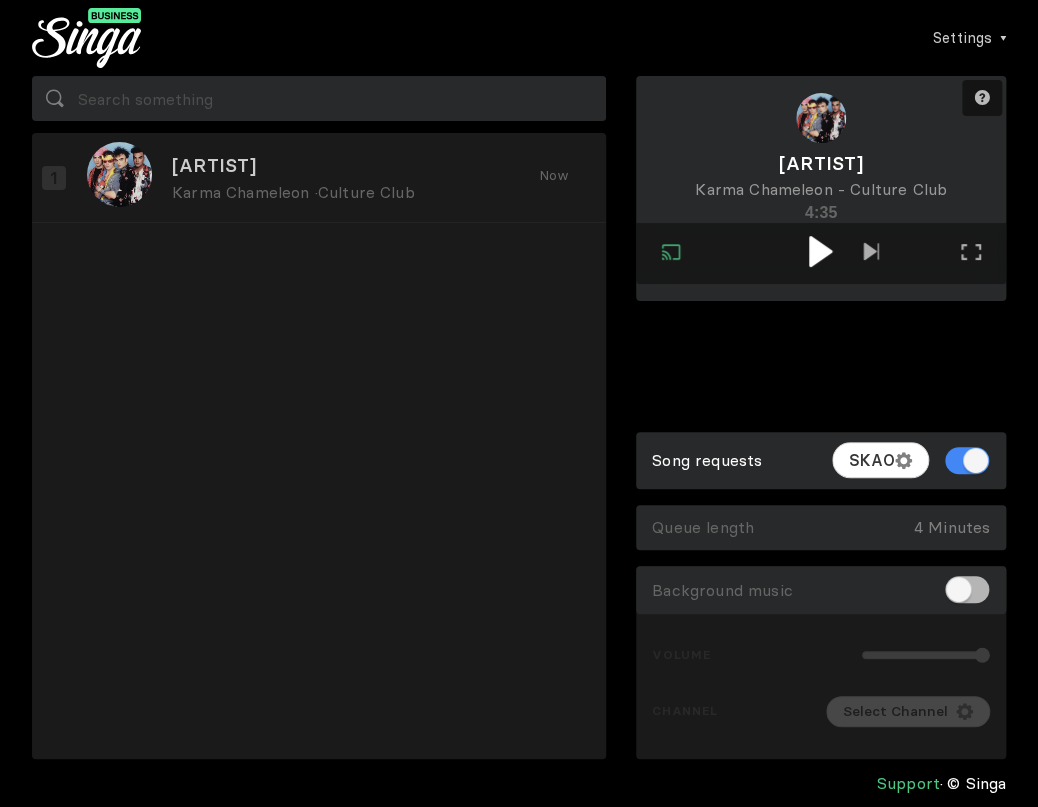click at bounding box center (820, 251) 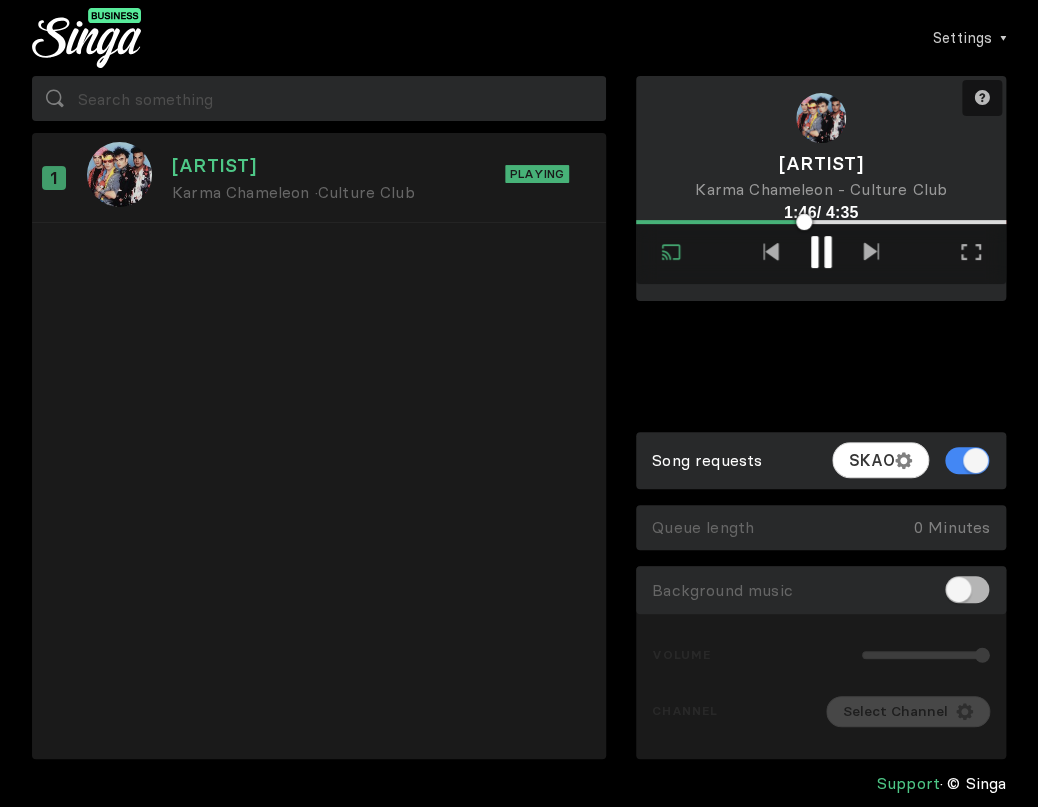 click on "Need help?            Connected Exit external screen Full screen Exit full screen [FIRST] [LAST]  Karma Chameleon - [ARTIST] 1:46  / 4:35 Song requests SKAO       Queue length  0 Minutes Empty Queue Background music     Volume Channel Select Channel" at bounding box center [821, 417] 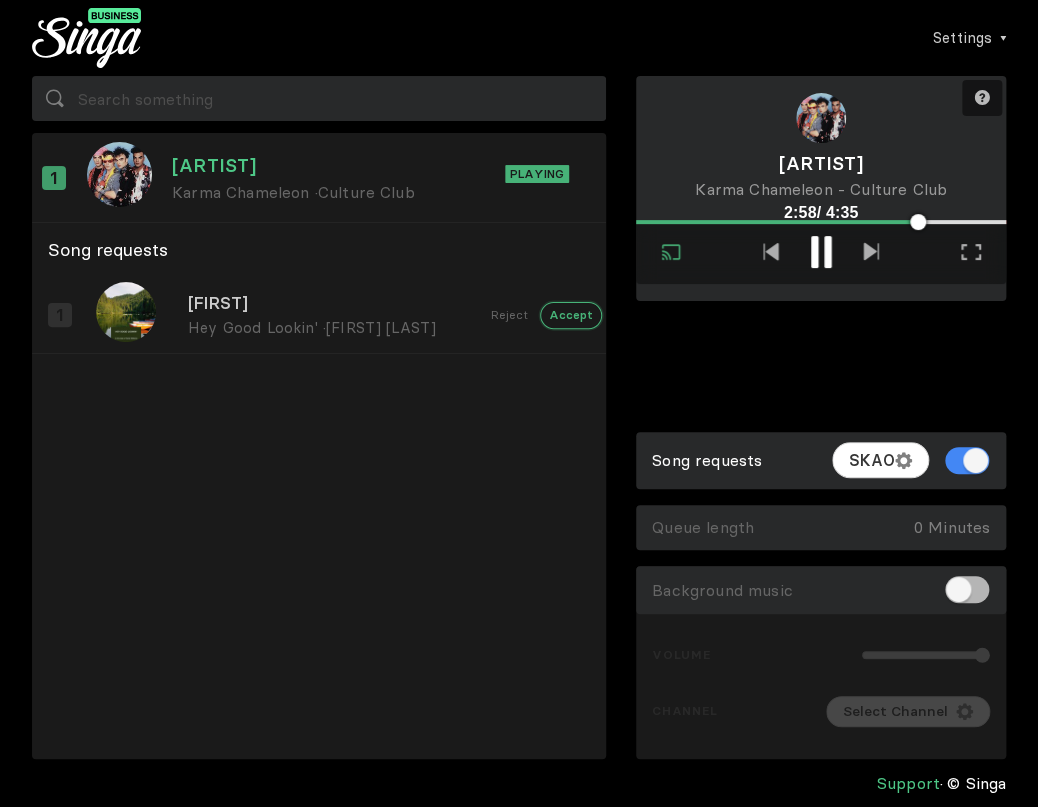 click on "Accept" at bounding box center [571, 315] 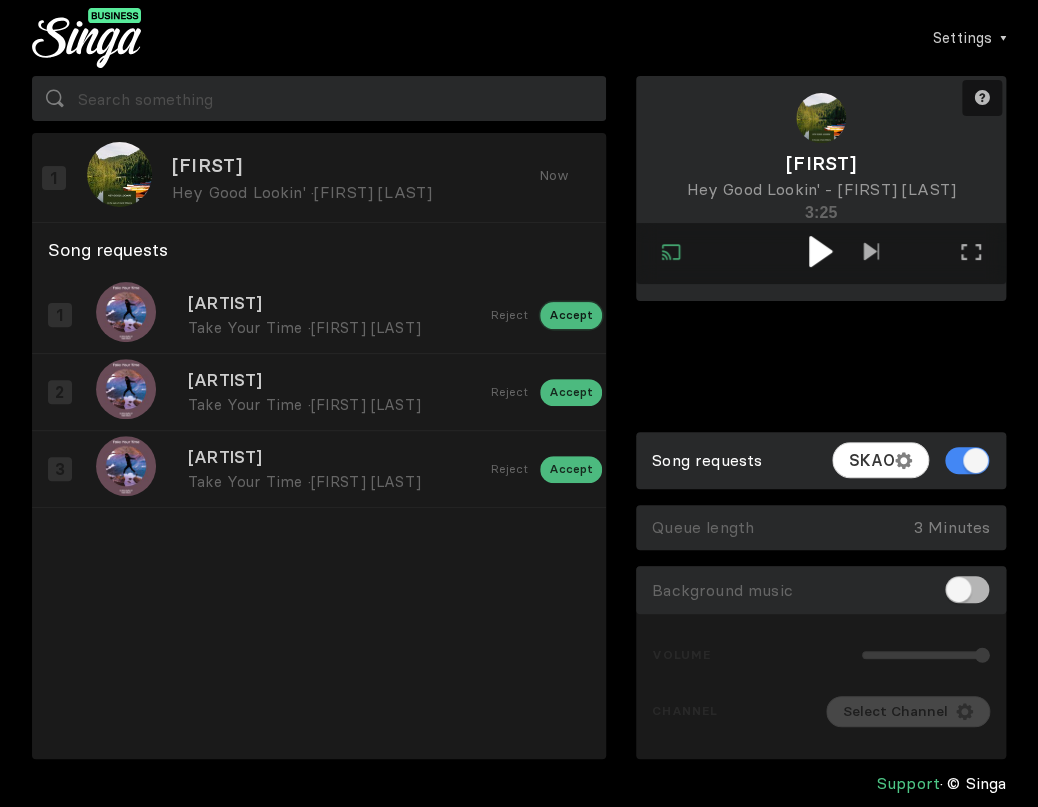 click on "Accept" at bounding box center (571, 315) 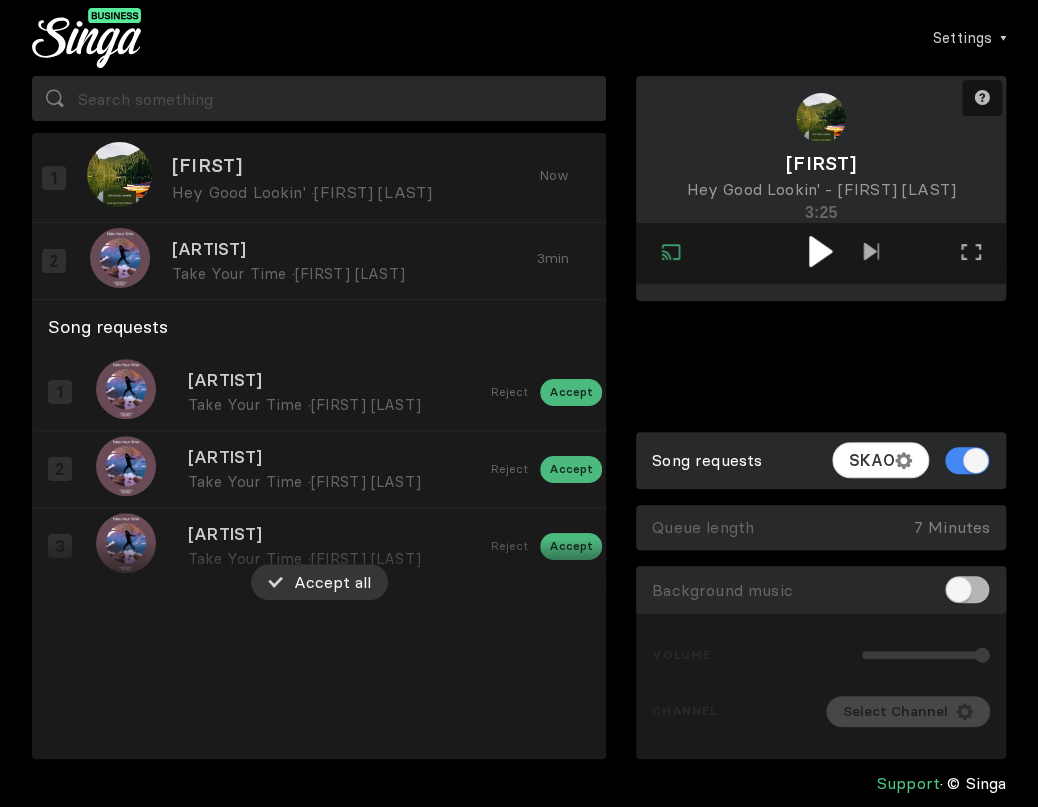 click at bounding box center [820, 251] 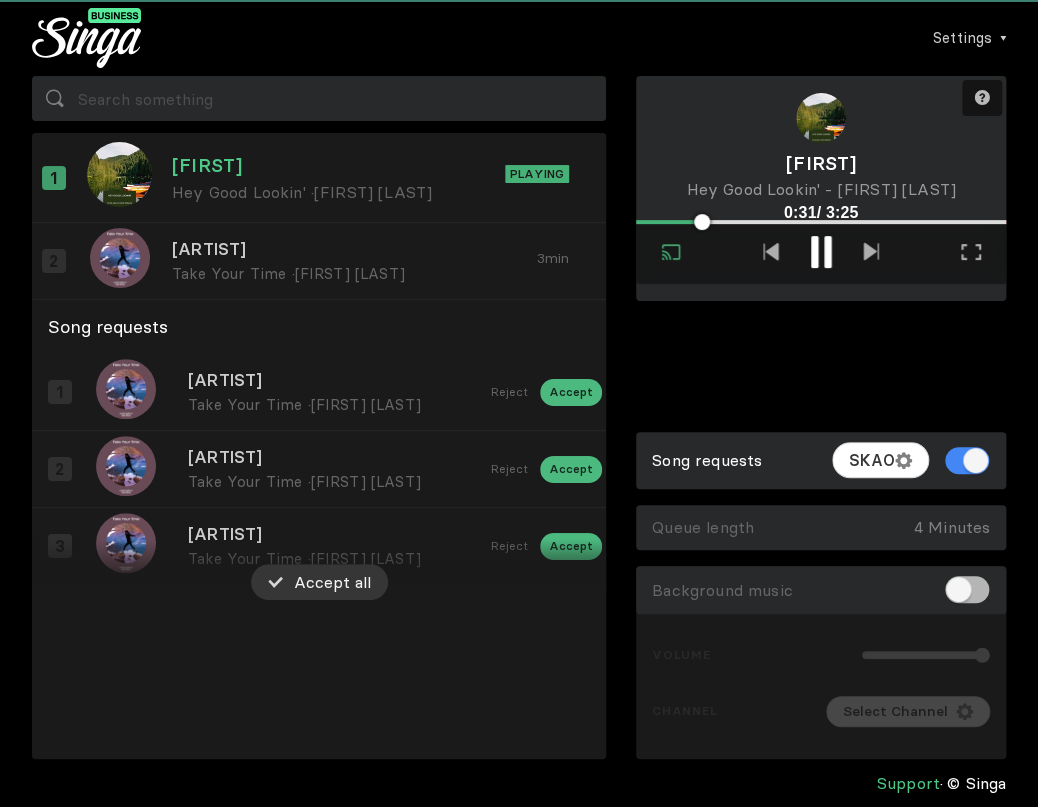 type 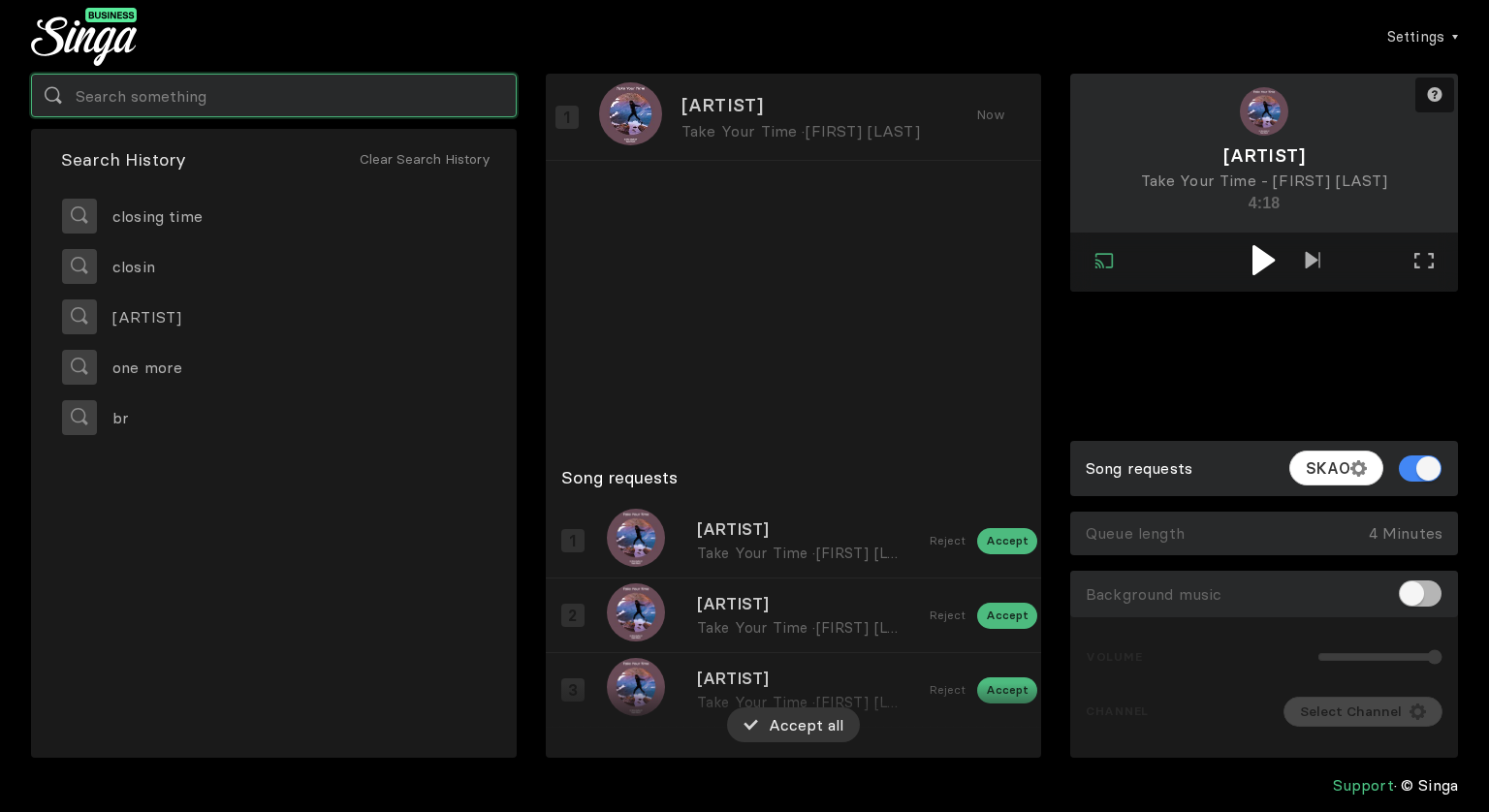 click at bounding box center (273, 95) 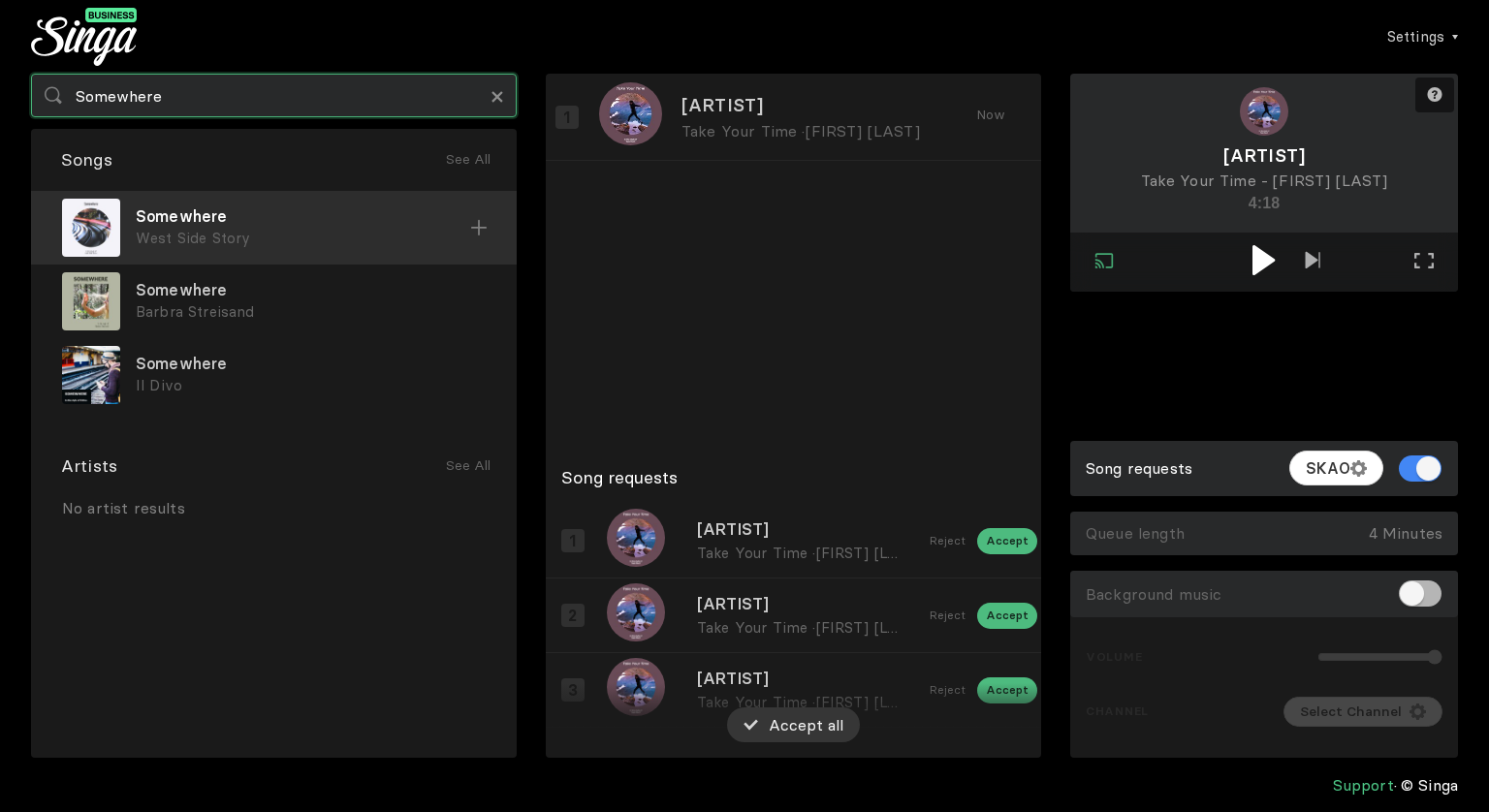 type on "Somewhere" 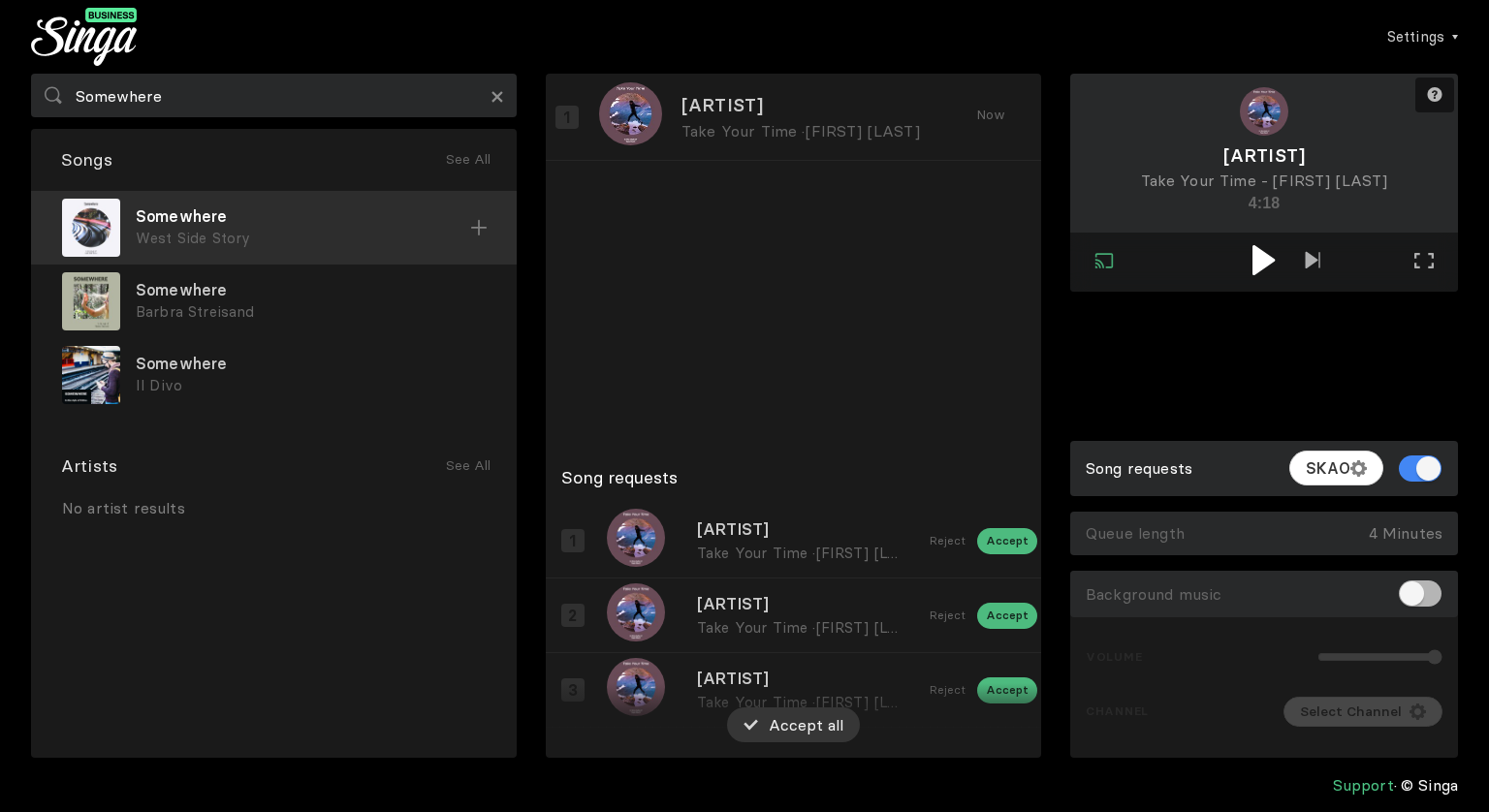 click on "Somewhere" at bounding box center [302, 216] 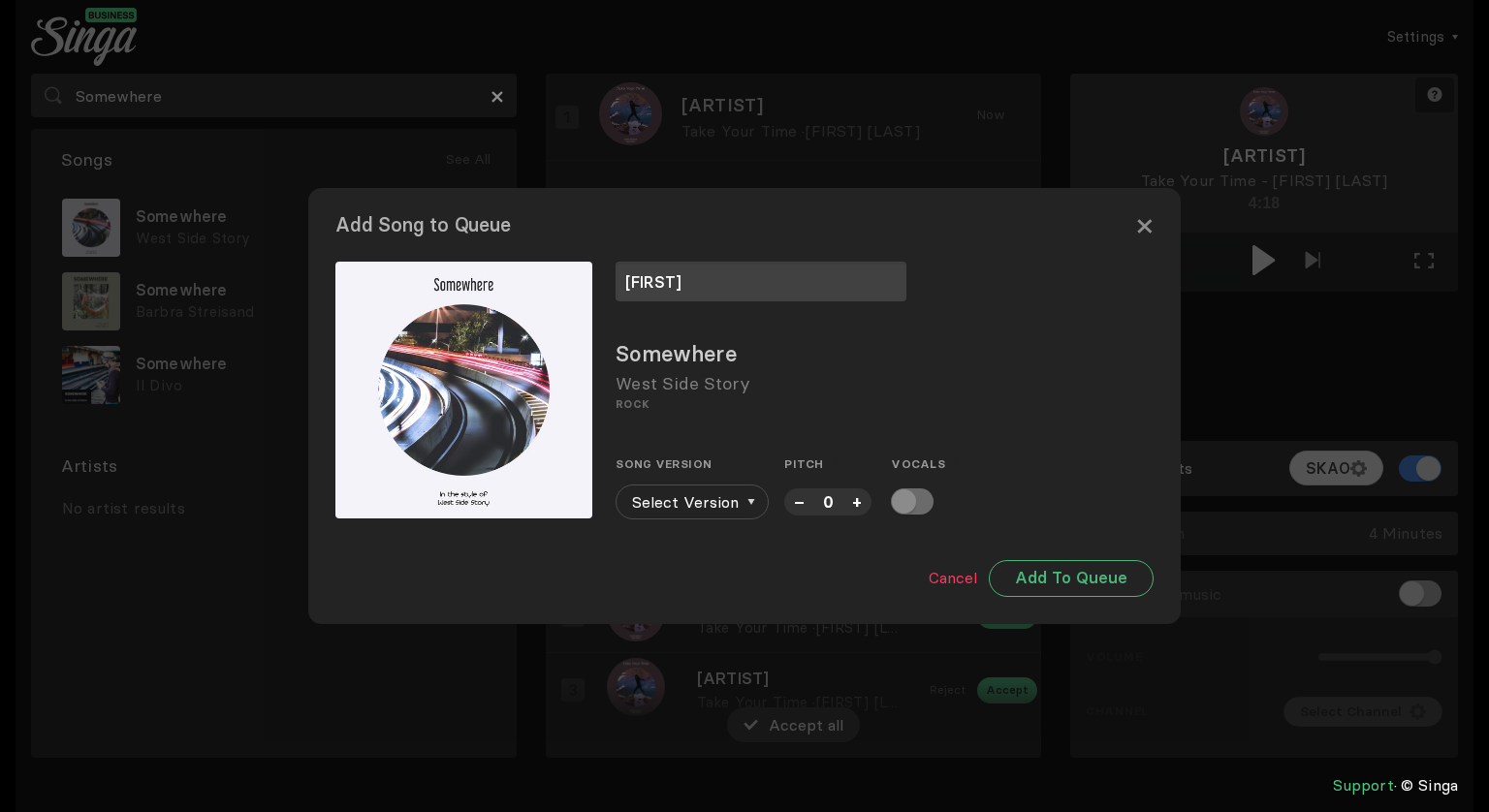 type on "[FIRST]" 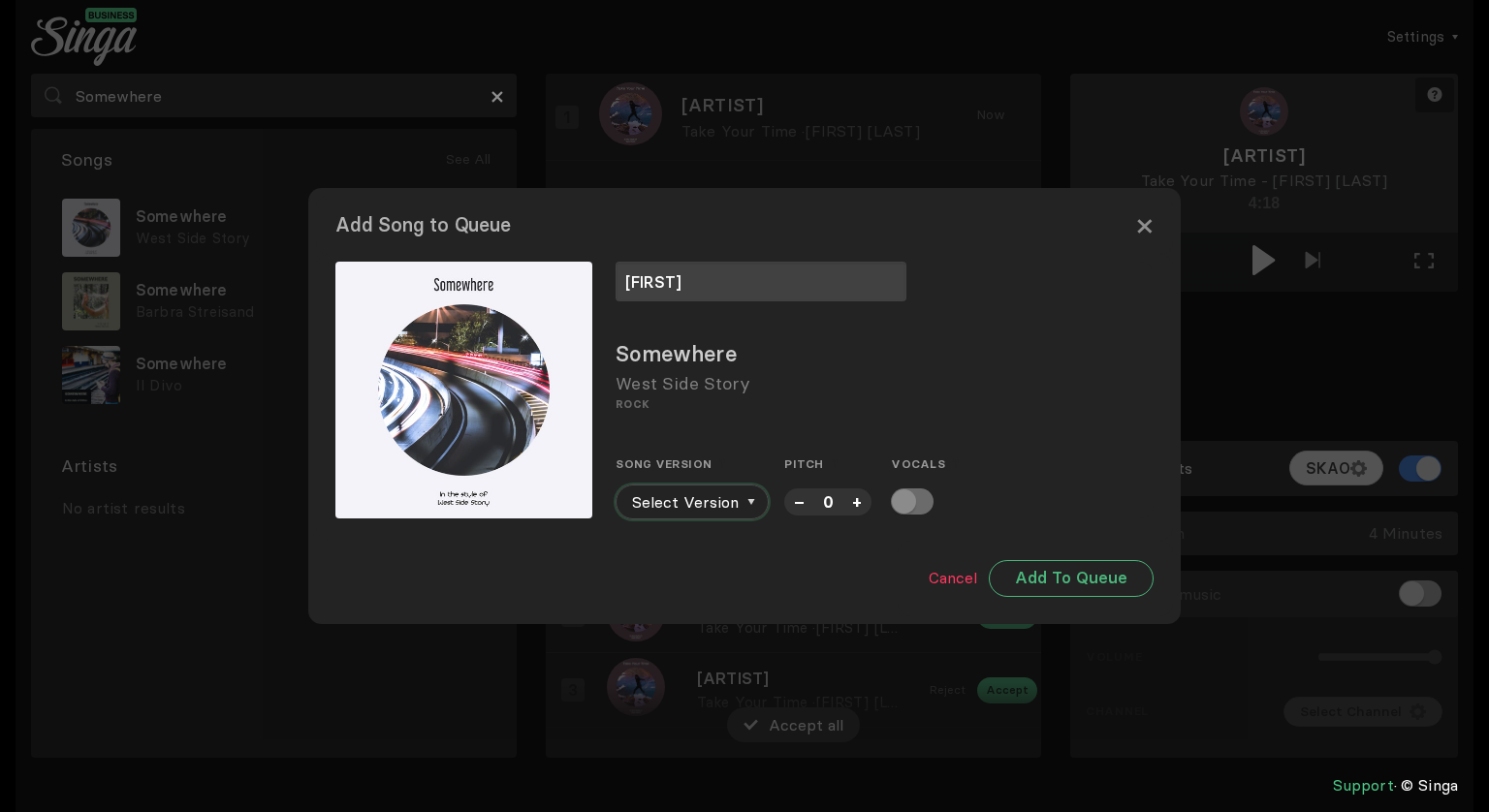 click at bounding box center (751, 502) 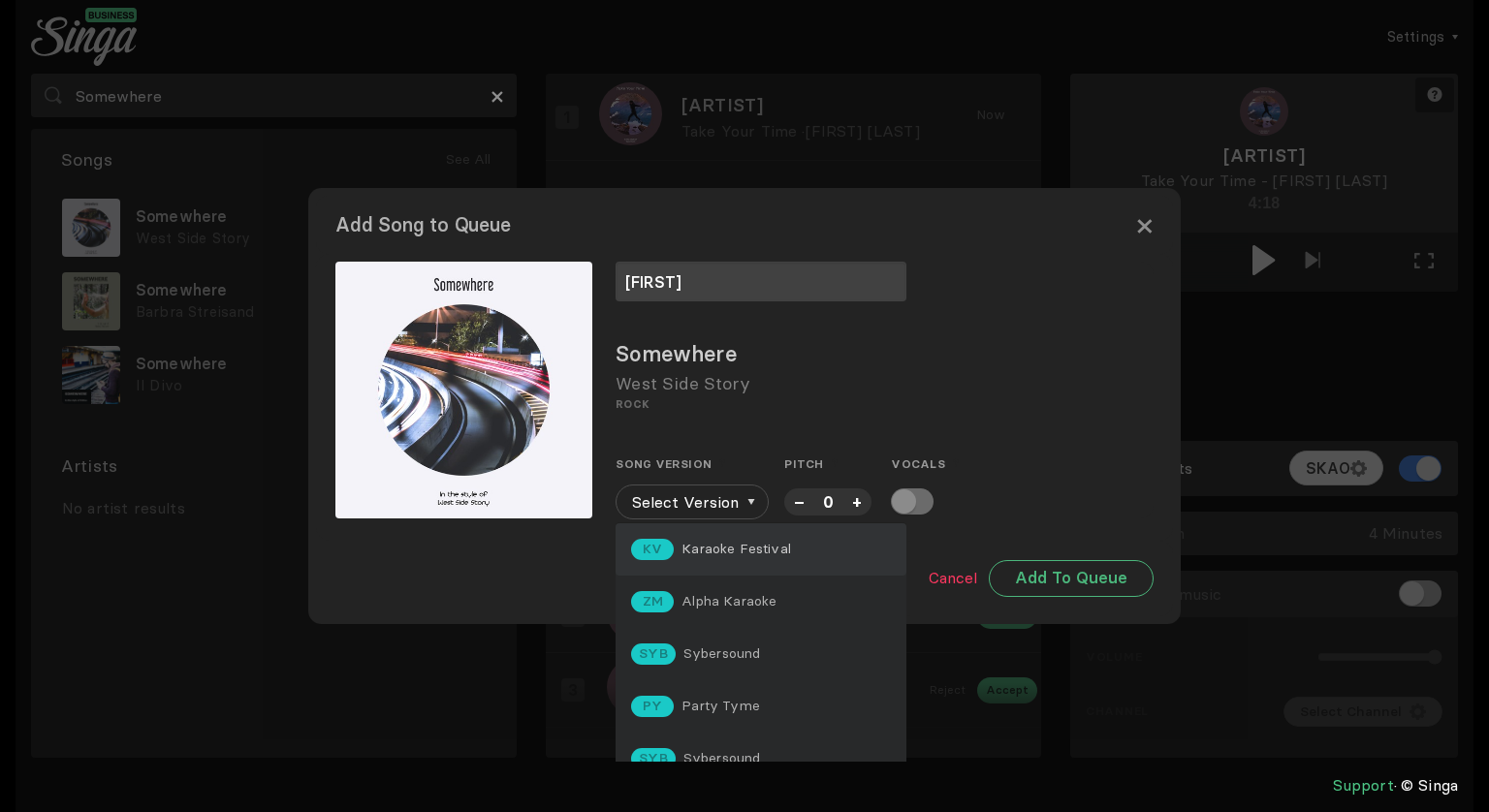 click on "Karaoke Festival" at bounding box center (736, 548) 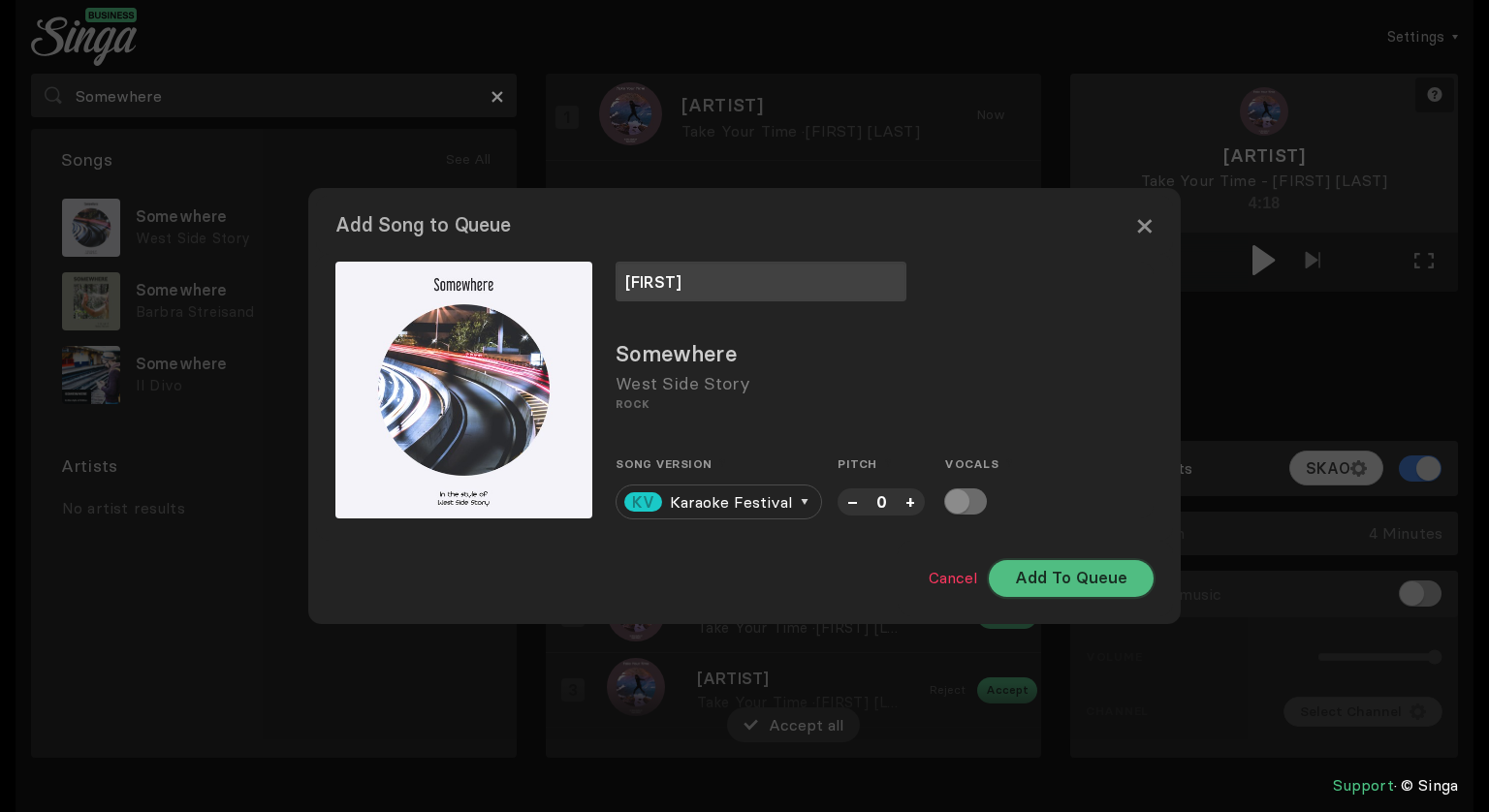 click on "Add To Queue" at bounding box center [1071, 578] 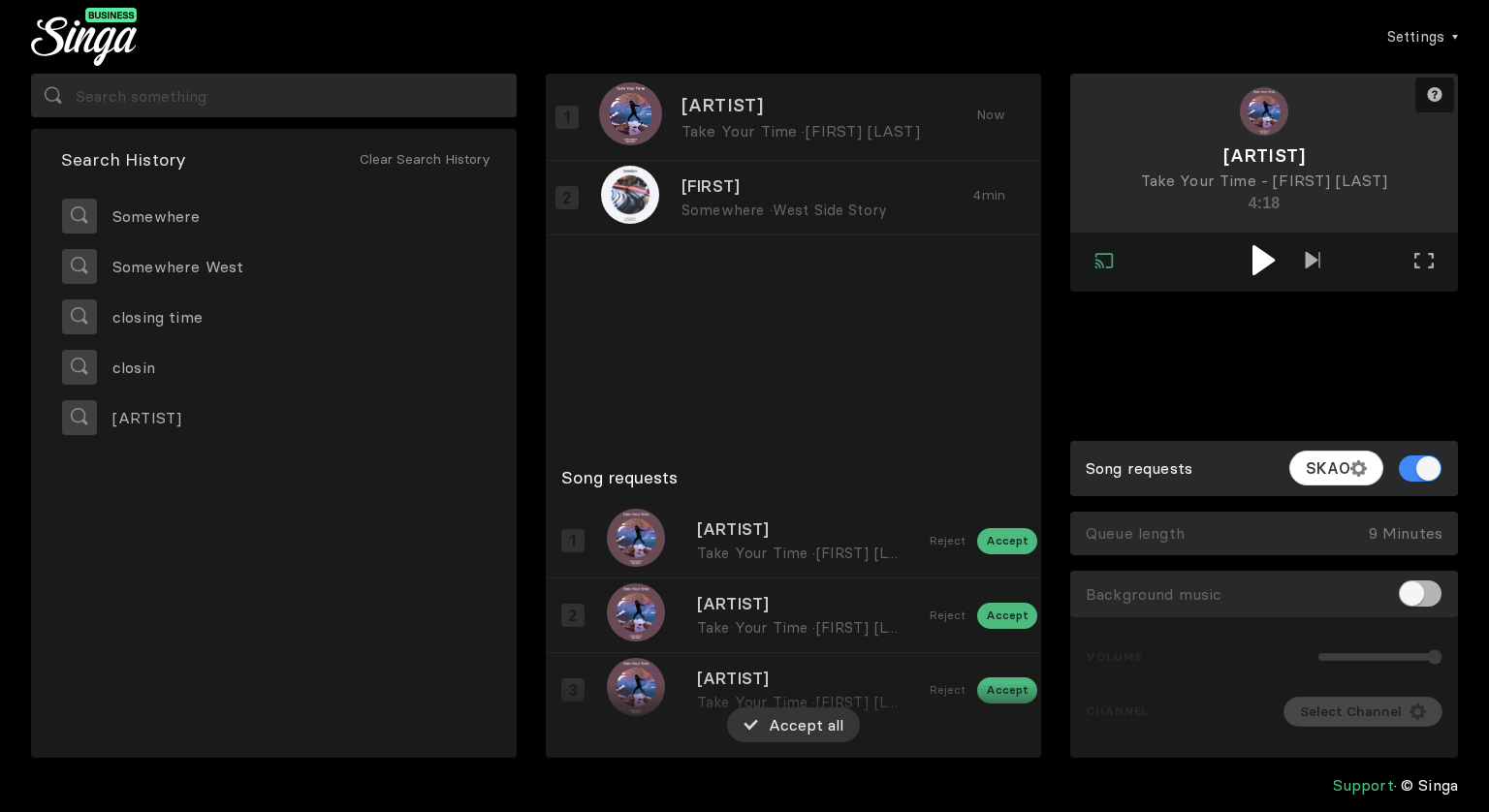 click at bounding box center [1263, 260] 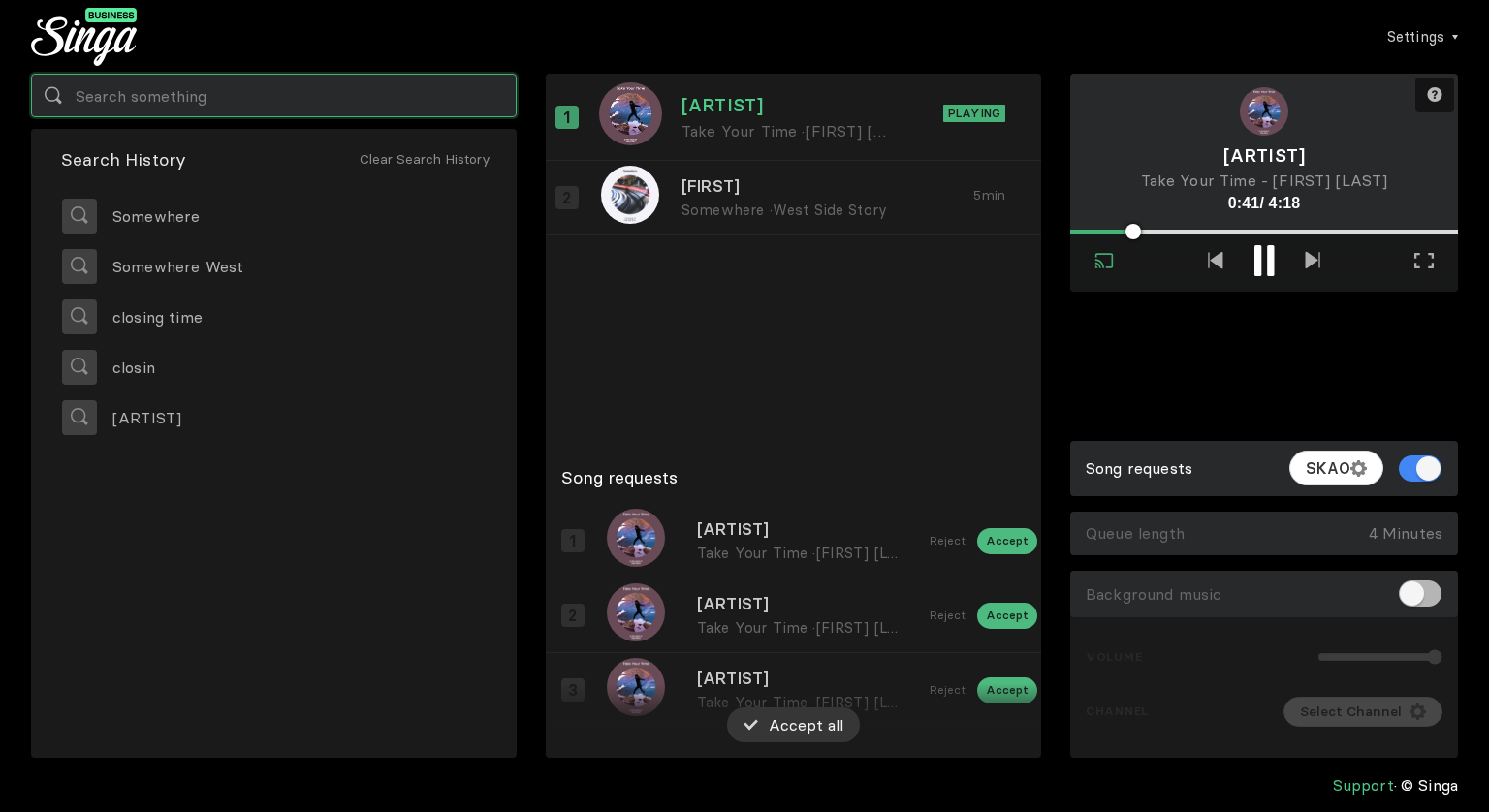 click at bounding box center [273, 95] 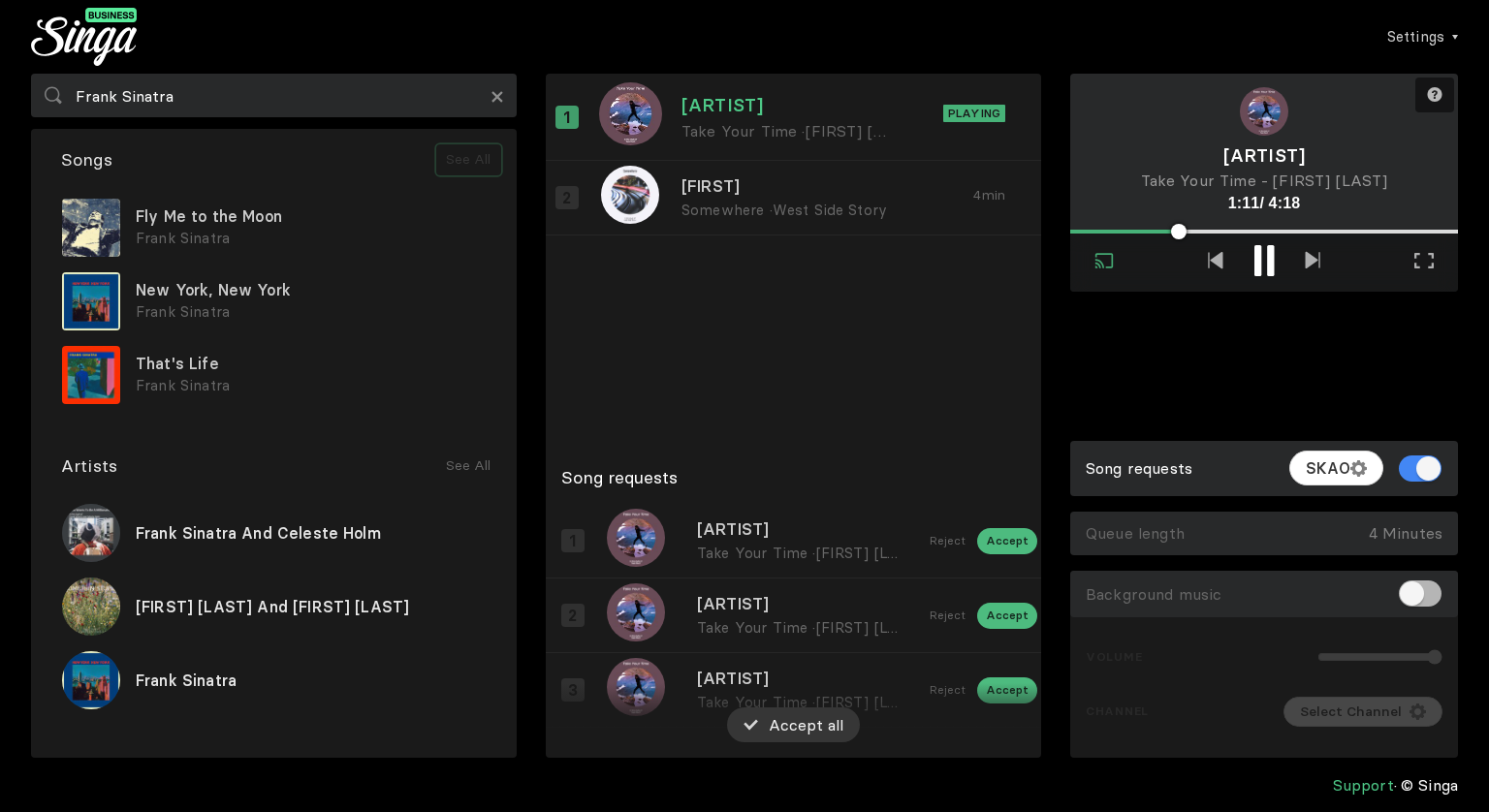 click on "See All" at bounding box center (468, 160) 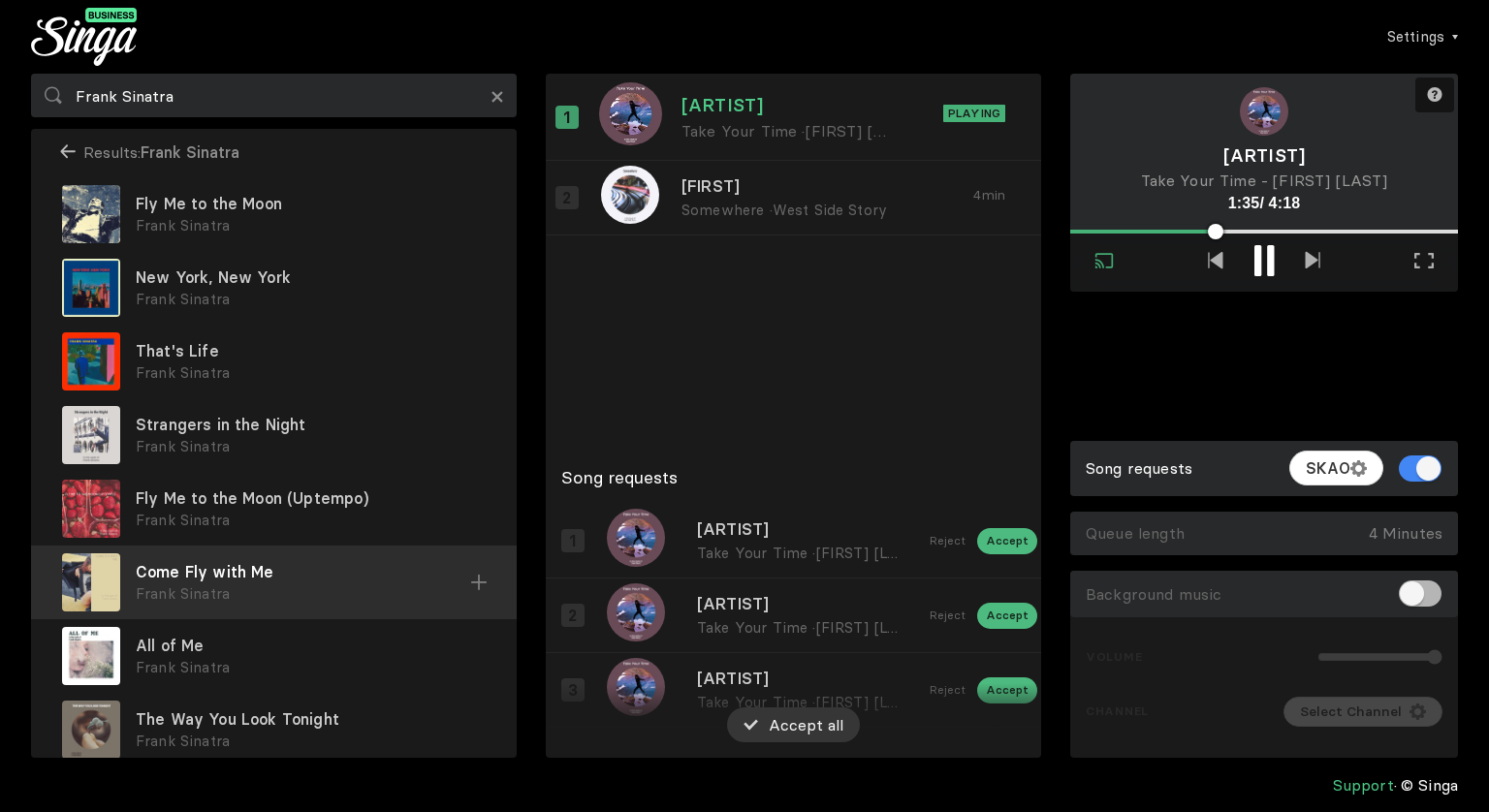 scroll, scrollTop: 8, scrollLeft: 0, axis: vertical 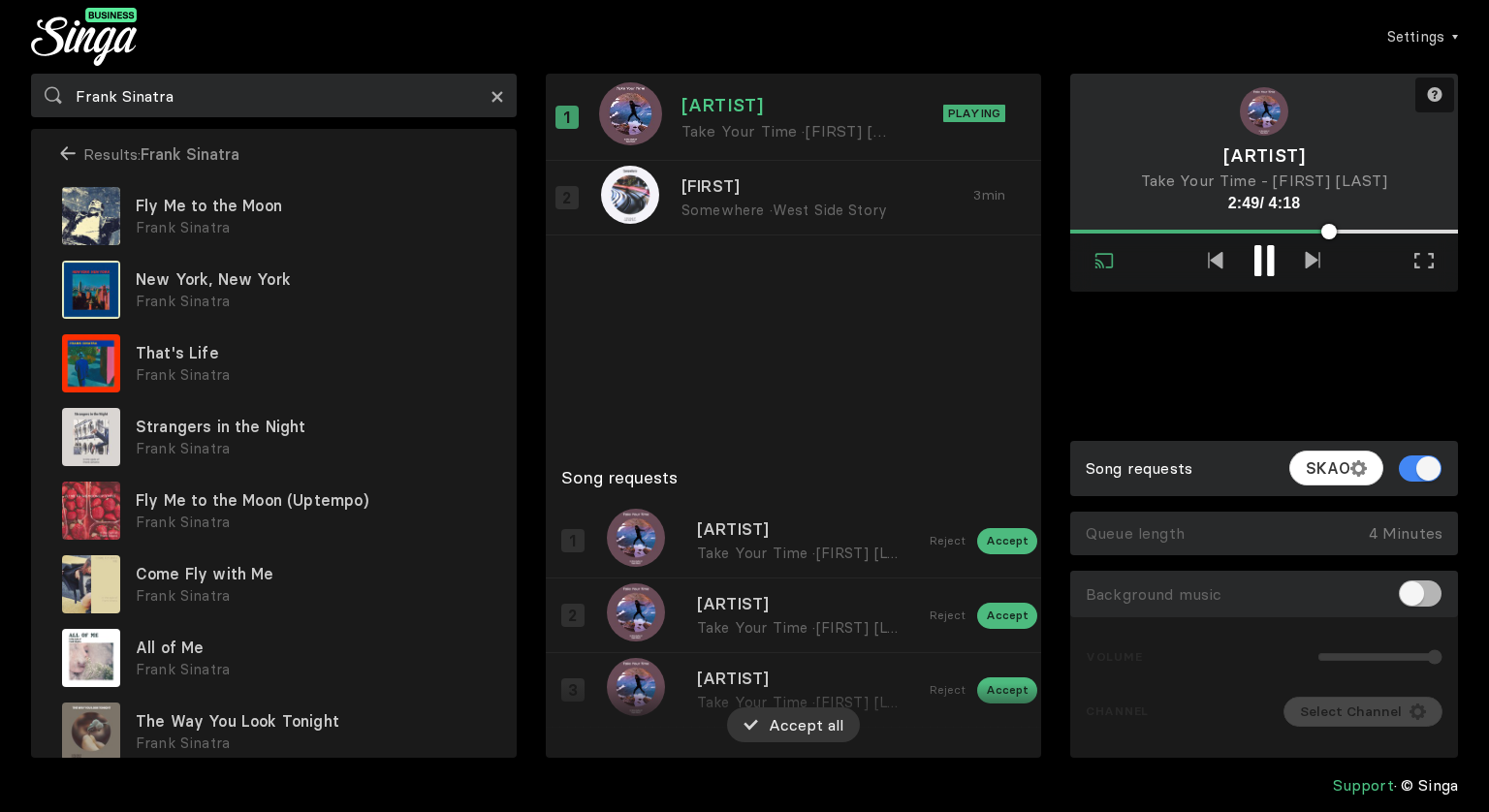 click on "×" at bounding box center [497, 96] 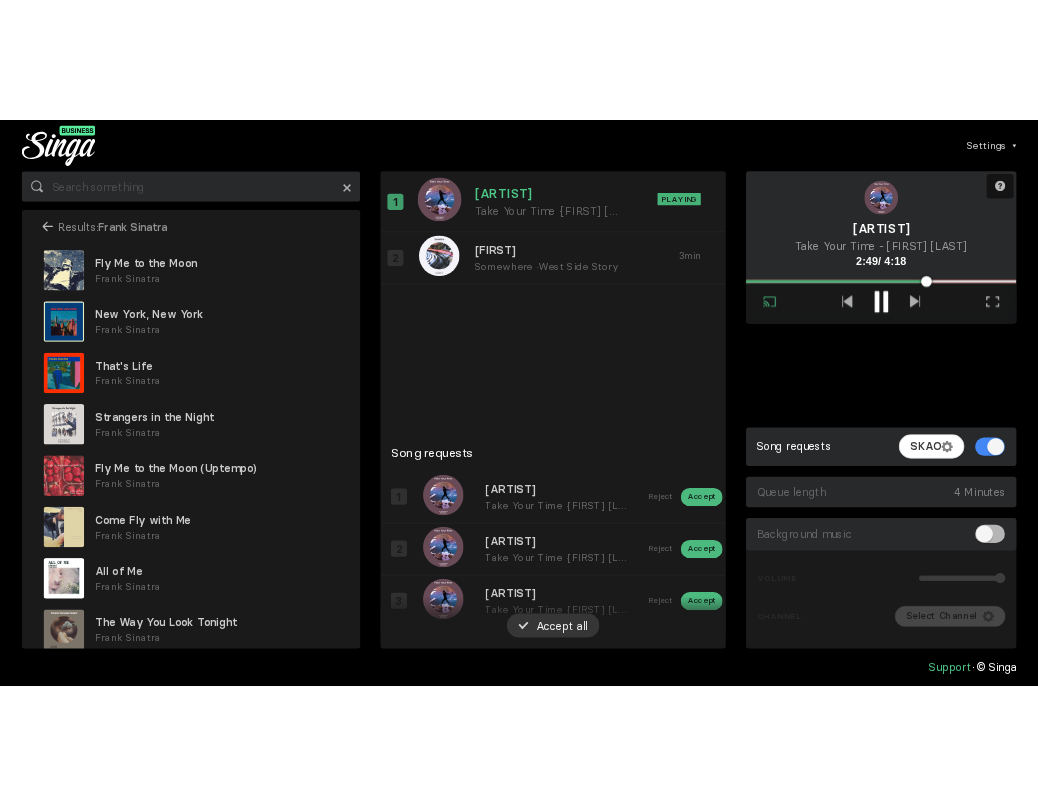 scroll, scrollTop: 0, scrollLeft: 0, axis: both 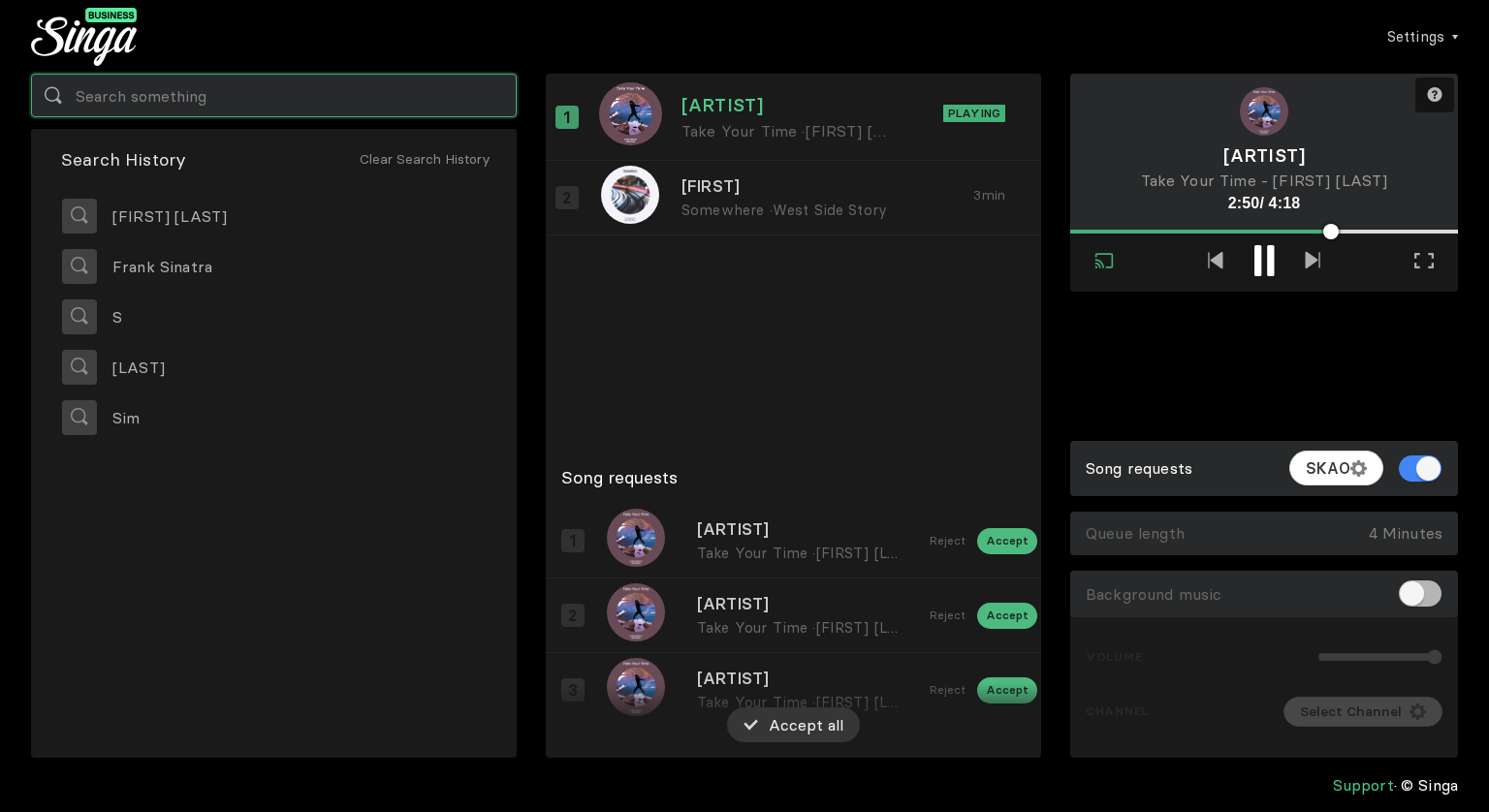 click at bounding box center (273, 95) 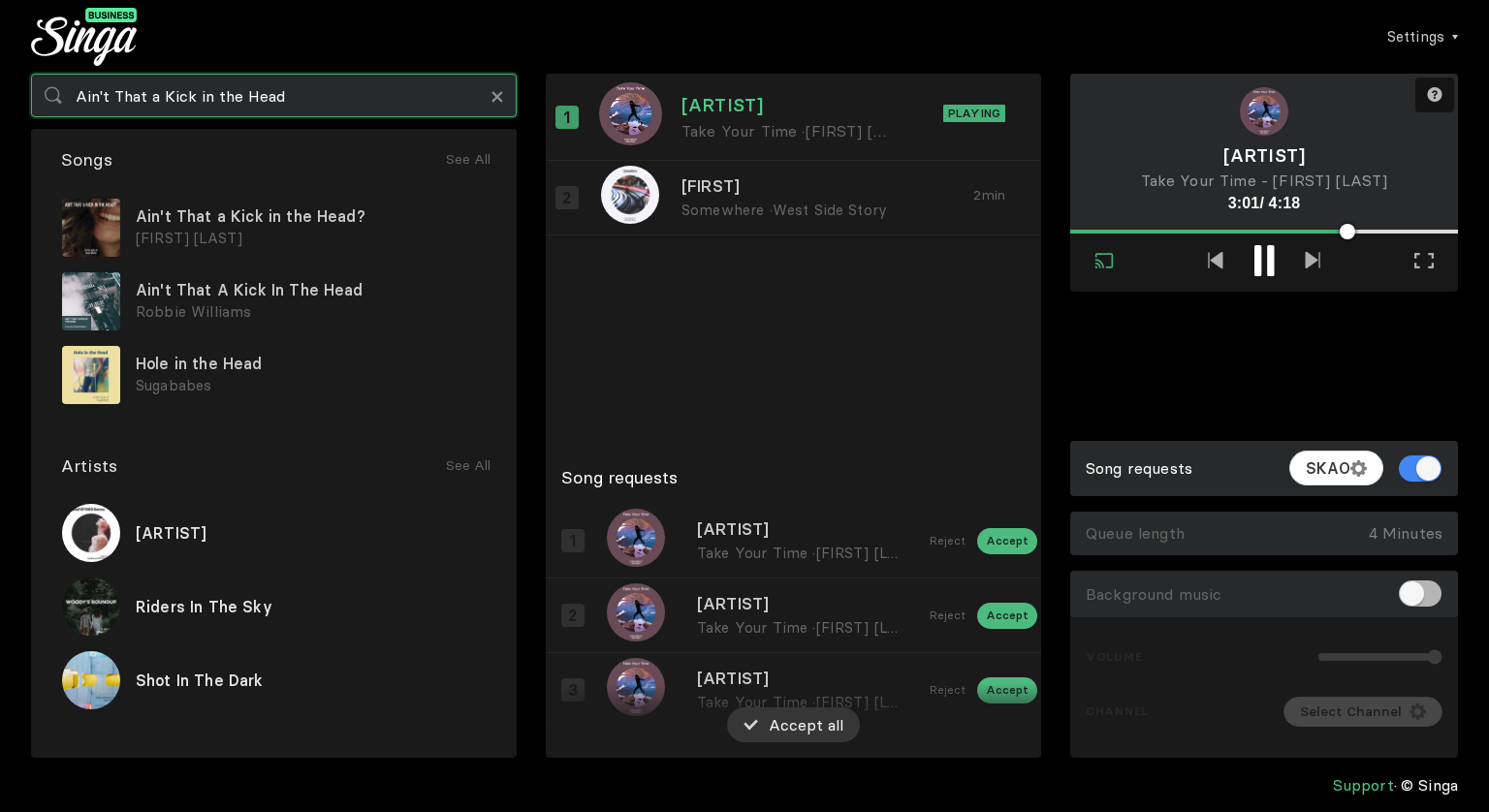 type on "Ain't That a Kick in the Head" 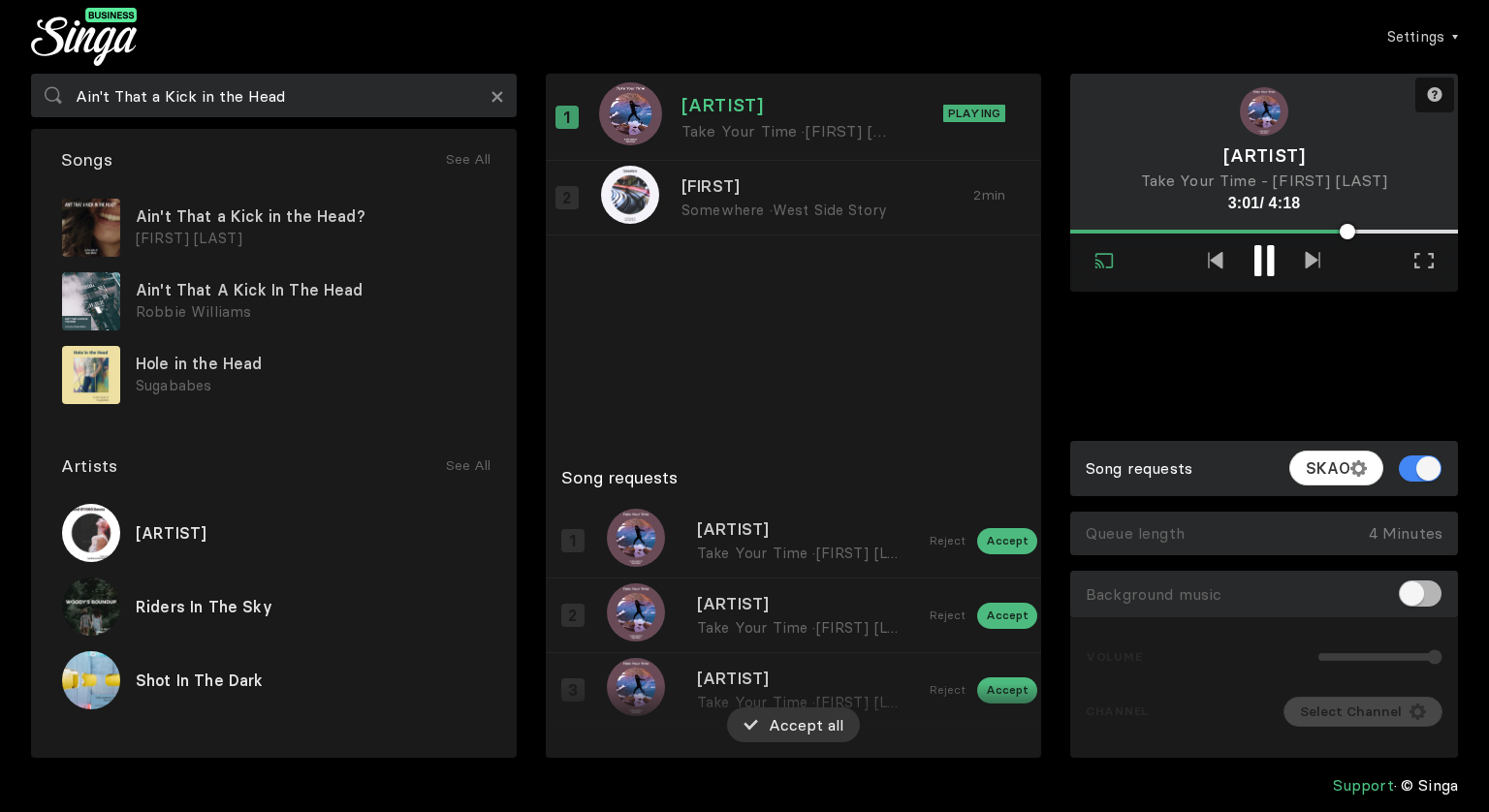 click on "Ain't That a Kick in the Head?" at bounding box center (310, 216) 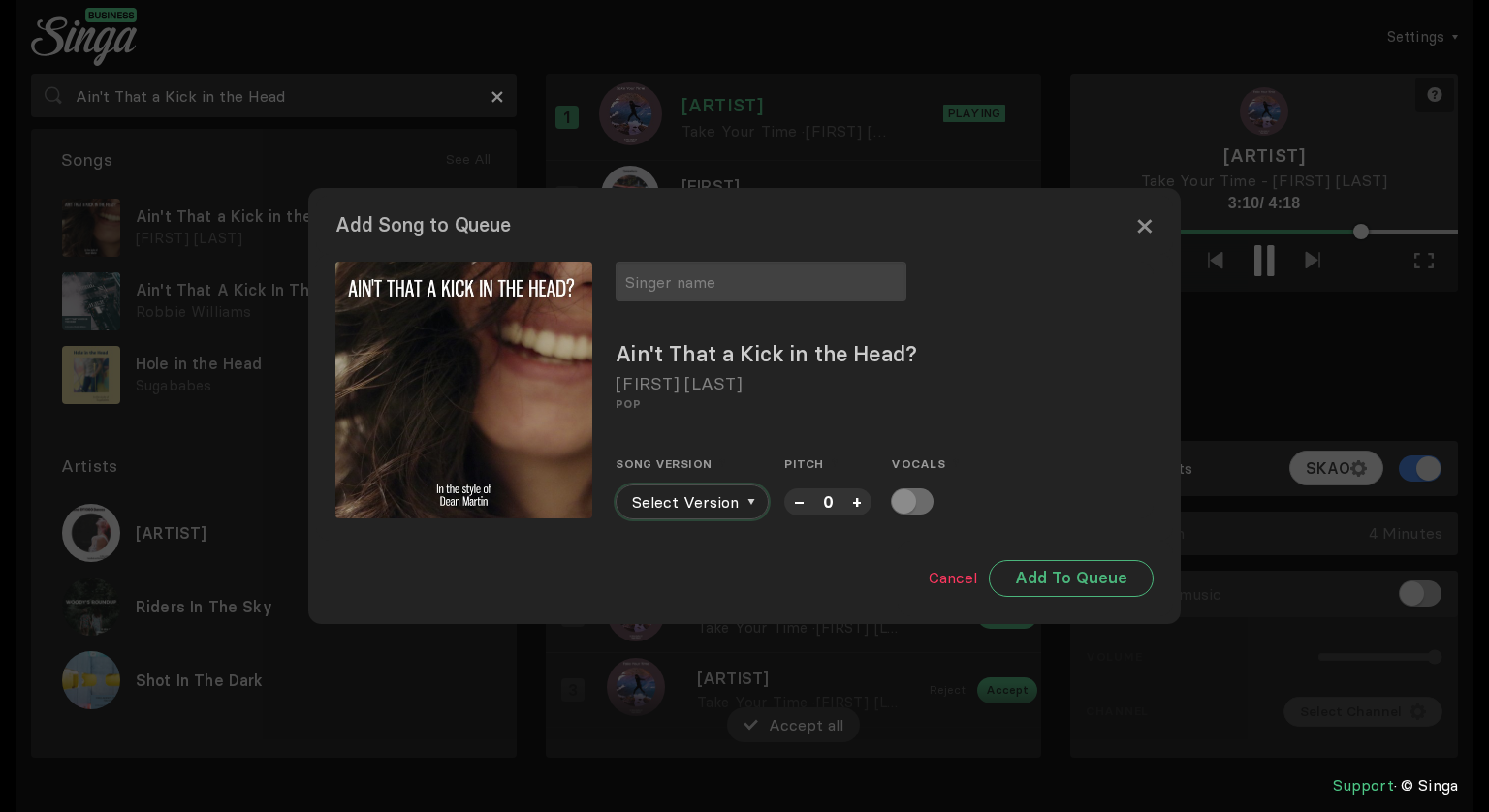 click at bounding box center [751, 502] 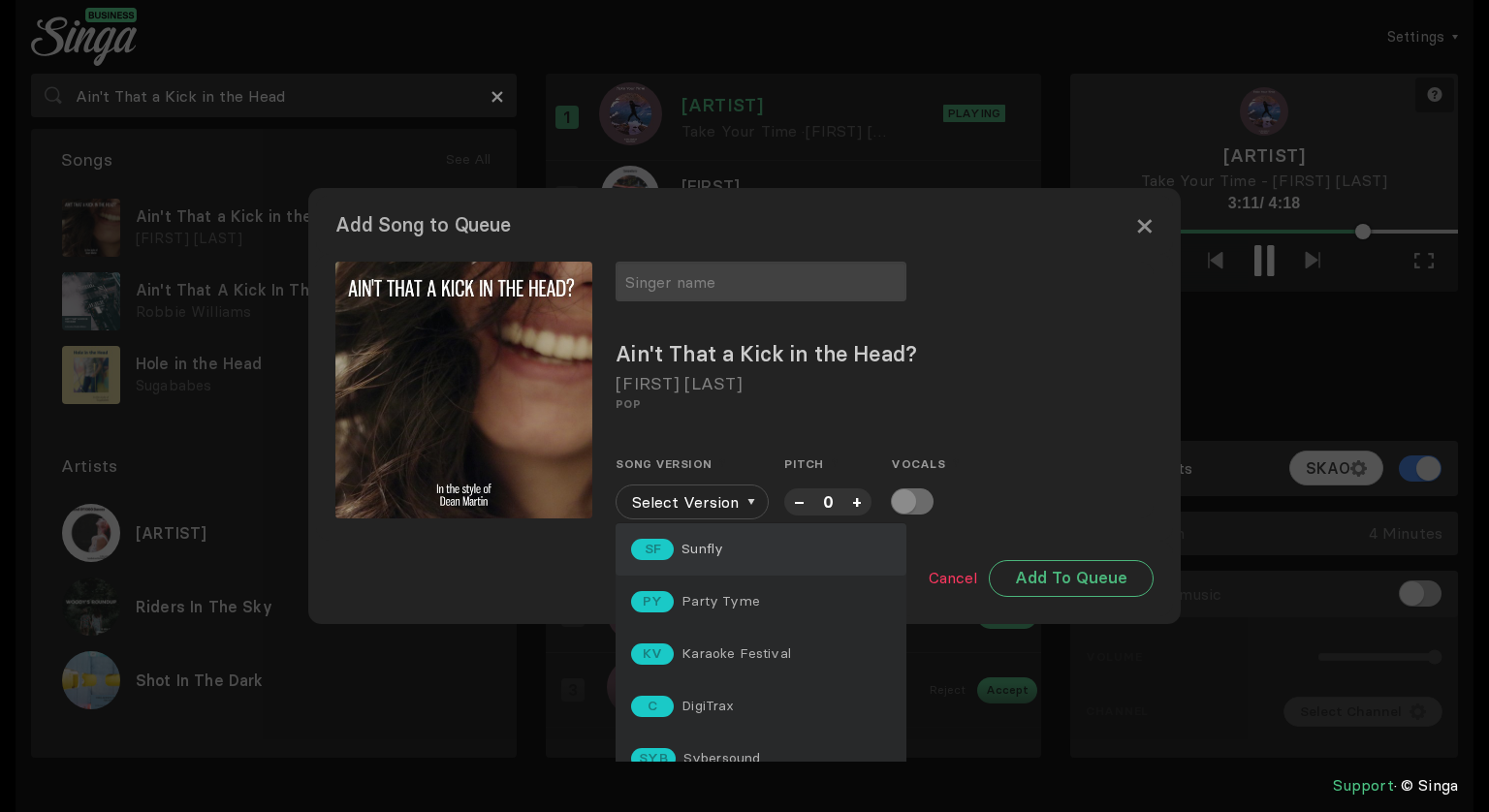 click on "Sunfly" at bounding box center [702, 548] 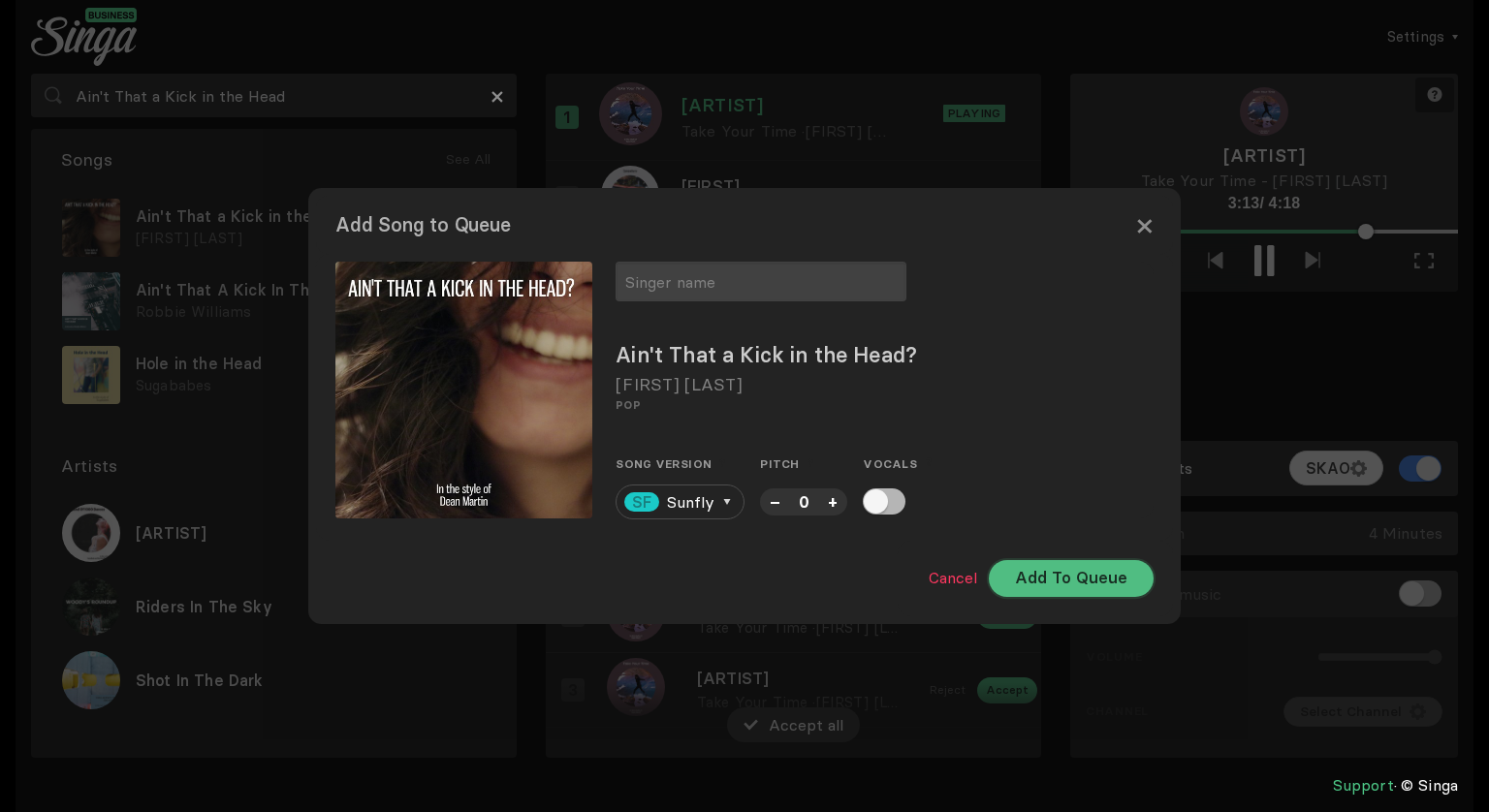 click on "Add To Queue" at bounding box center [1071, 578] 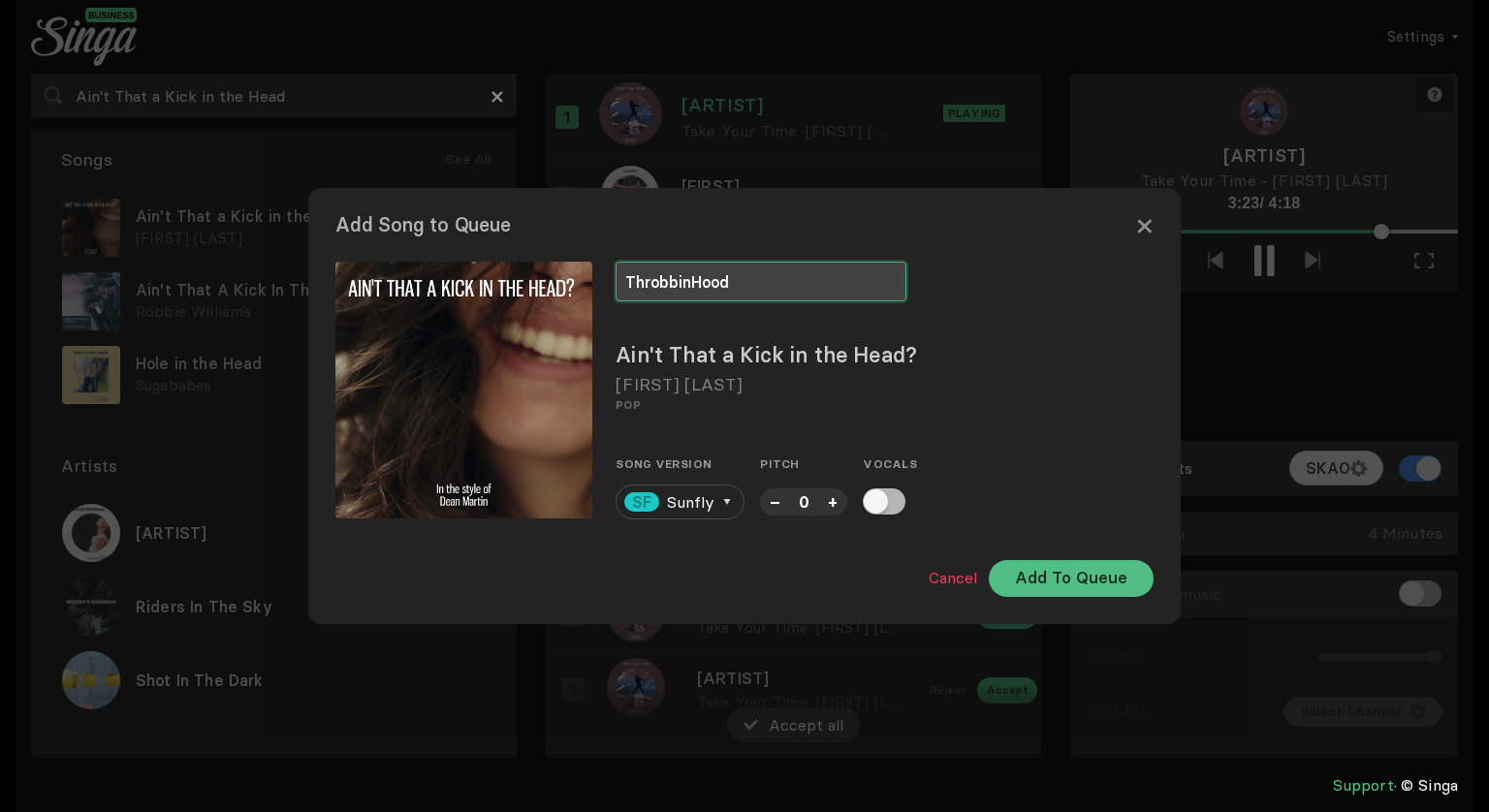 type on "ThrobbinHood" 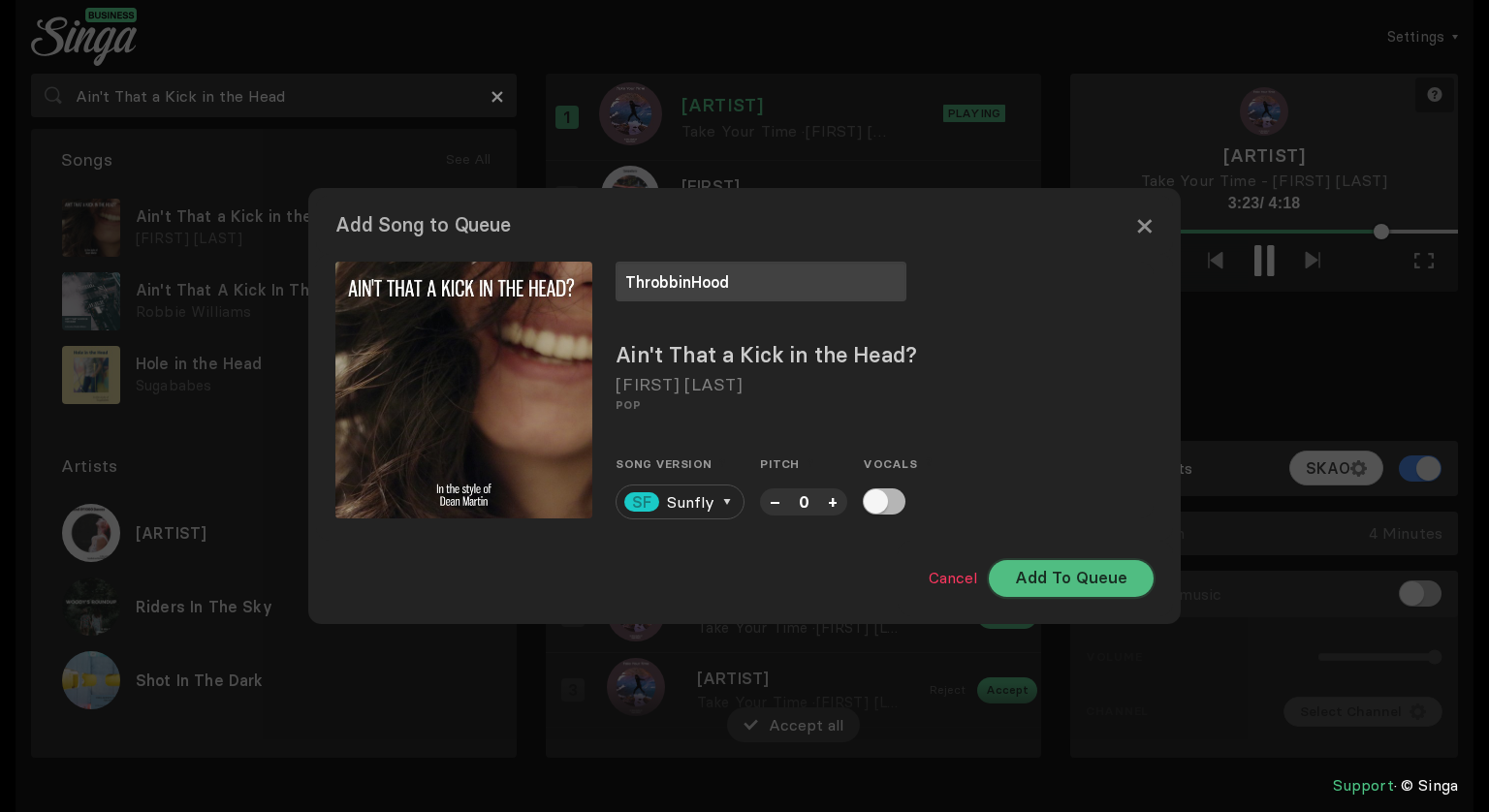 click on "Add To Queue" at bounding box center [1071, 578] 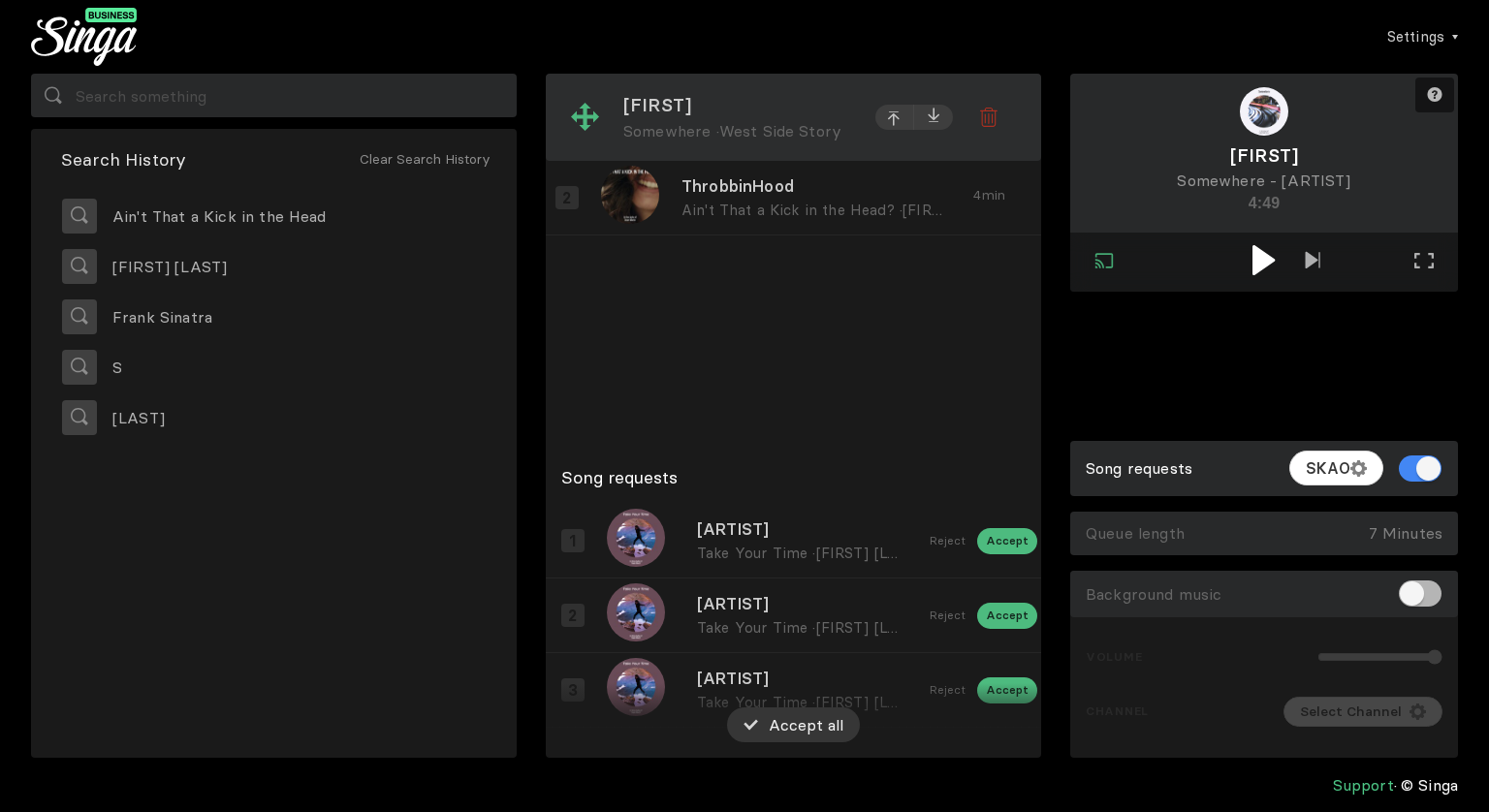 drag, startPoint x: 895, startPoint y: 319, endPoint x: 772, endPoint y: 121, distance: 233.0944 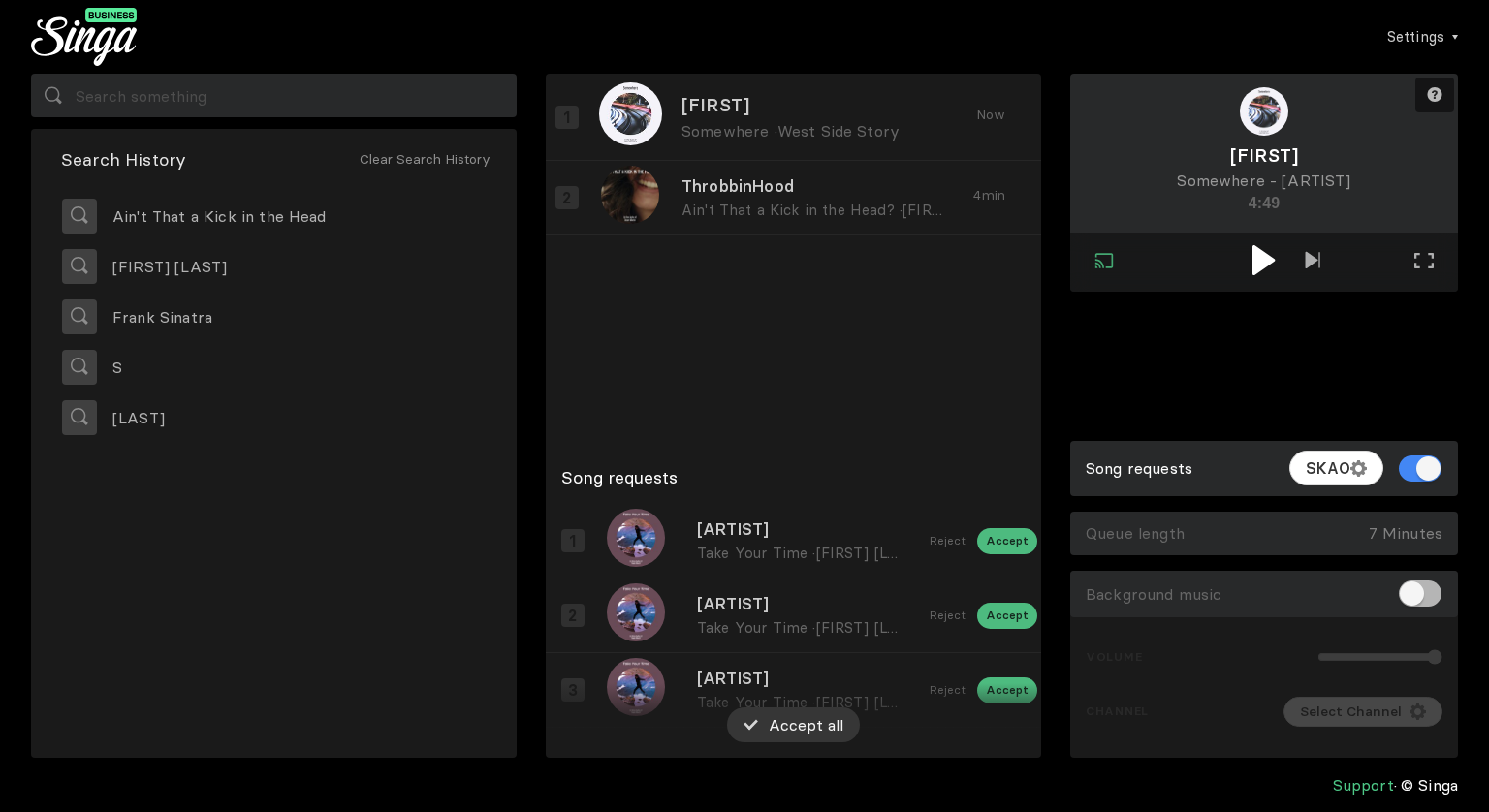 click at bounding box center [1263, 260] 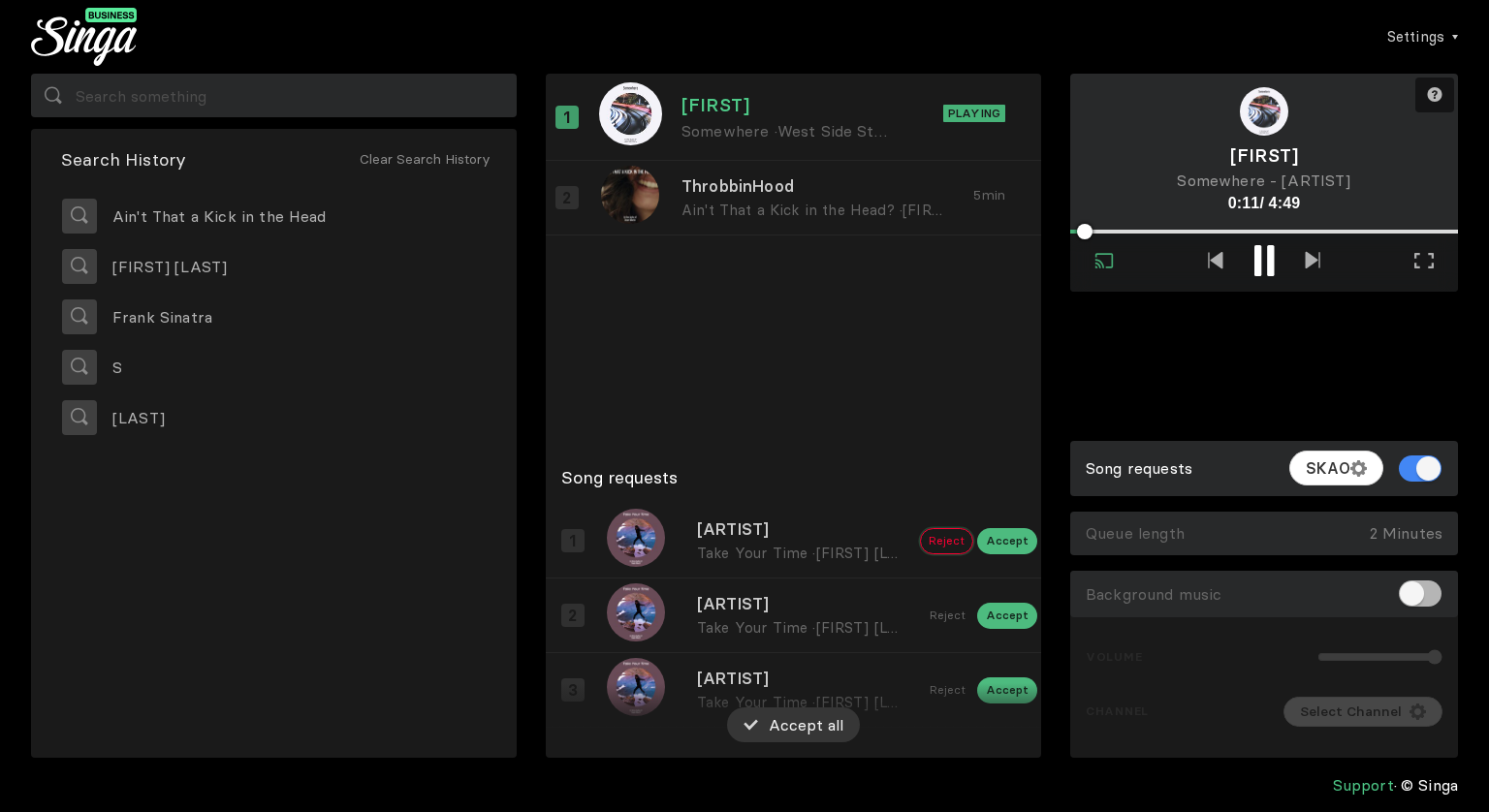click on "Reject" at bounding box center (946, 541) 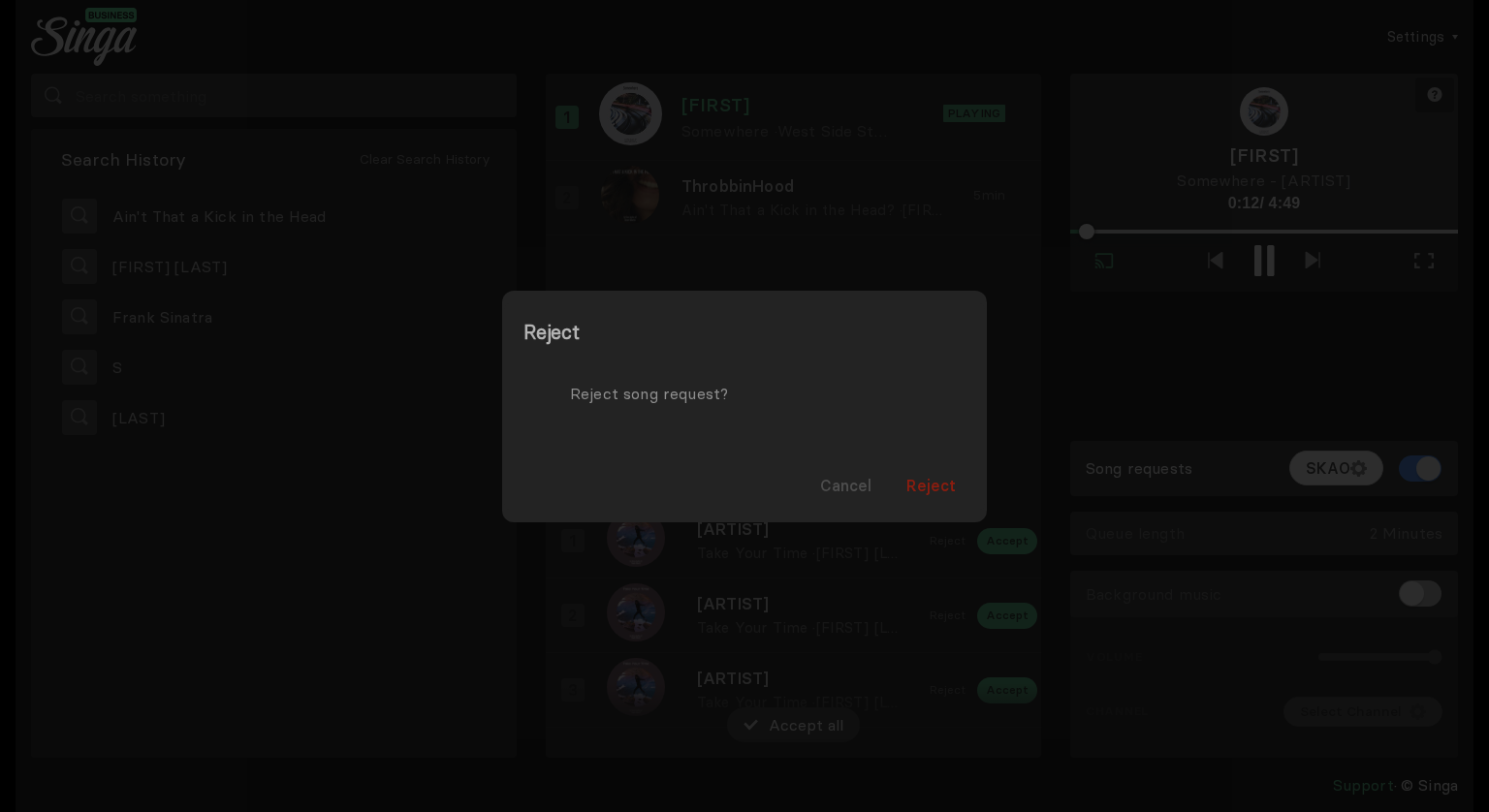 click on "Reject" at bounding box center (931, 485) 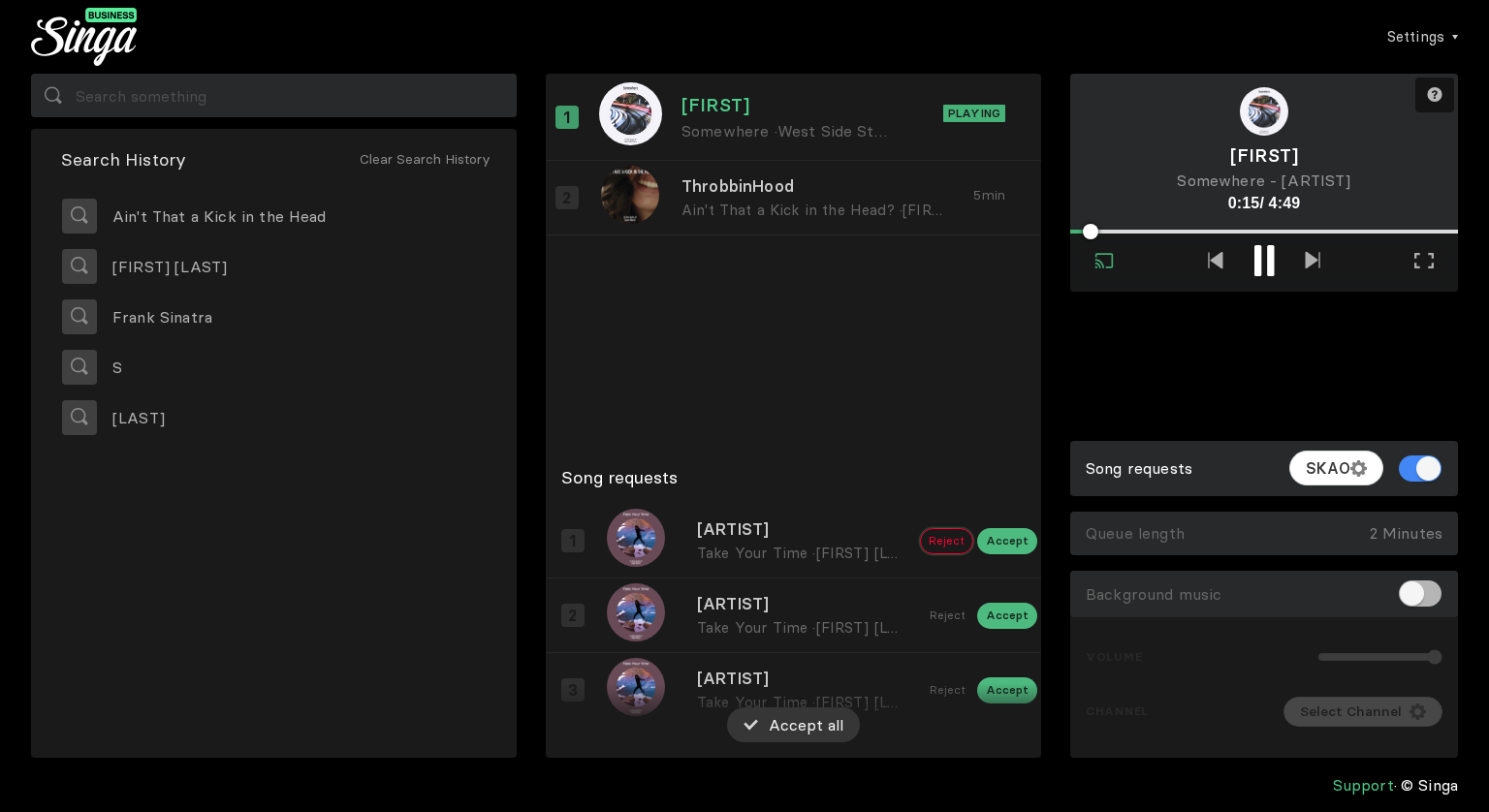 click on "Reject" at bounding box center [946, 541] 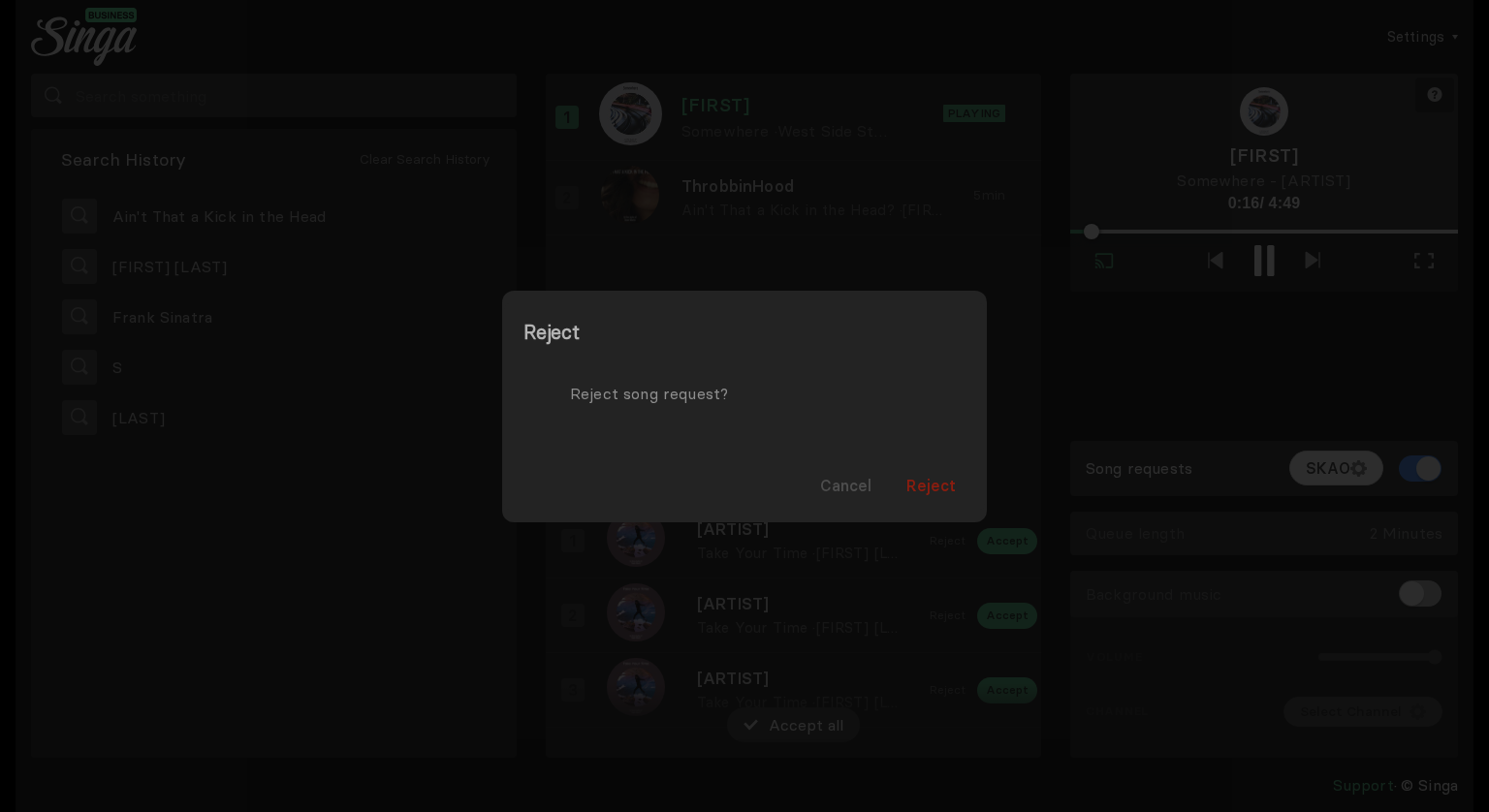 click on "Reject" at bounding box center (931, 485) 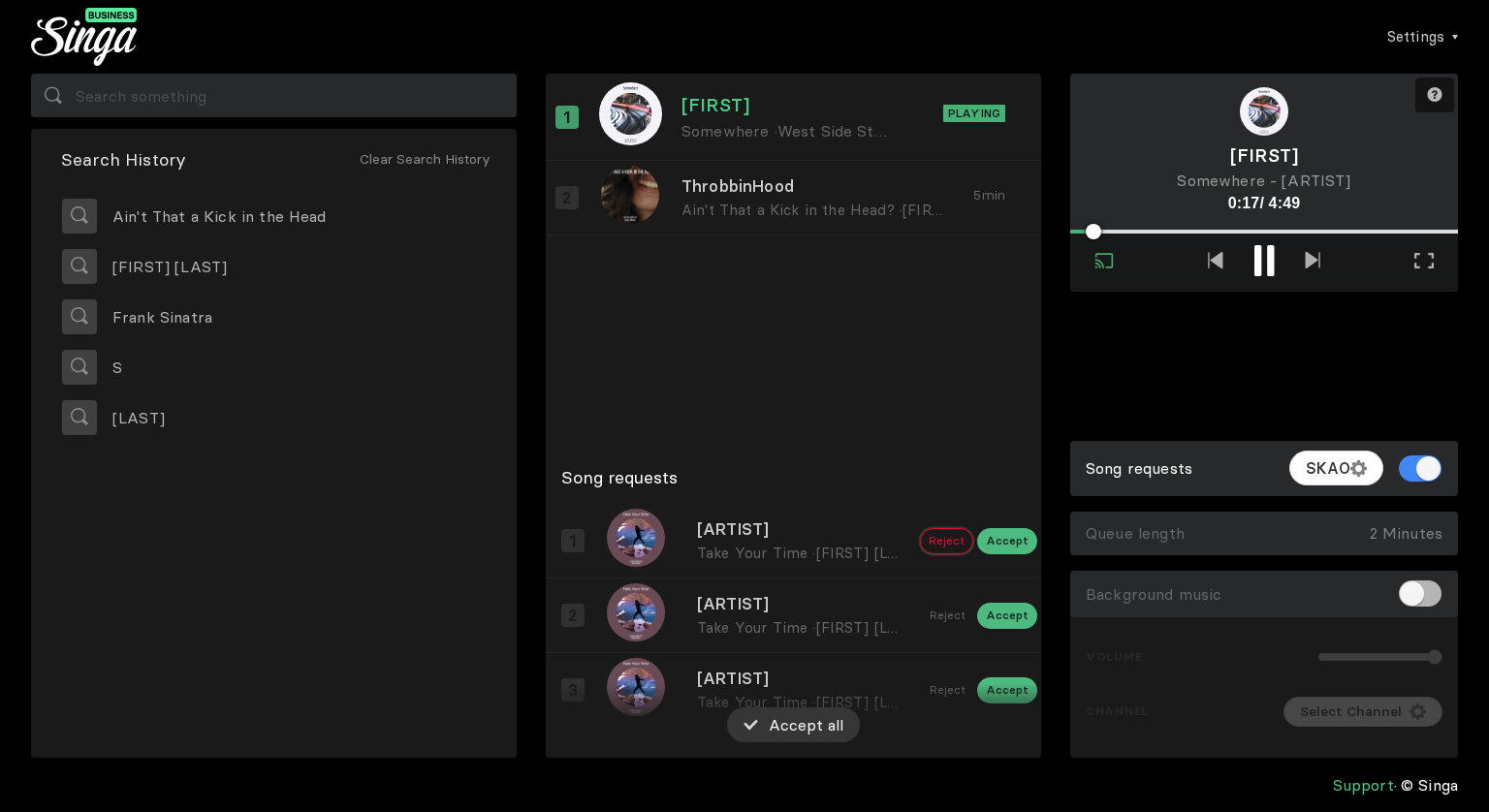 click on "Reject" at bounding box center [946, 541] 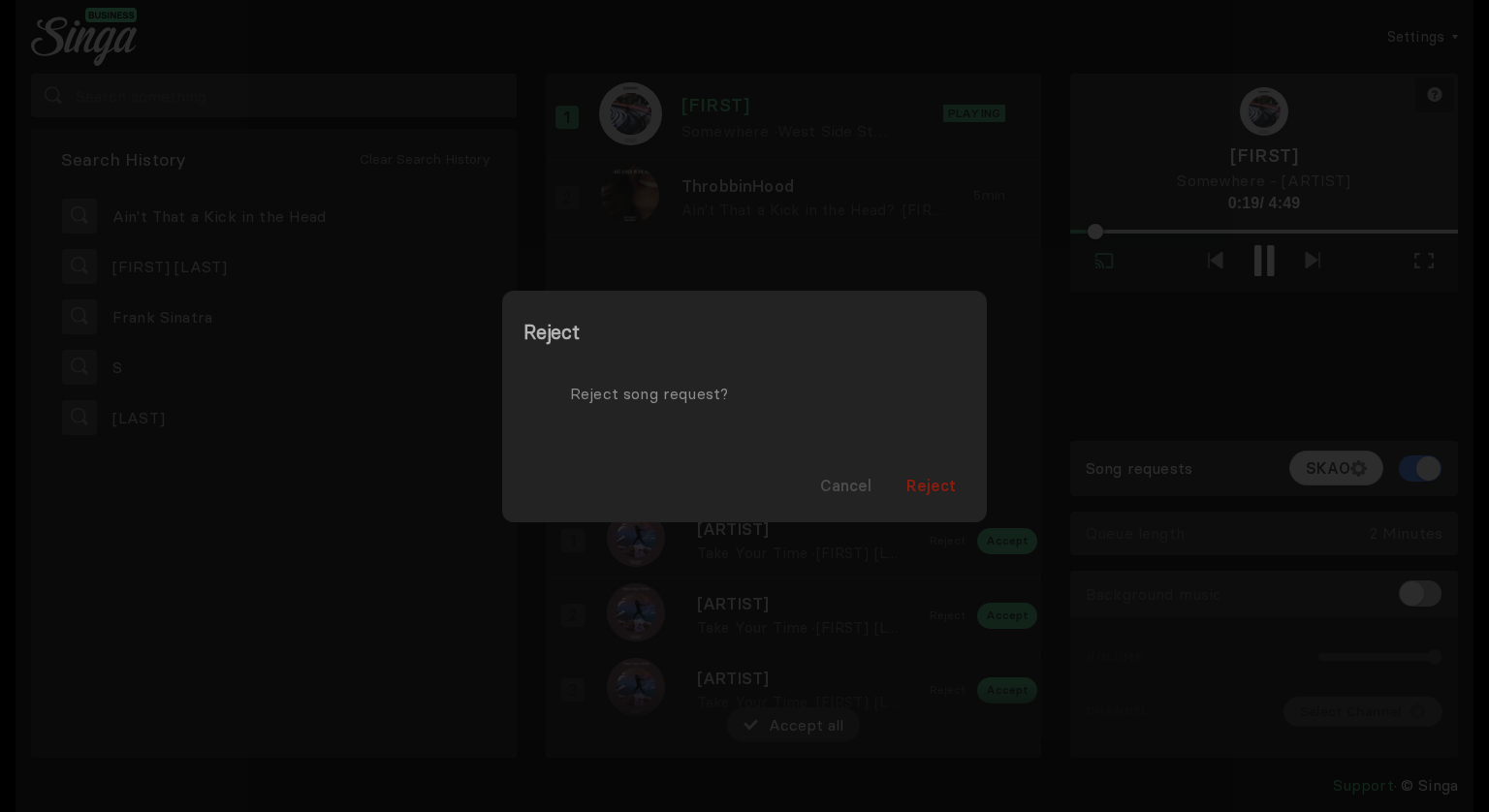 click on "Reject" at bounding box center (931, 485) 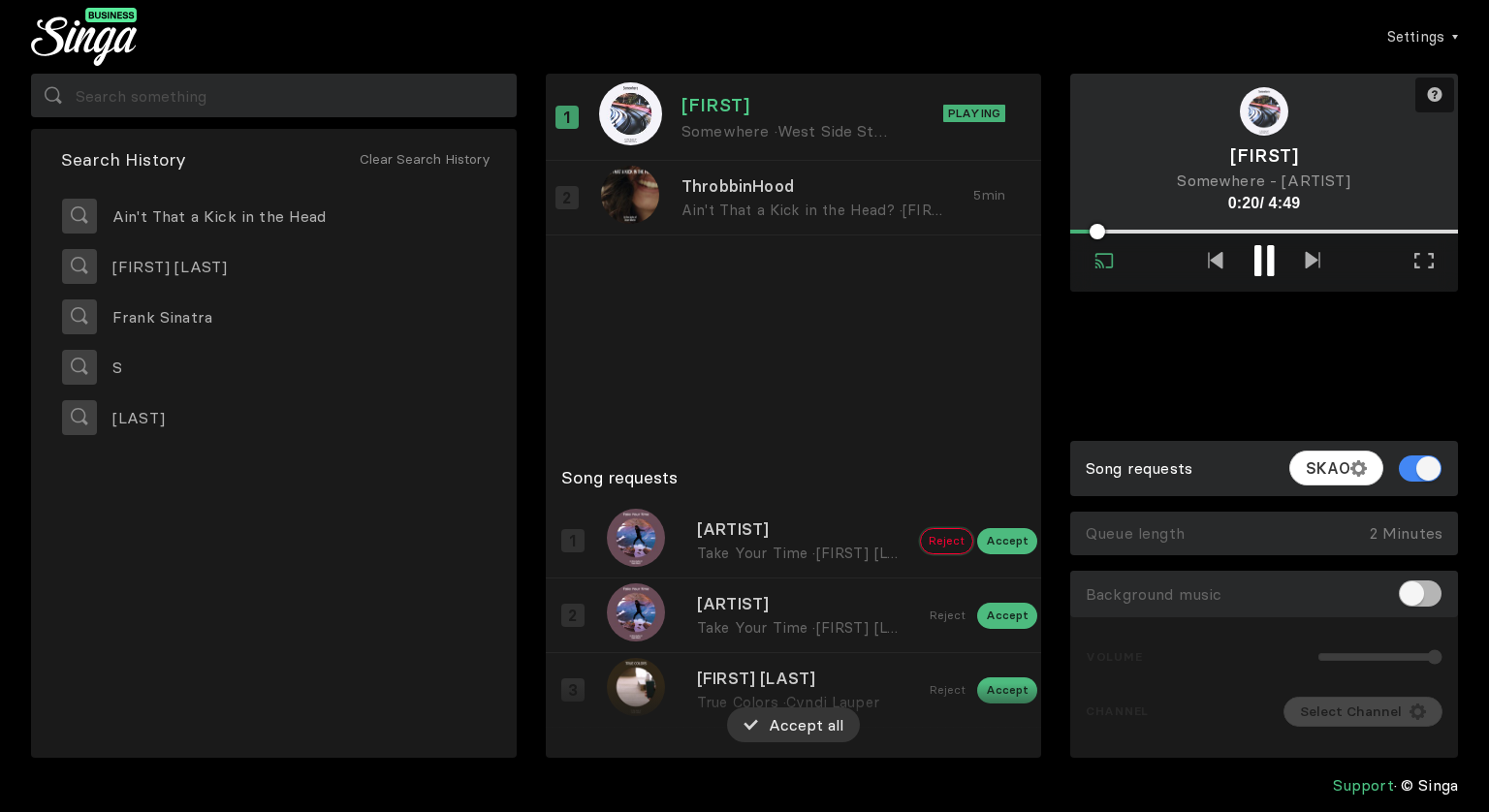 click on "Reject" at bounding box center [946, 541] 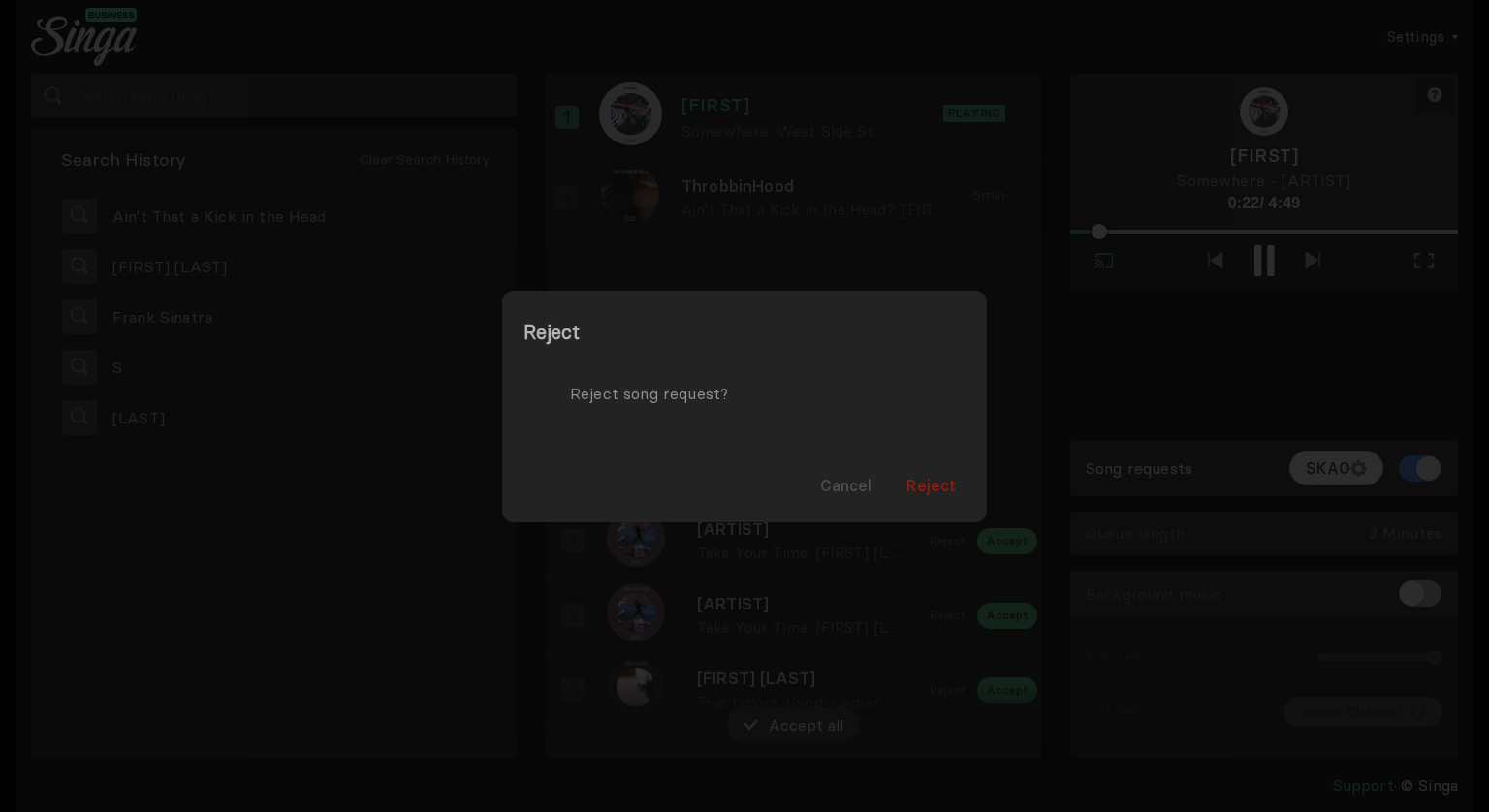 click on "Reject" at bounding box center (931, 485) 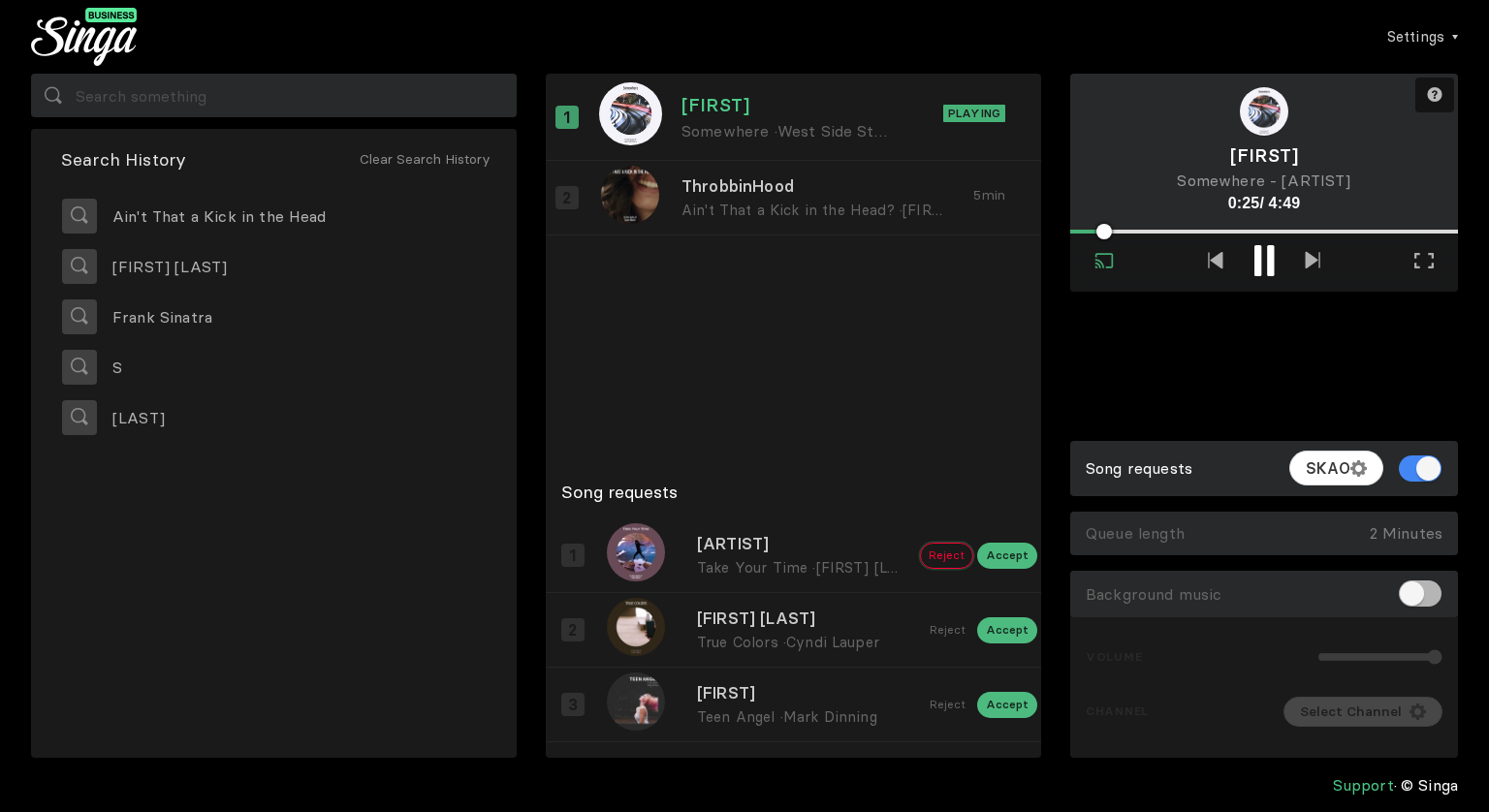 click on "Reject" at bounding box center [946, 555] 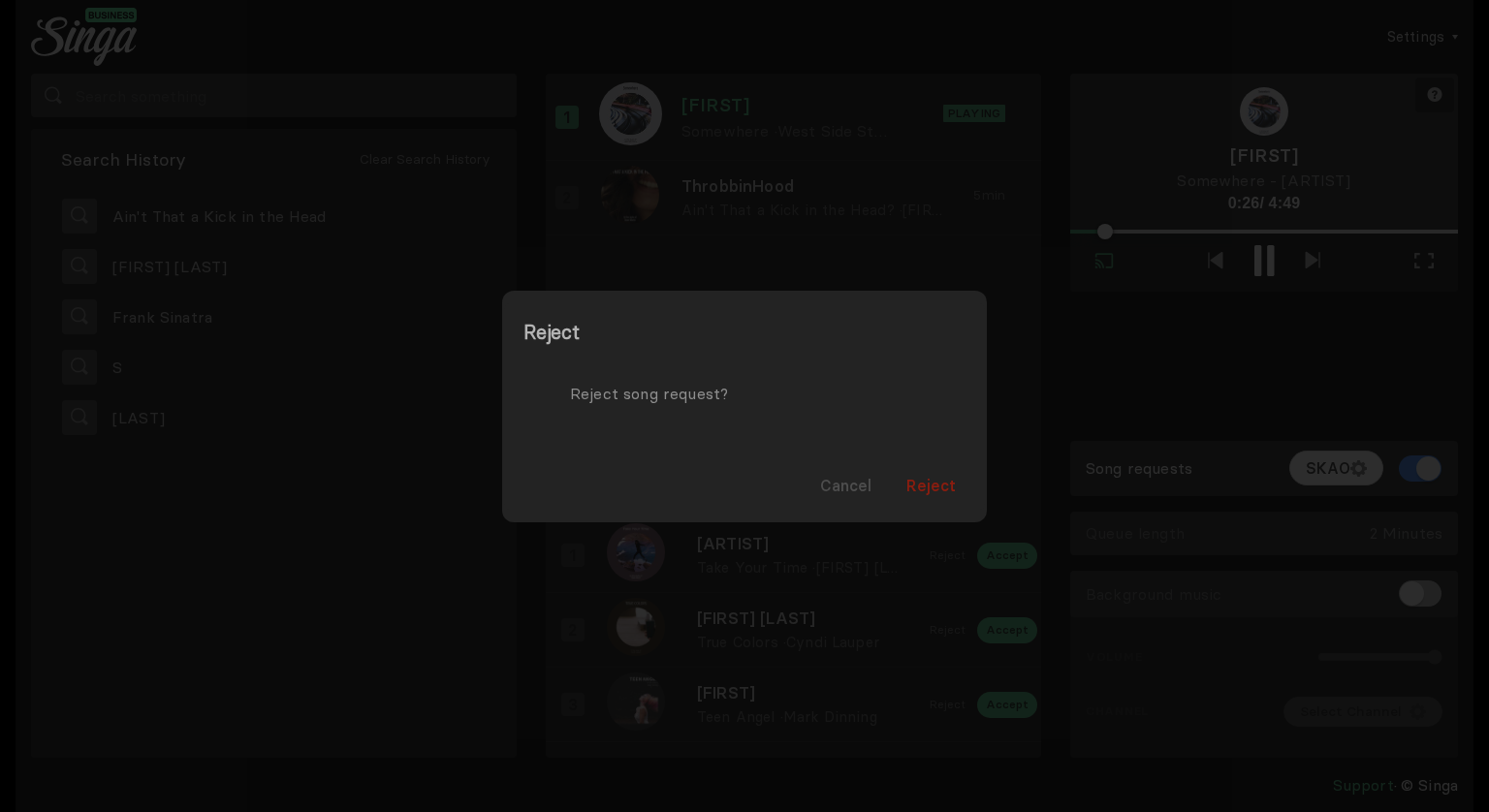 click on "Reject" at bounding box center (931, 485) 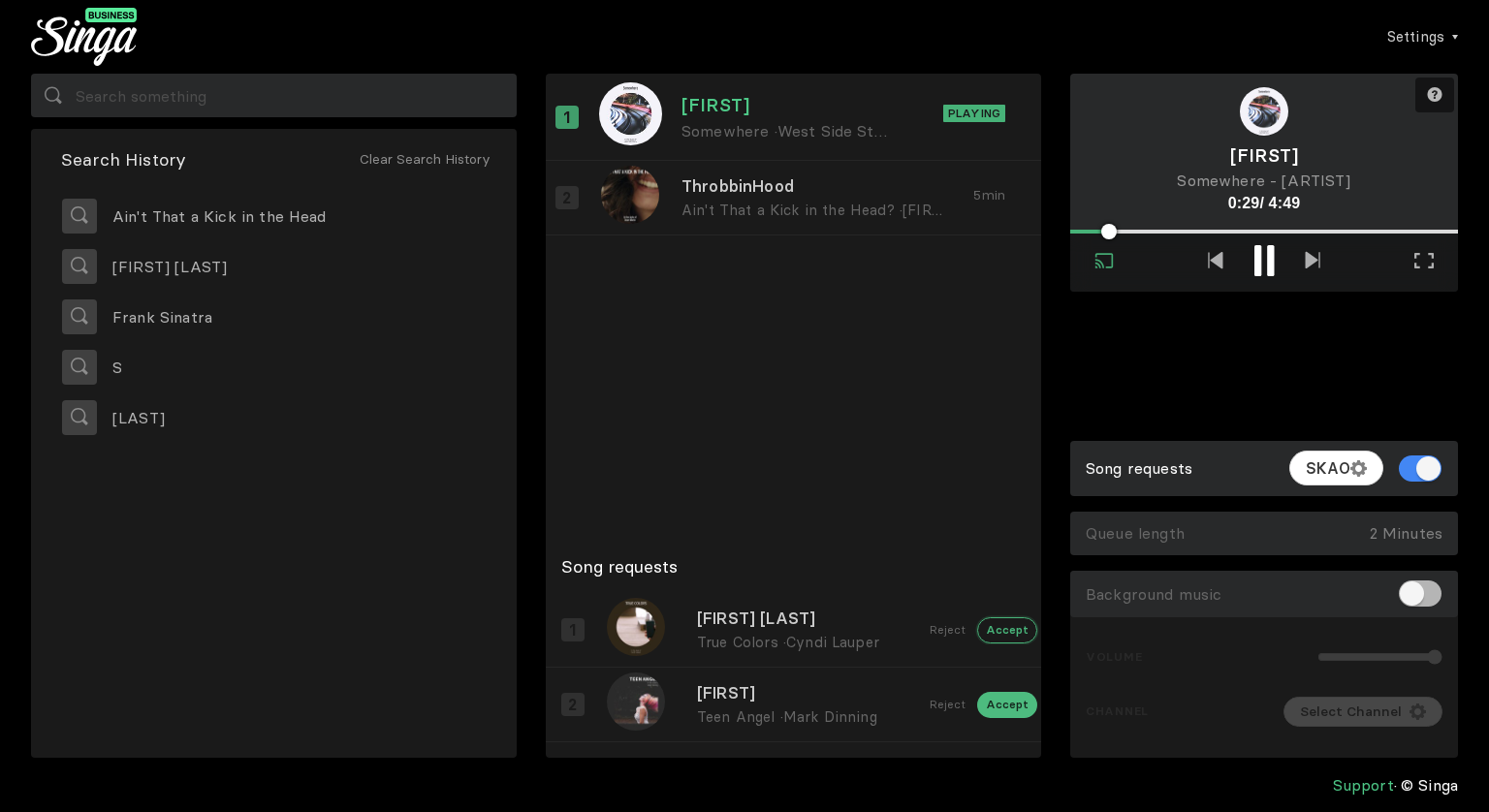 click on "Accept" at bounding box center (1007, 630) 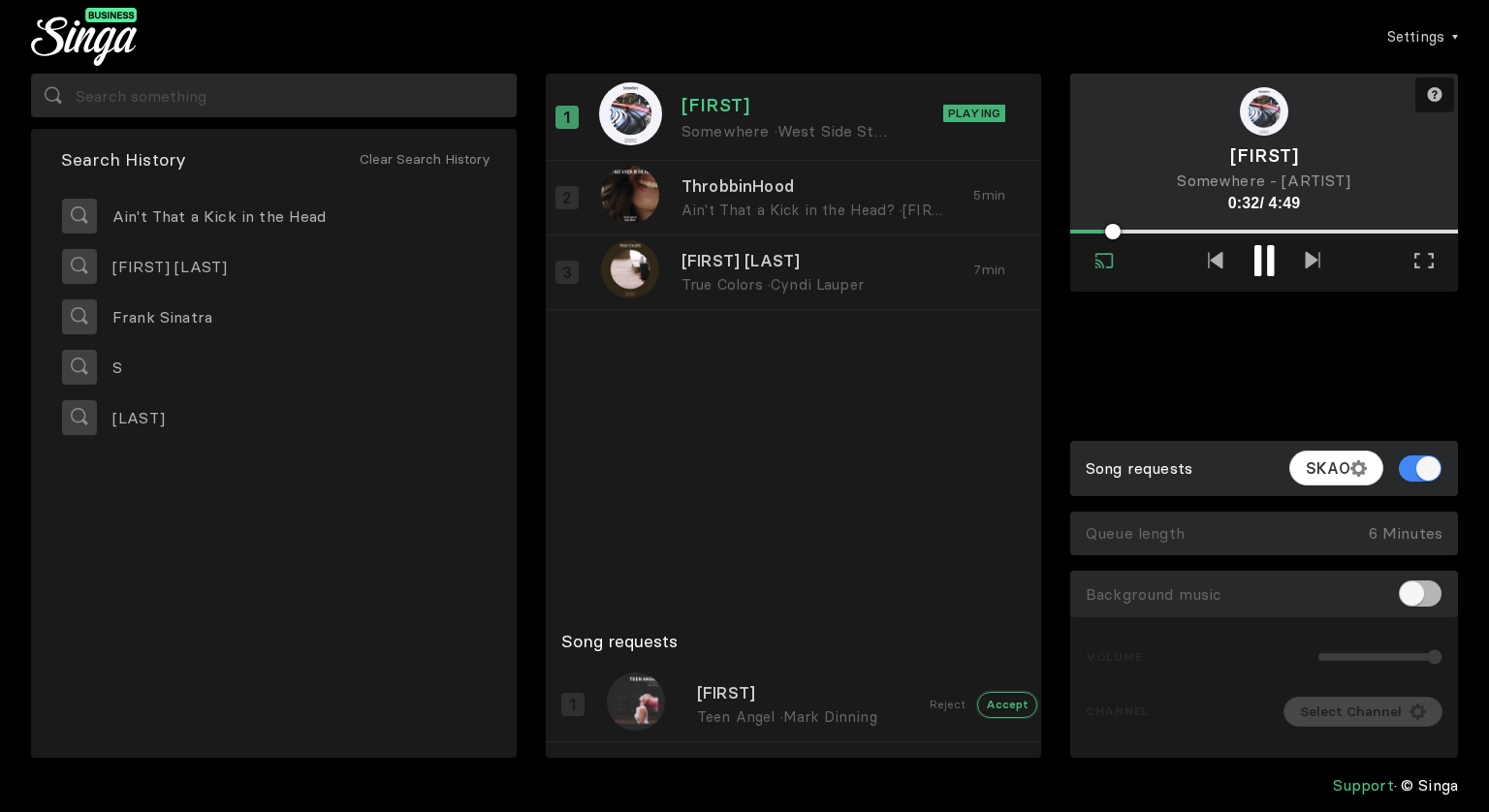 click on "Accept" at bounding box center [1007, 704] 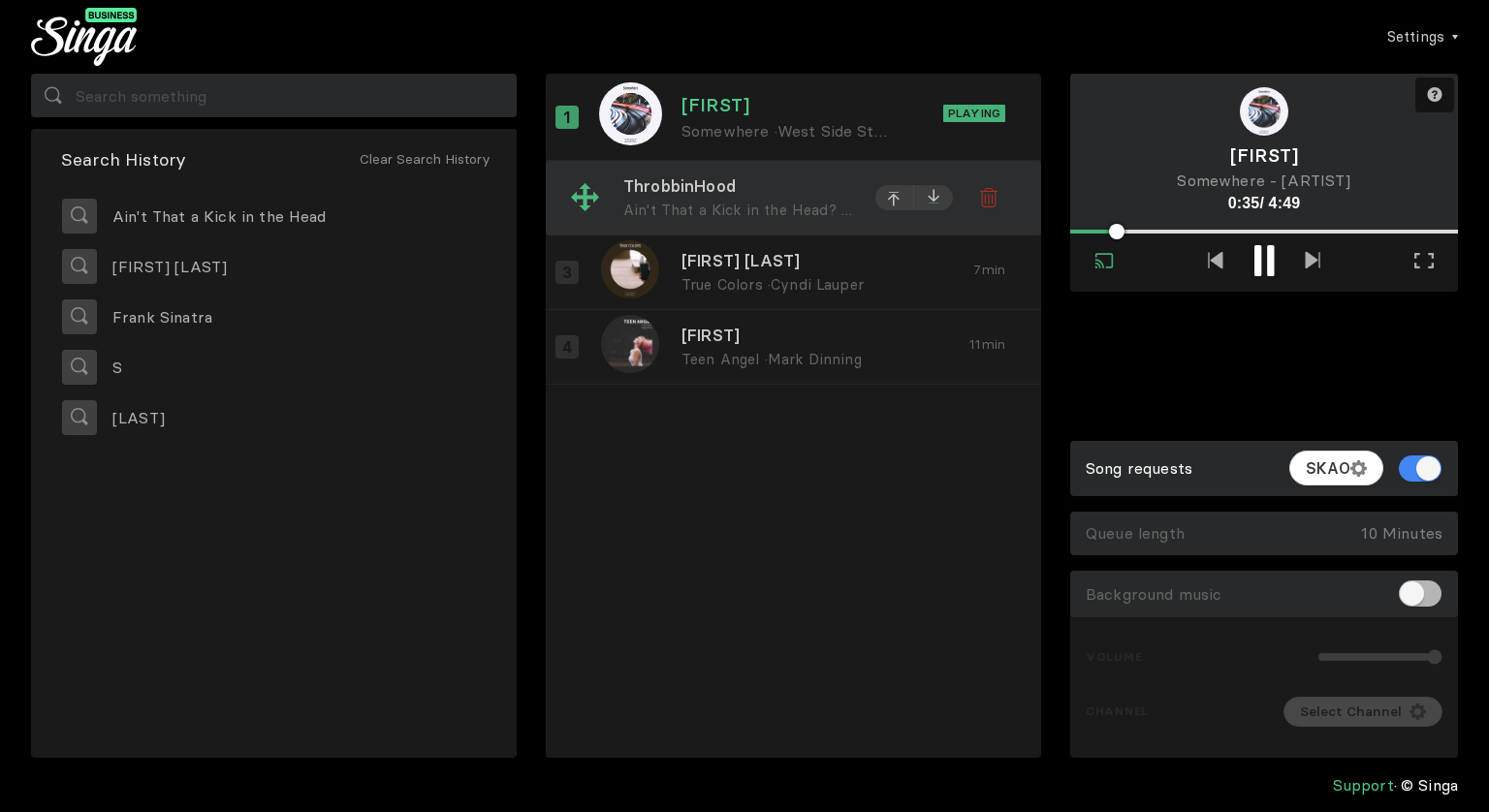 click at bounding box center [934, 198] 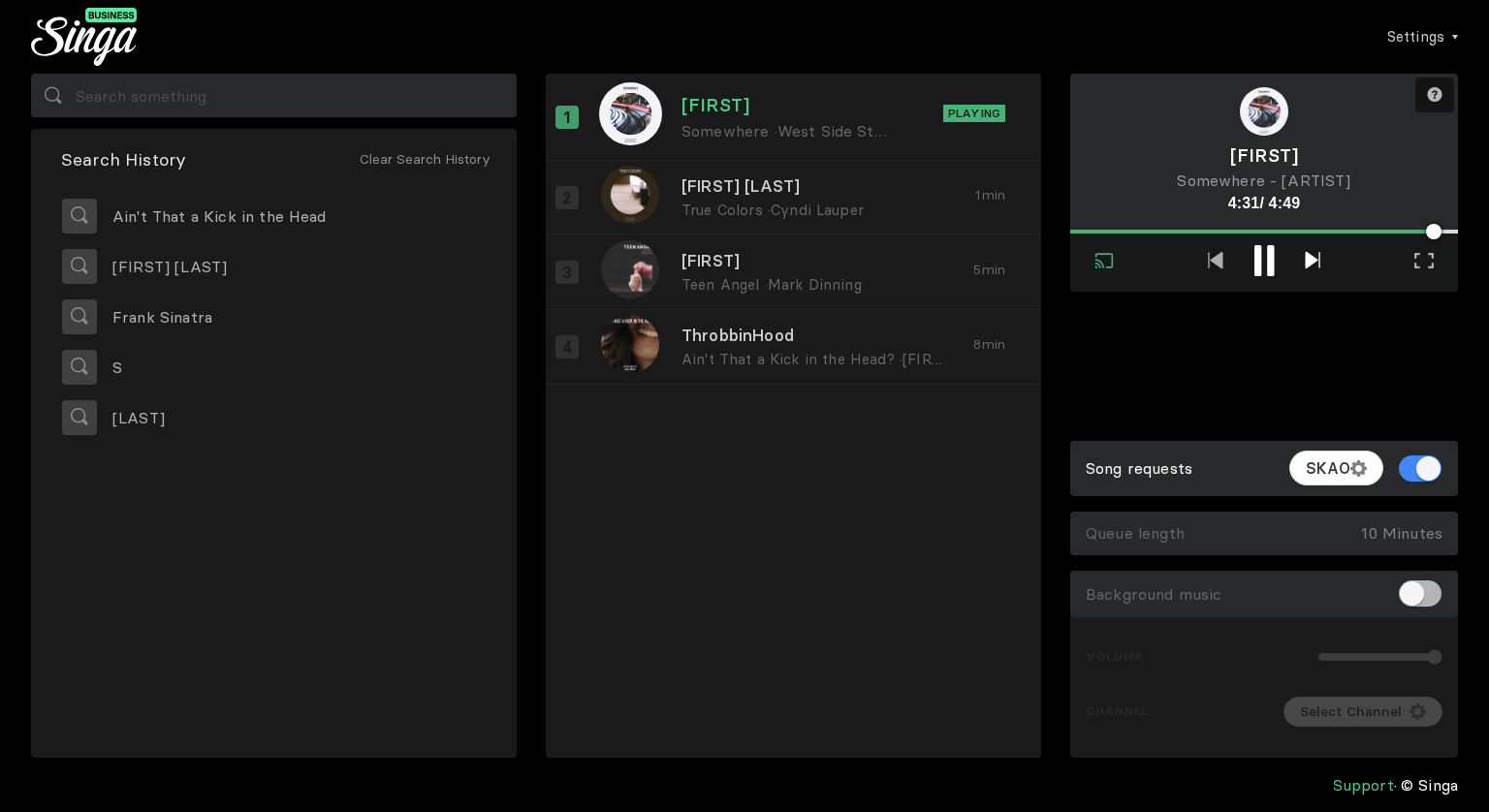 click at bounding box center (1313, 260) 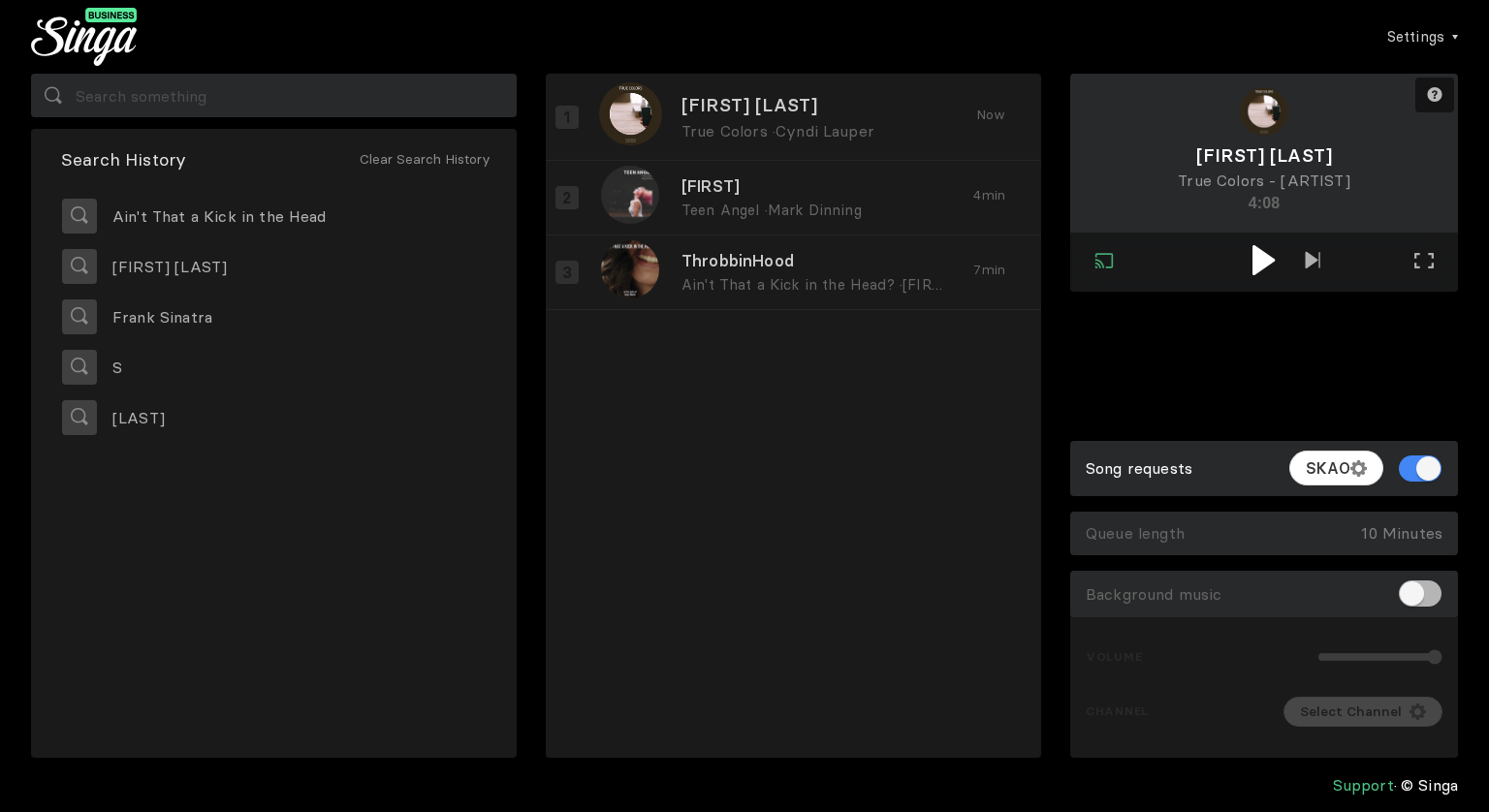 click at bounding box center [1263, 260] 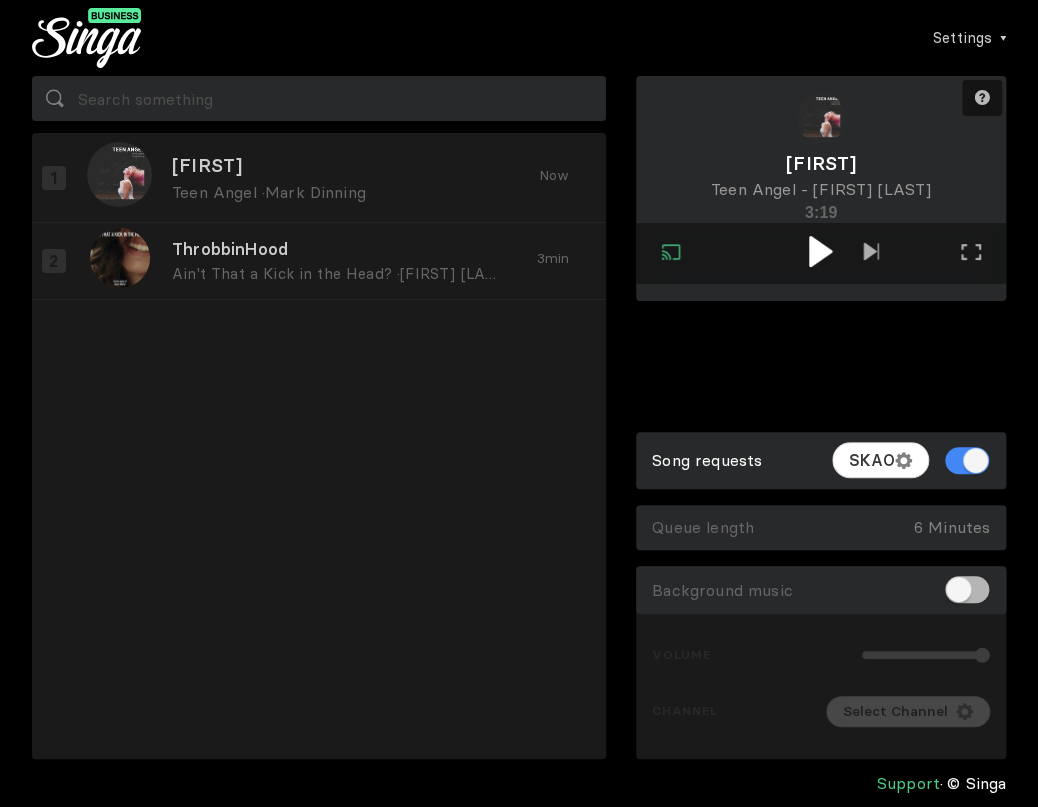 click on "Settings     Account Settings Song requests New Background Music Upgrade to Singa Business Pro Logout" at bounding box center (573, 38) 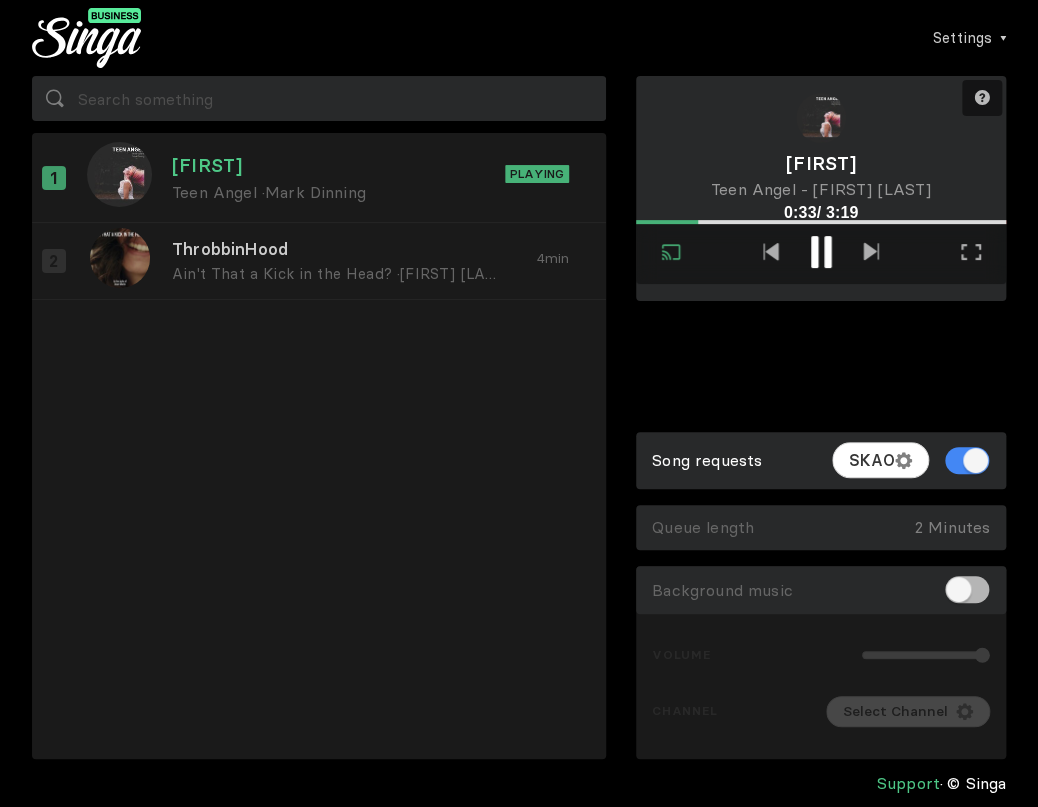 click on "Settings     Account Settings Song requests New Background Music Upgrade to Singa Business Pro Logout" at bounding box center [573, 38] 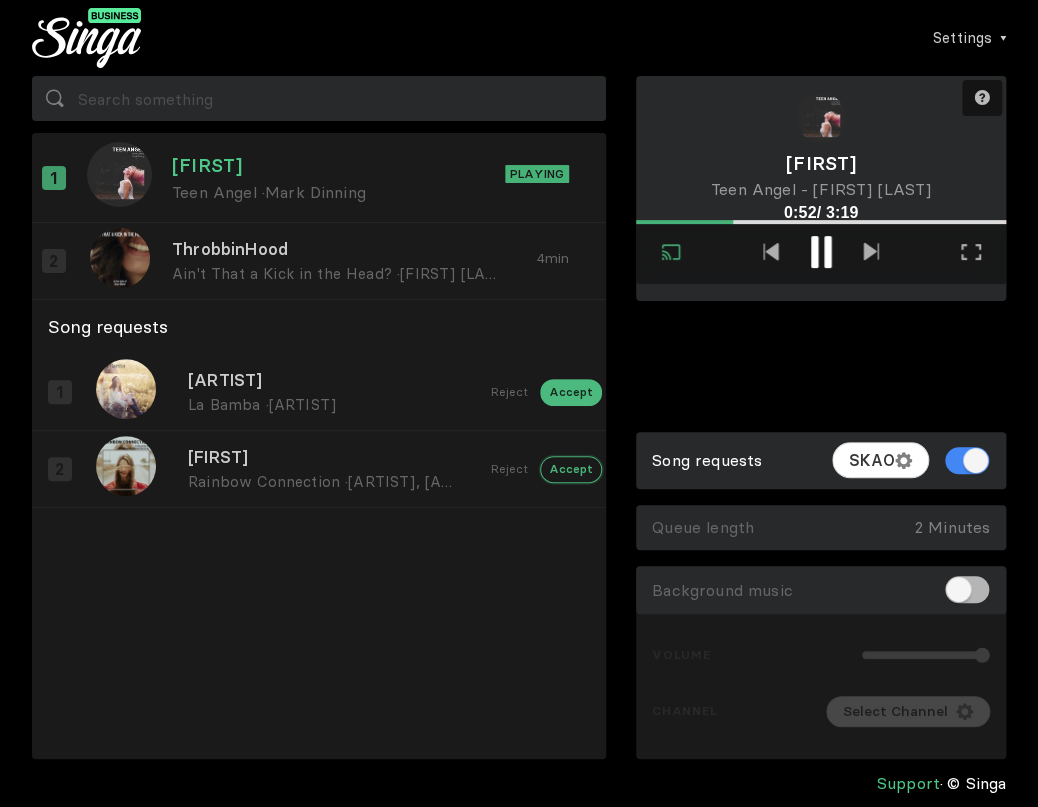 click on "Accept" at bounding box center (571, 392) 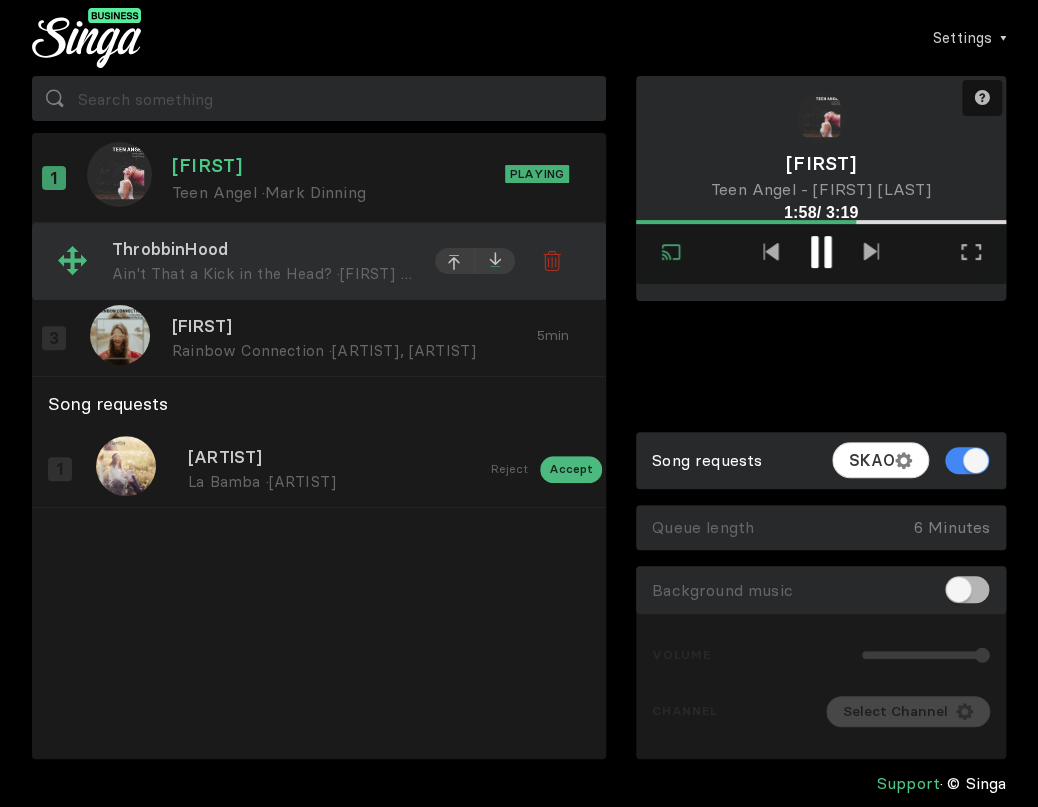 click at bounding box center (495, 258) 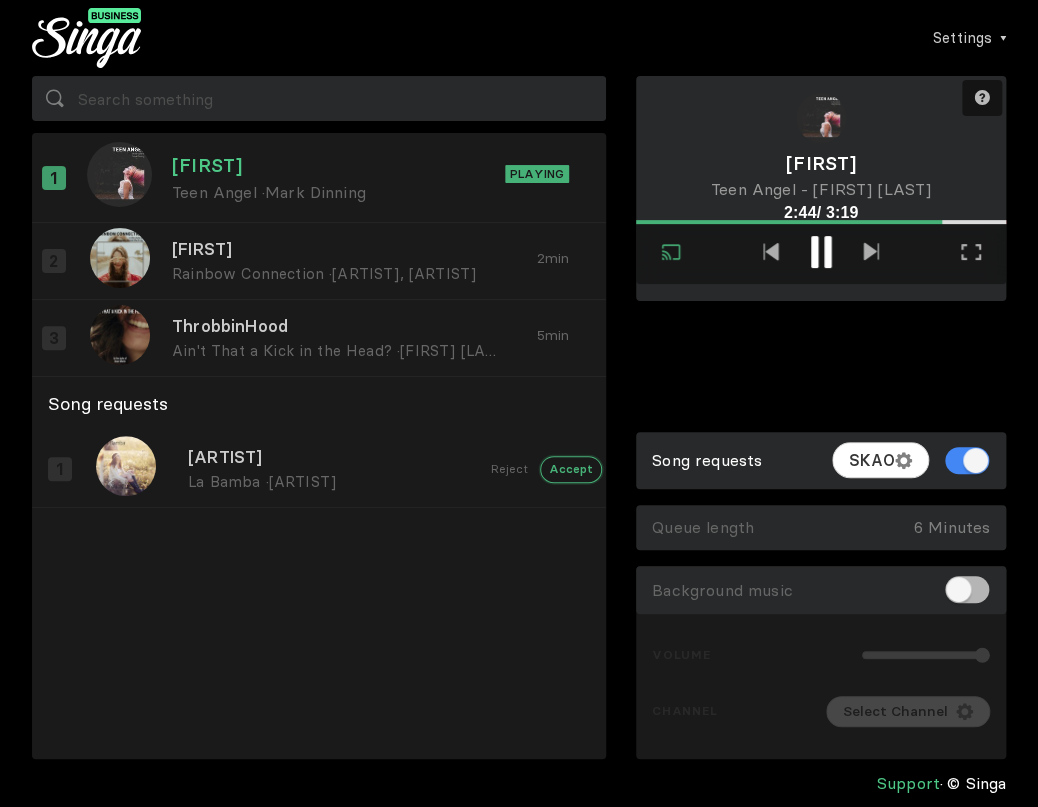 click on "Accept" at bounding box center (571, 469) 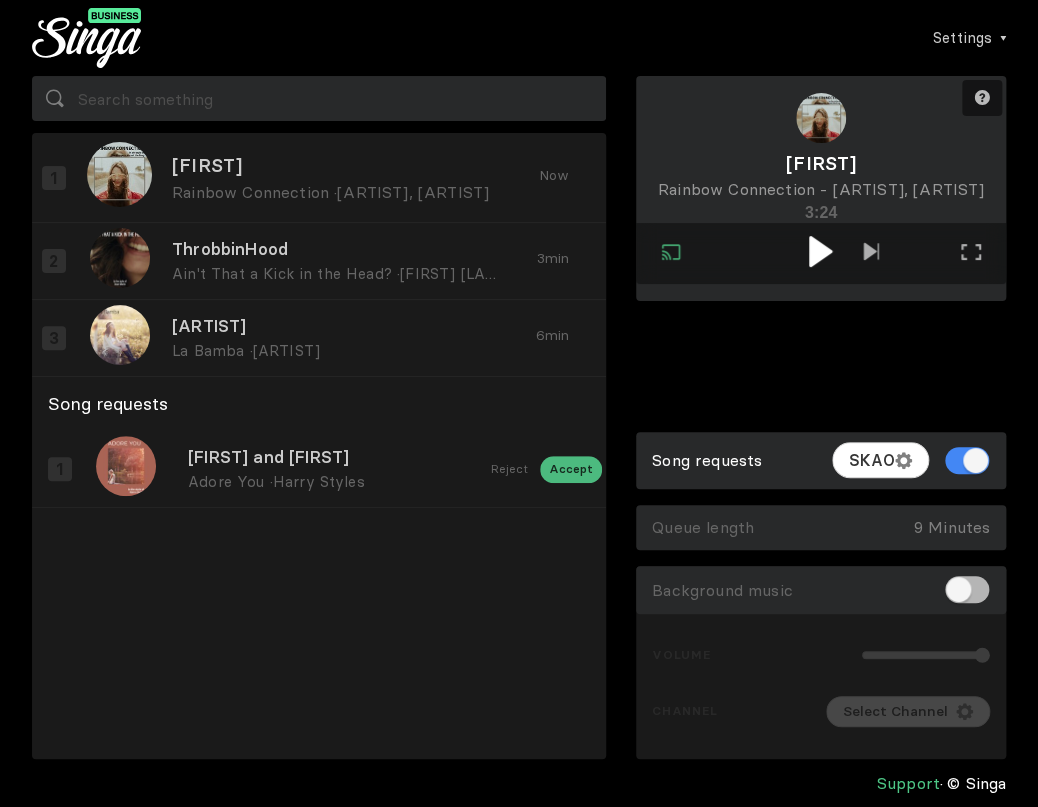 click at bounding box center [820, 251] 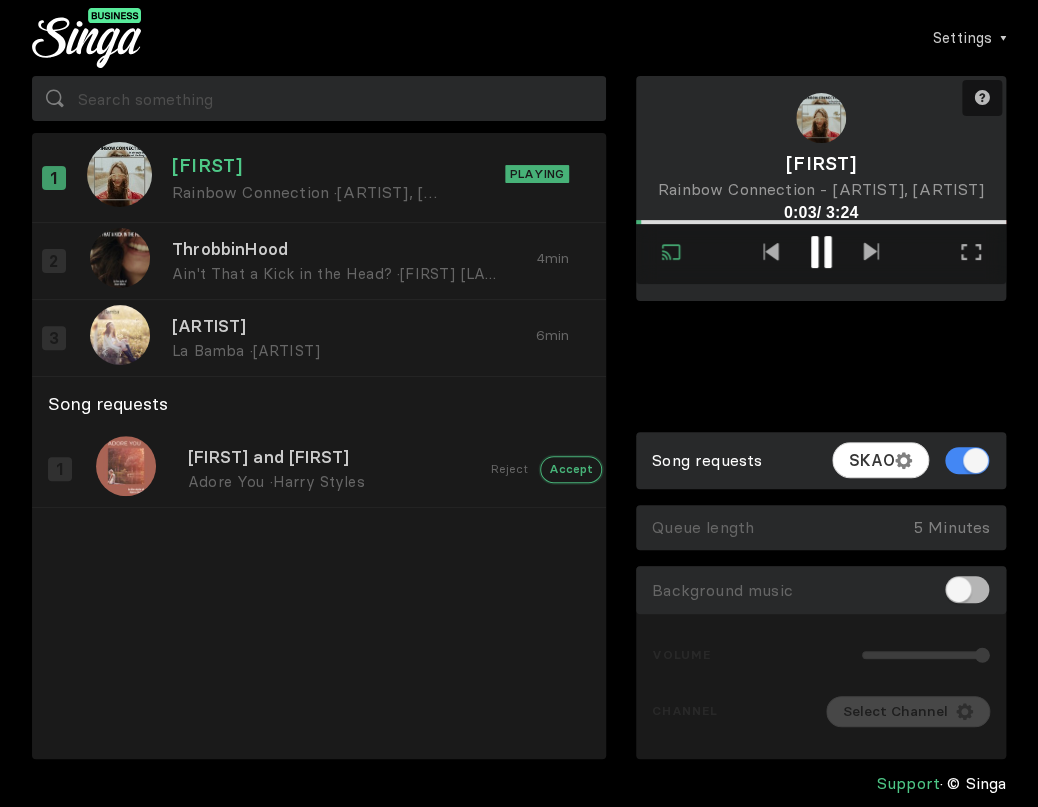 click on "Accept" at bounding box center (571, 469) 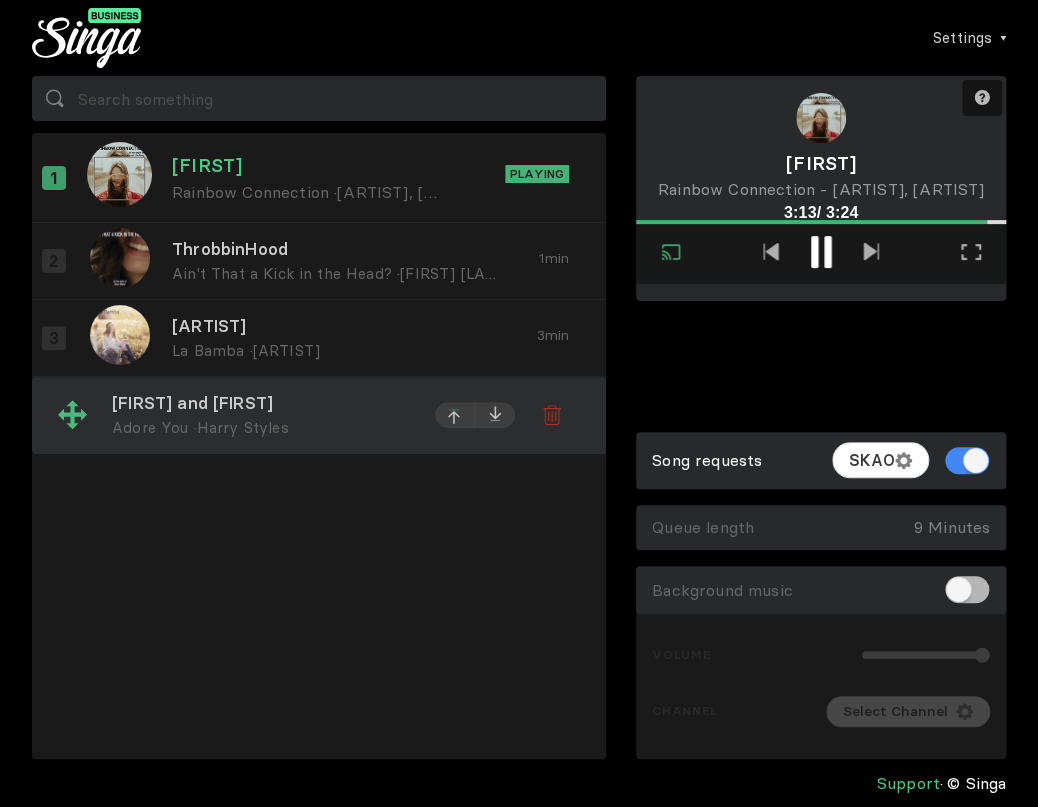 click at bounding box center (455, 418) 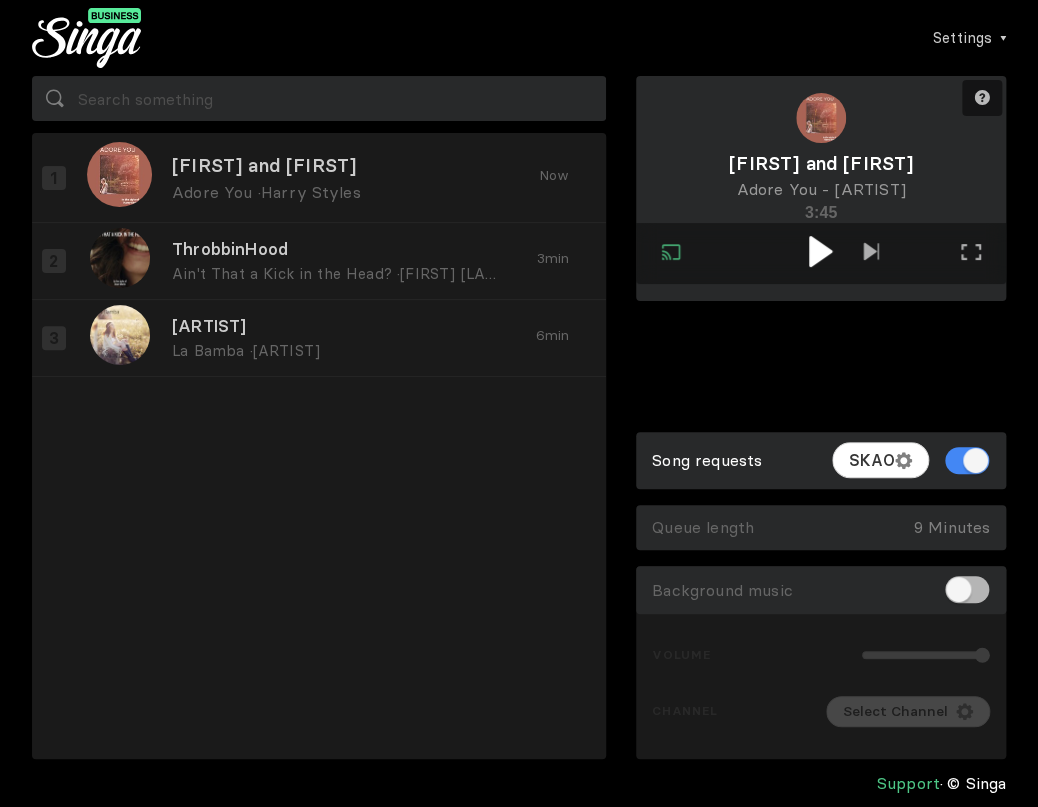 click at bounding box center (821, 251) 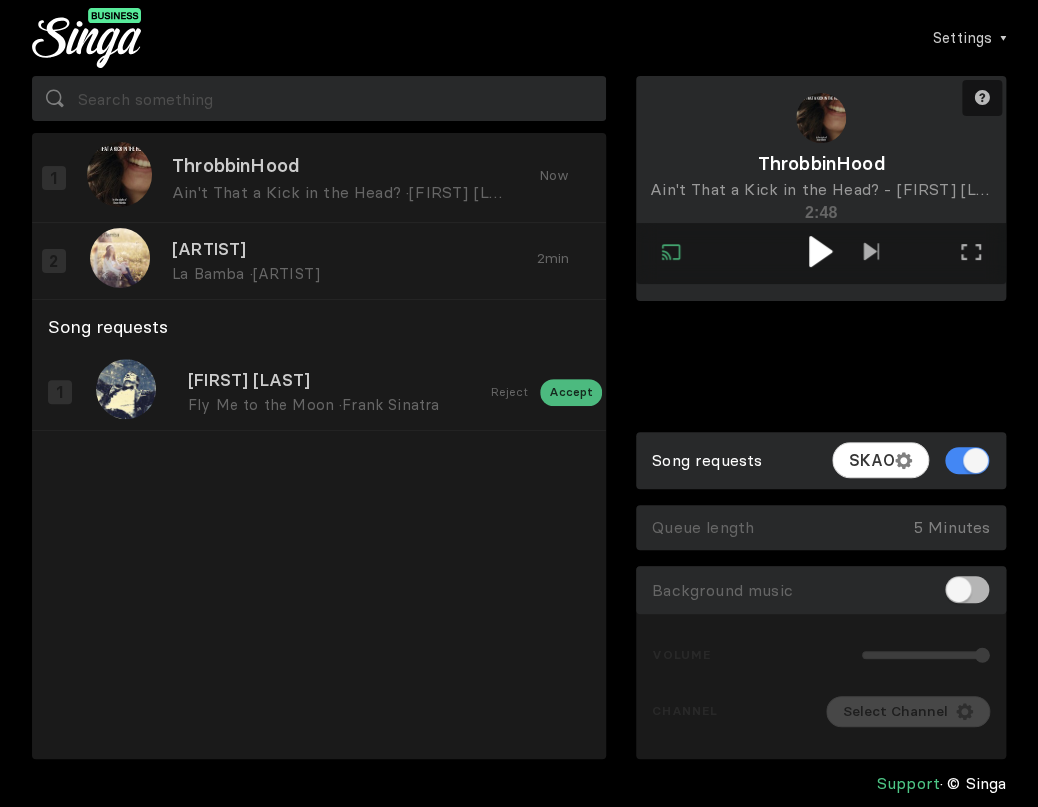 click on "Need help? Connected Exit external screen Full screen Exit full screen ThrobbinHood Ain't That a Kick in the Head? - [FIRST] [LAST] 2:48  Song requests SKAO       Queue length  5 Minutes Empty Queue Background music     Volume Channel Select Channel" at bounding box center (821, 417) 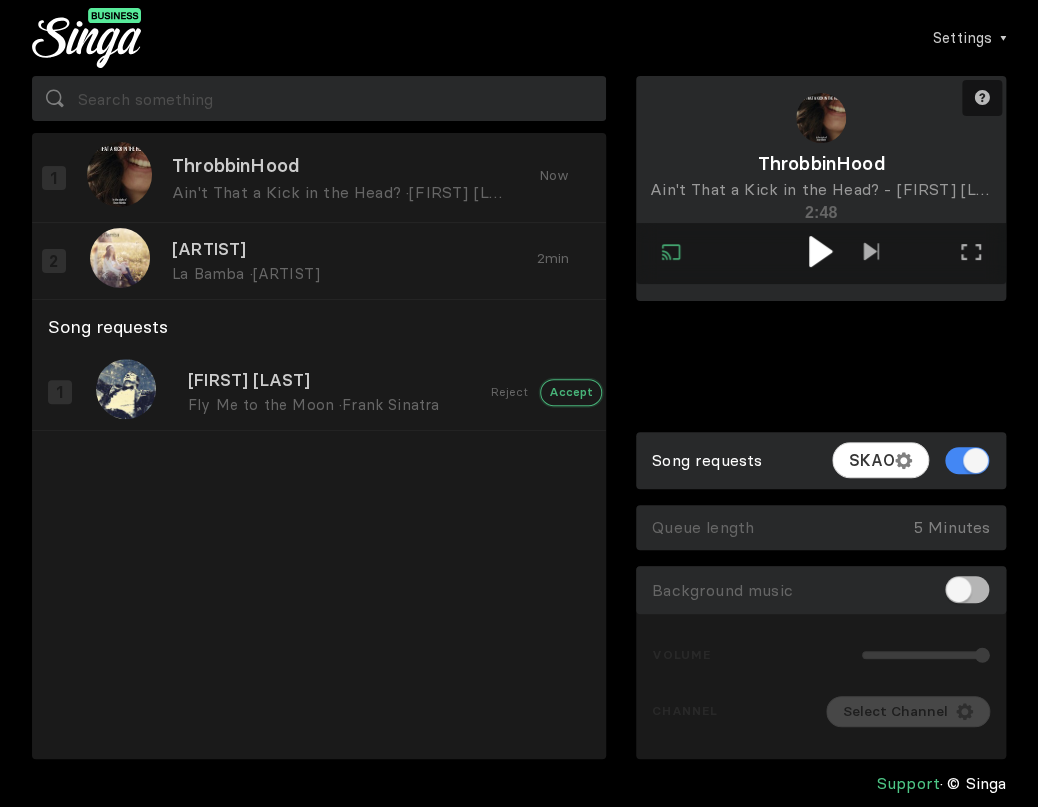 click on "Accept" at bounding box center (571, 392) 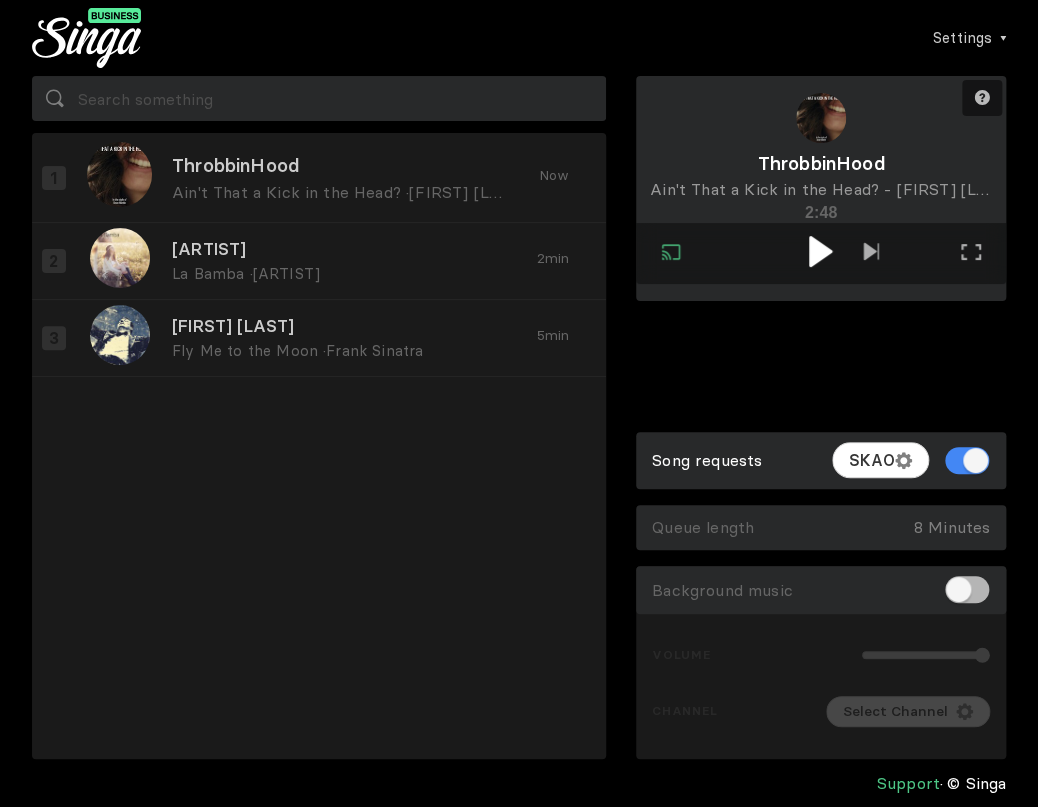 click at bounding box center [820, 251] 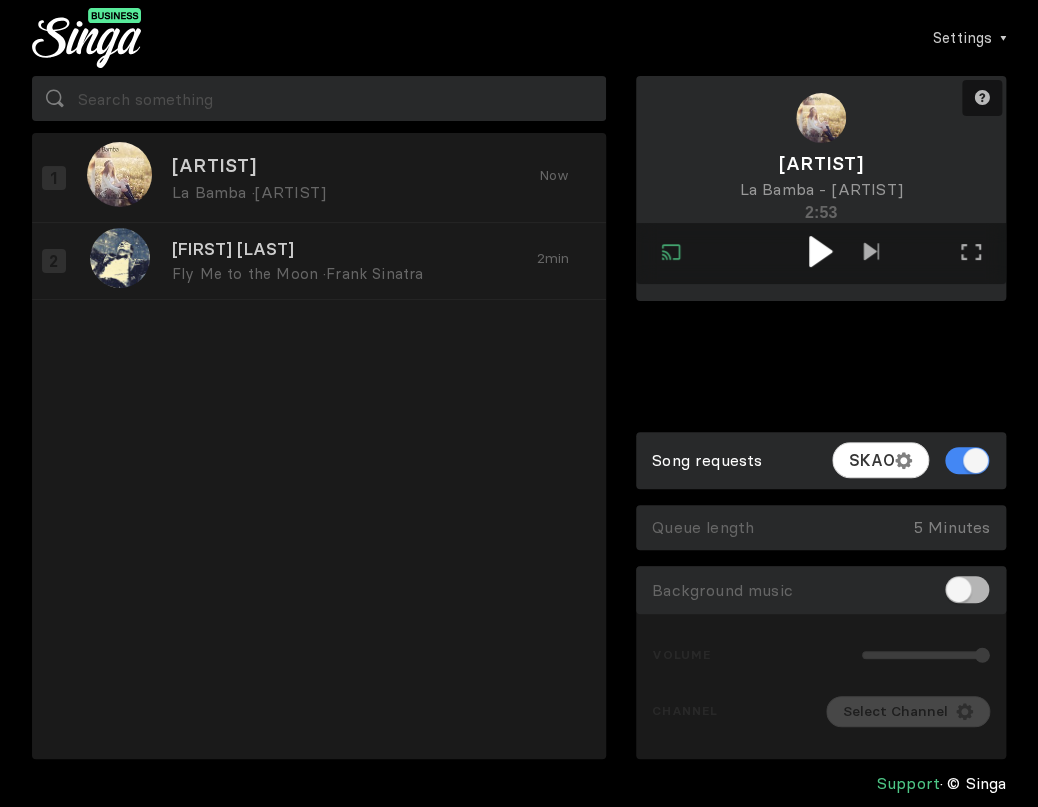 click at bounding box center (820, 251) 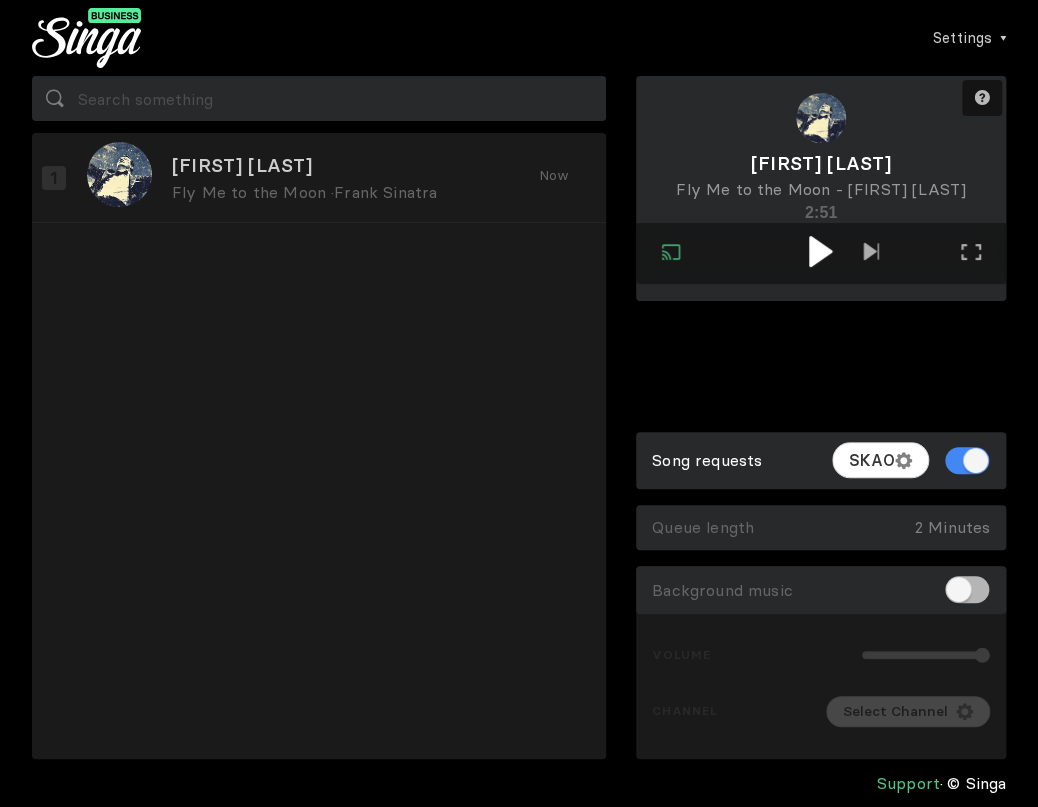 click at bounding box center [820, 251] 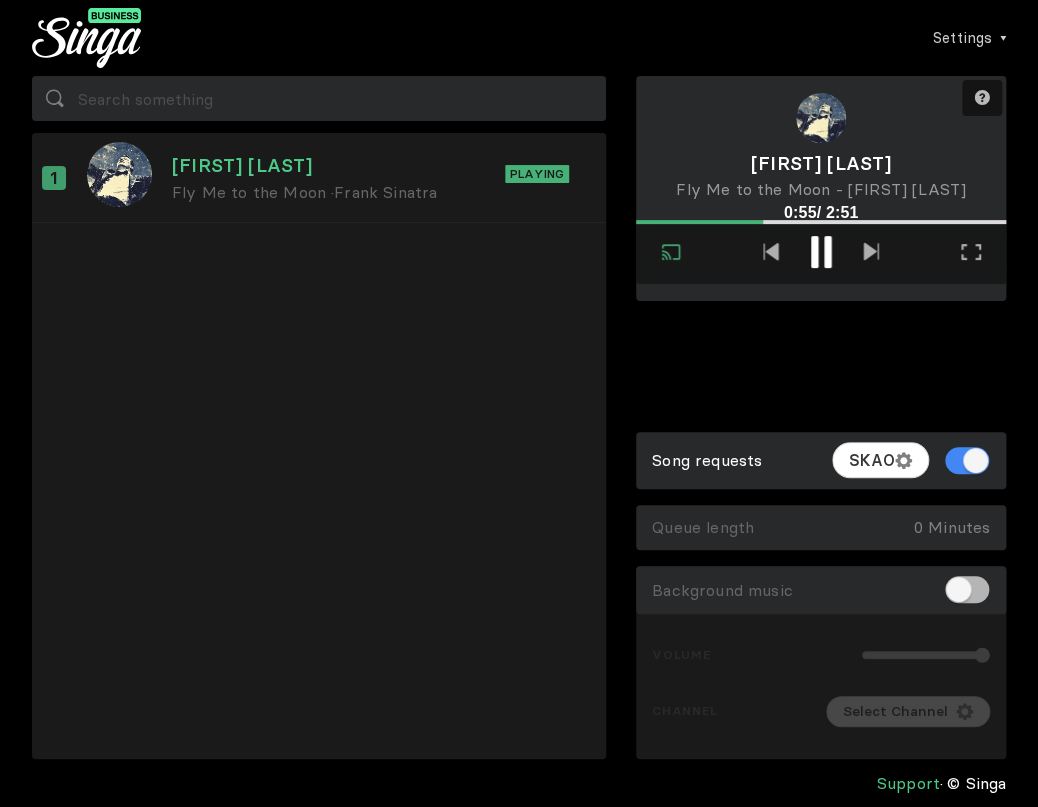 click on "Settings     Account Settings Song requests New Background Music Upgrade to Singa Business Pro Logout" at bounding box center (573, 38) 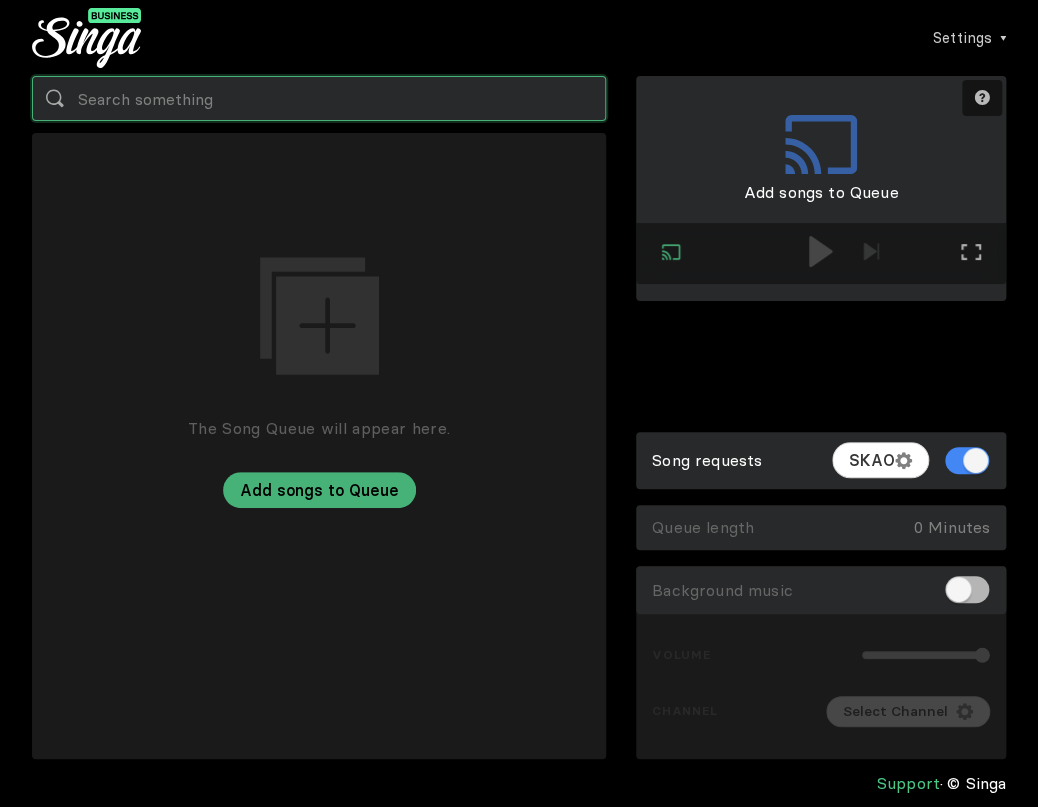 click at bounding box center (319, 98) 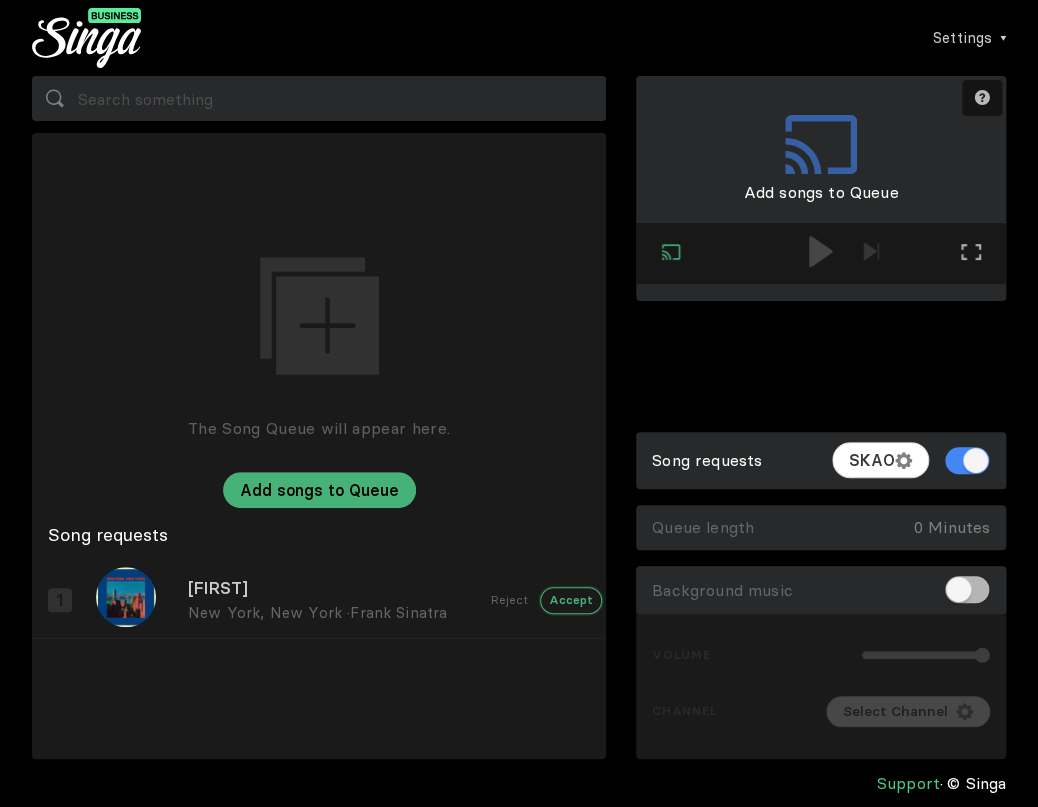 drag, startPoint x: 719, startPoint y: 59, endPoint x: 556, endPoint y: 594, distance: 559.2799 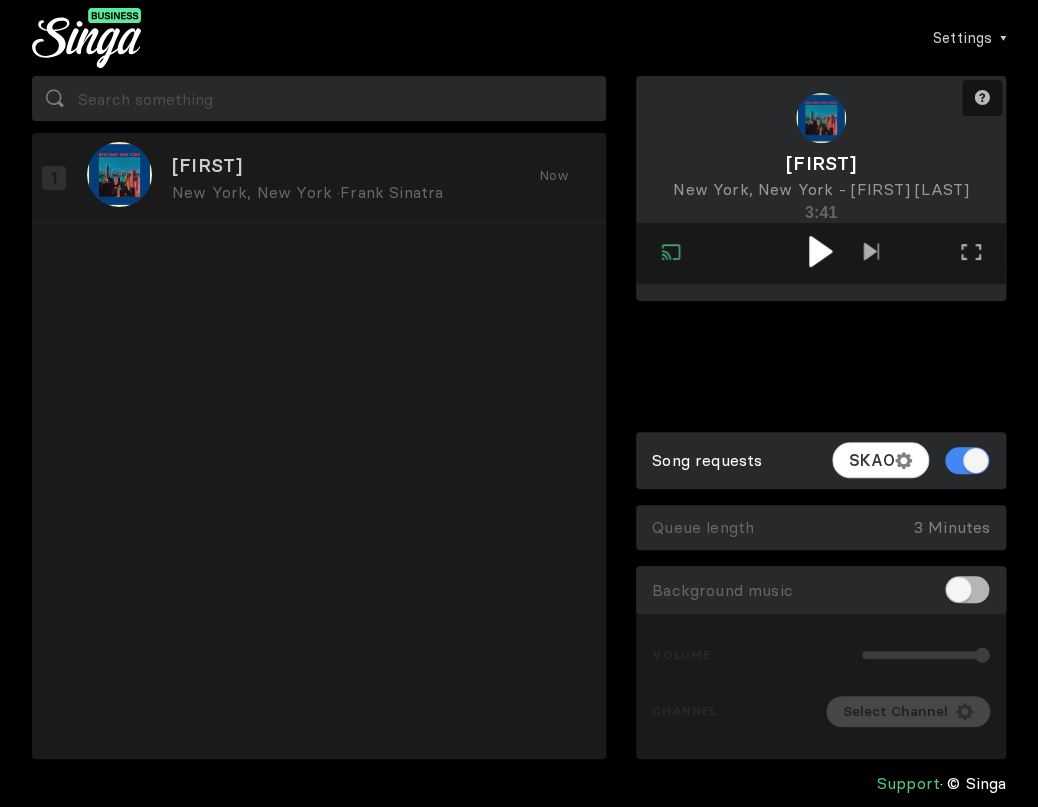 click at bounding box center (820, 251) 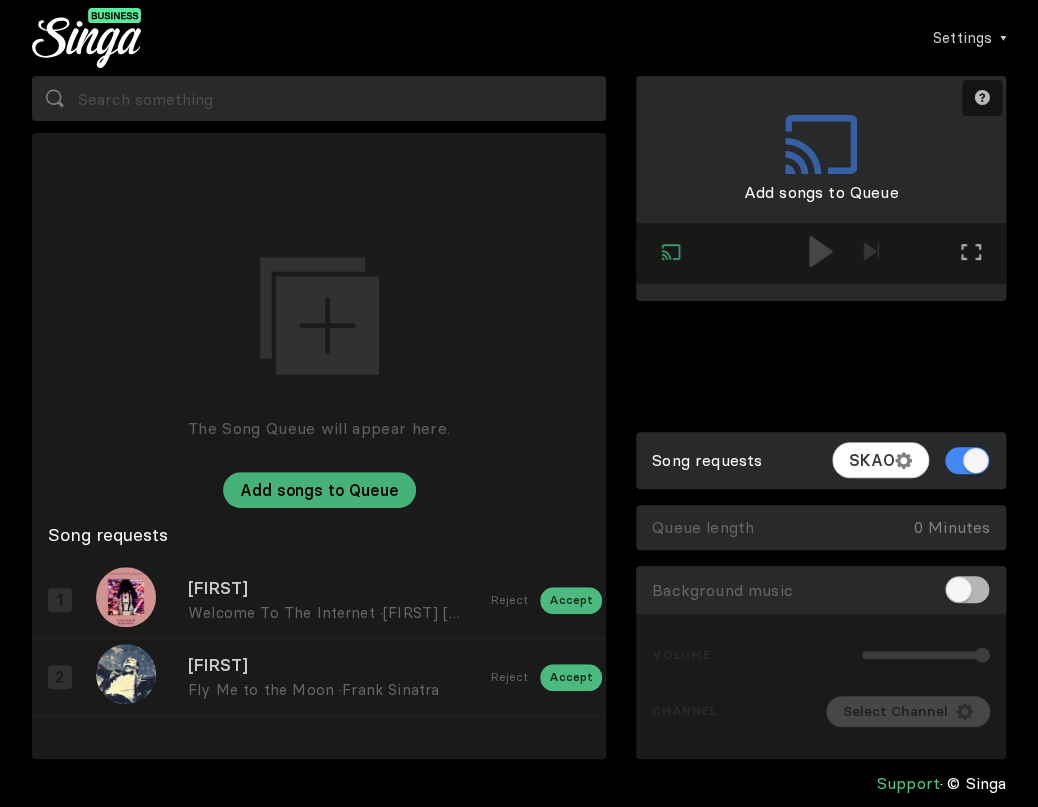 click on "Need help? Connected Exit external screen Full screen Exit full screen Add songs to Queue Song requests SKAO       Queue length  0 Minutes Empty Queue Background music     Volume Channel Select Channel" at bounding box center (821, 417) 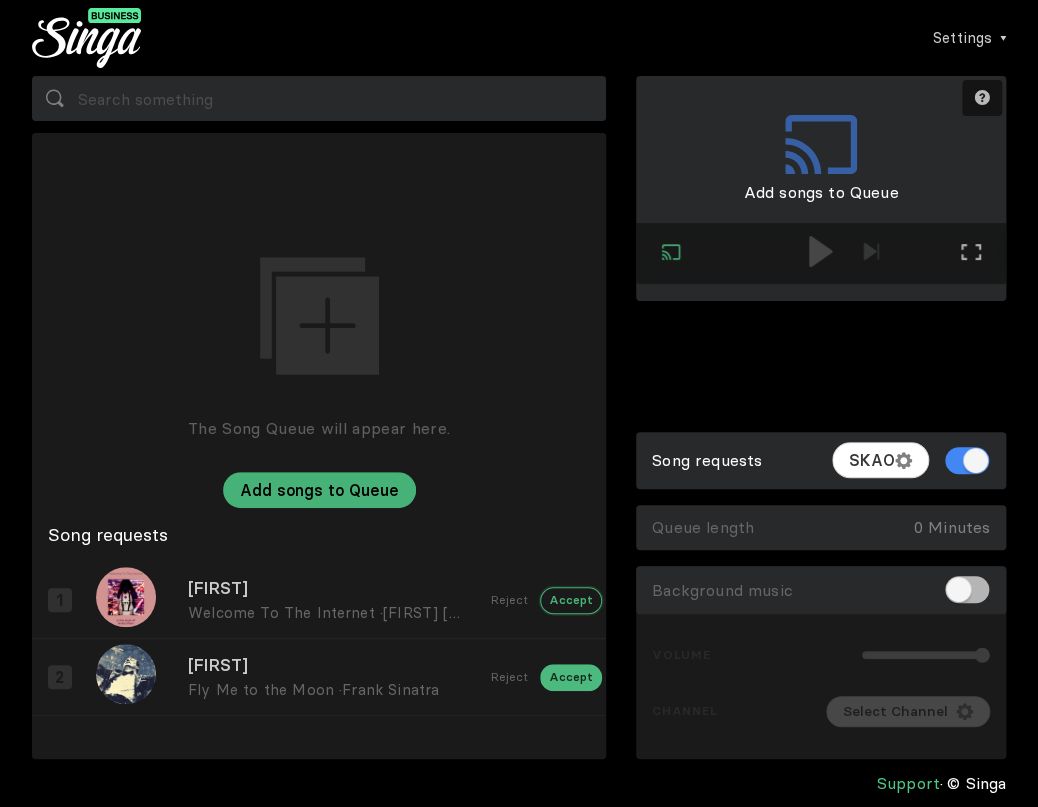 click on "Accept" at bounding box center (571, 600) 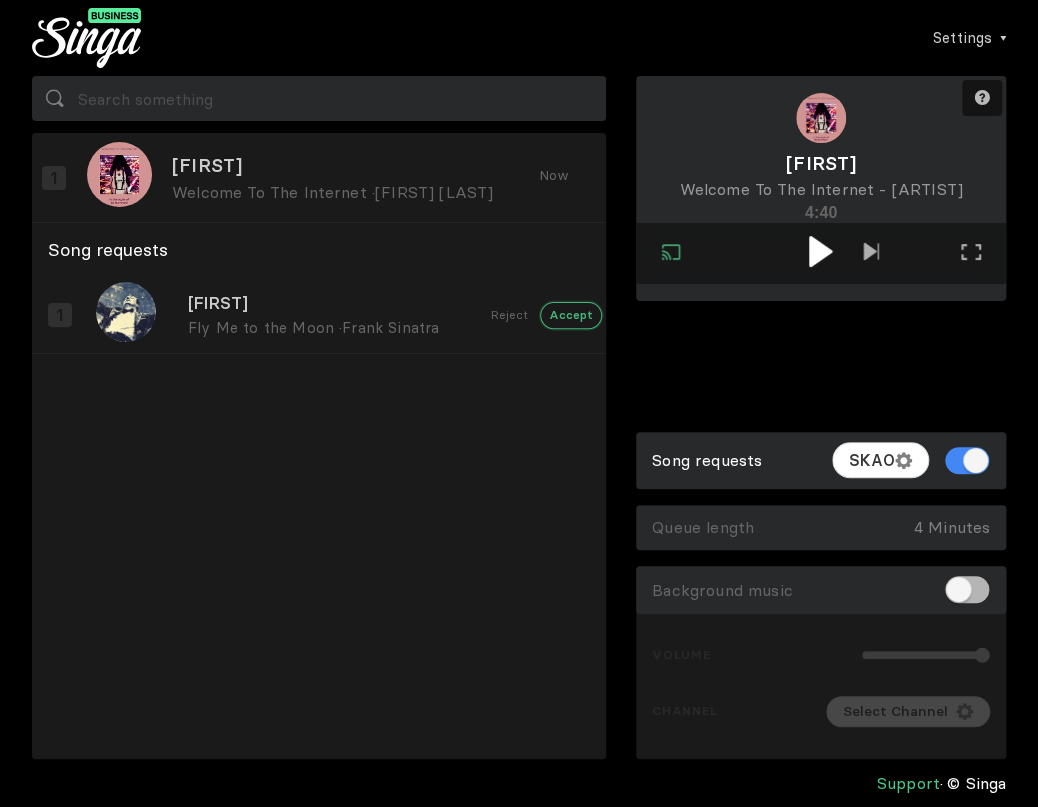 click on "Accept" at bounding box center (571, 315) 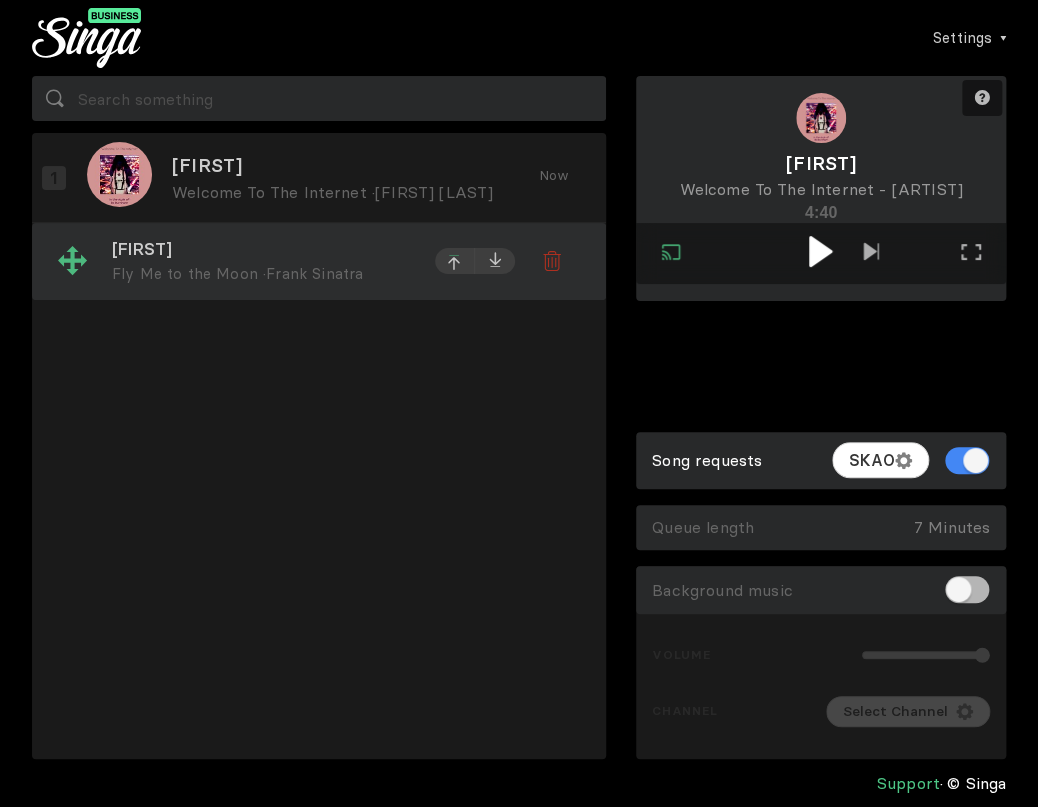 click at bounding box center (455, 180) 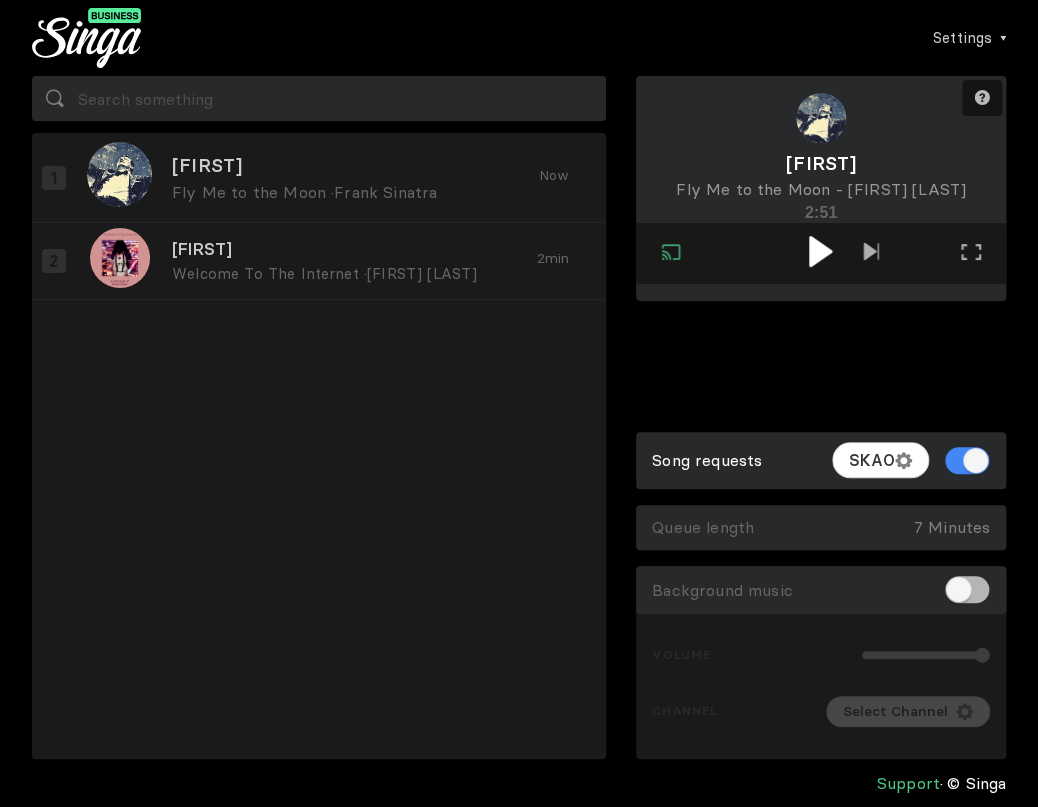 drag, startPoint x: 444, startPoint y: 261, endPoint x: 361, endPoint y: 329, distance: 107.298645 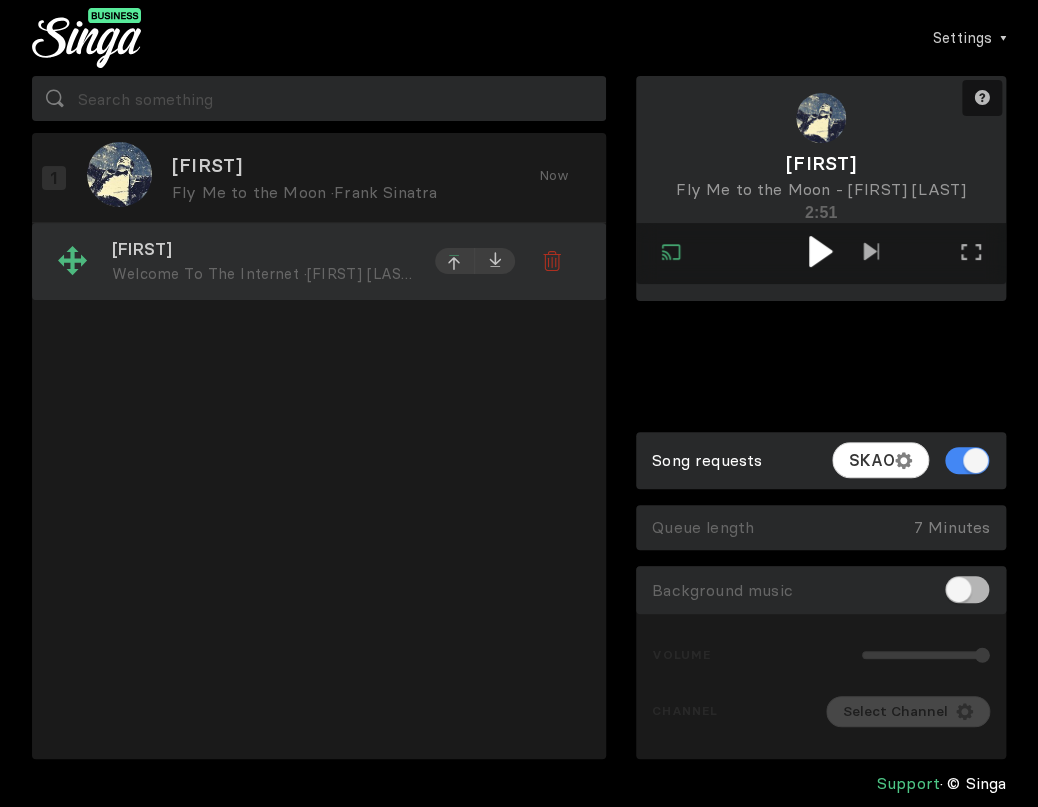 click at bounding box center [455, 178] 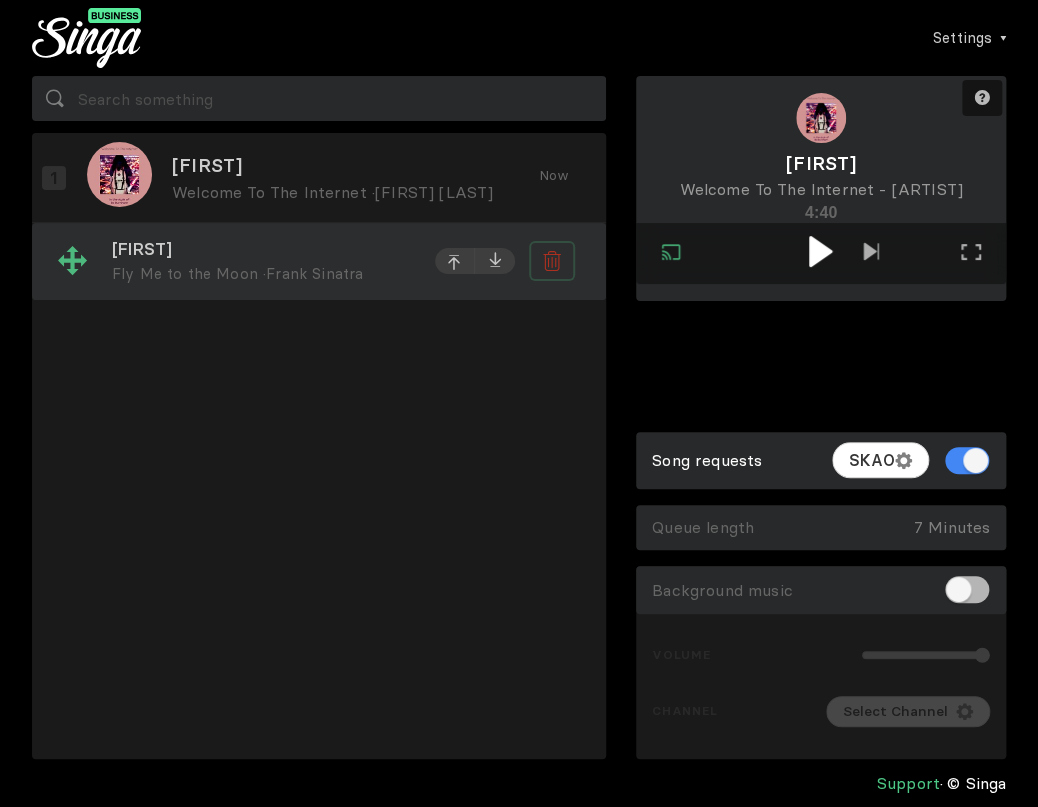 click at bounding box center [548, 263] 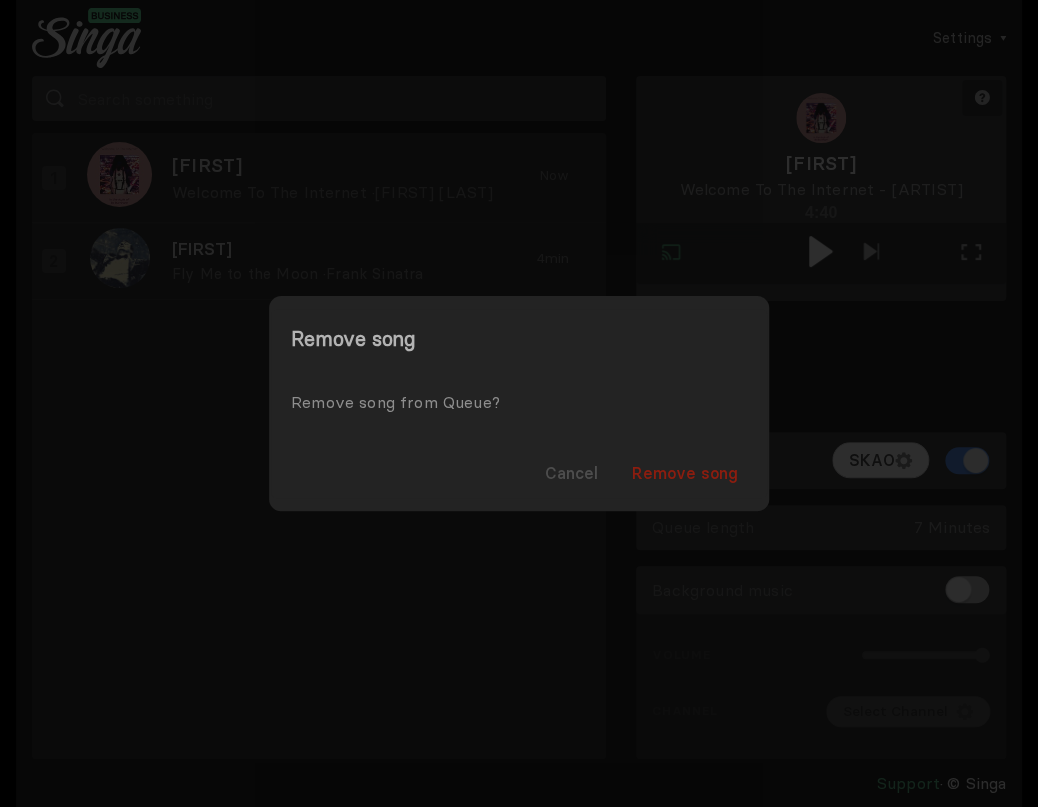 click on "Remove song" at bounding box center (685, 473) 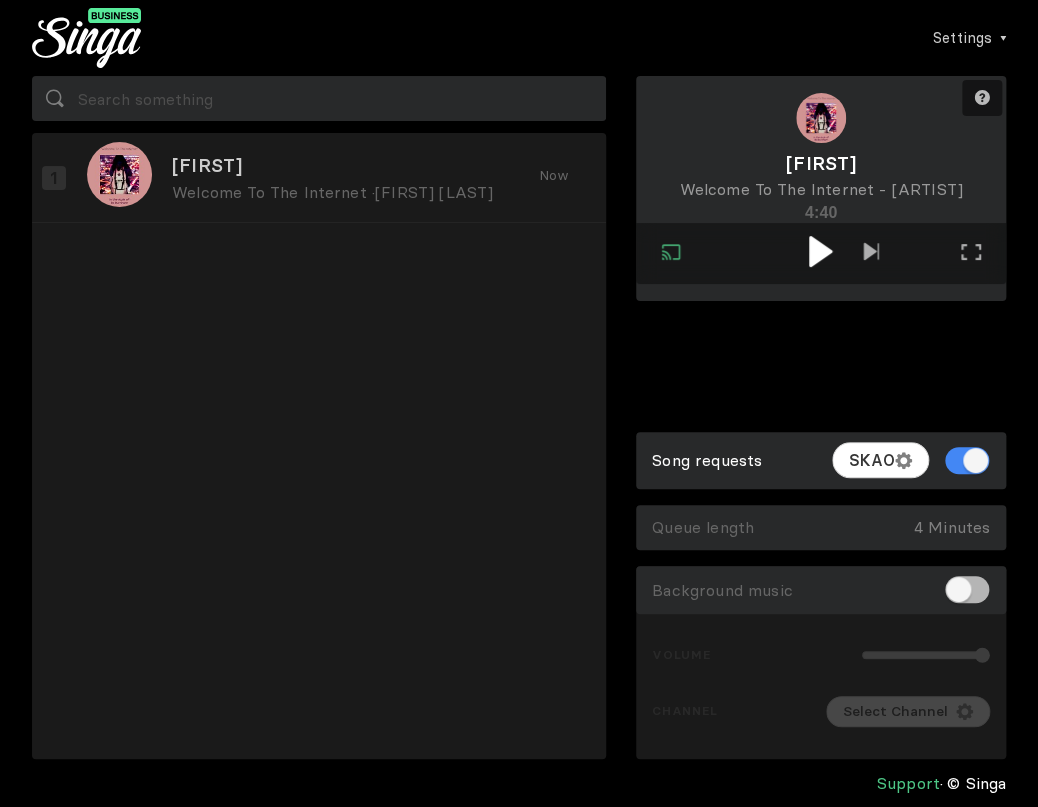 click at bounding box center [820, 251] 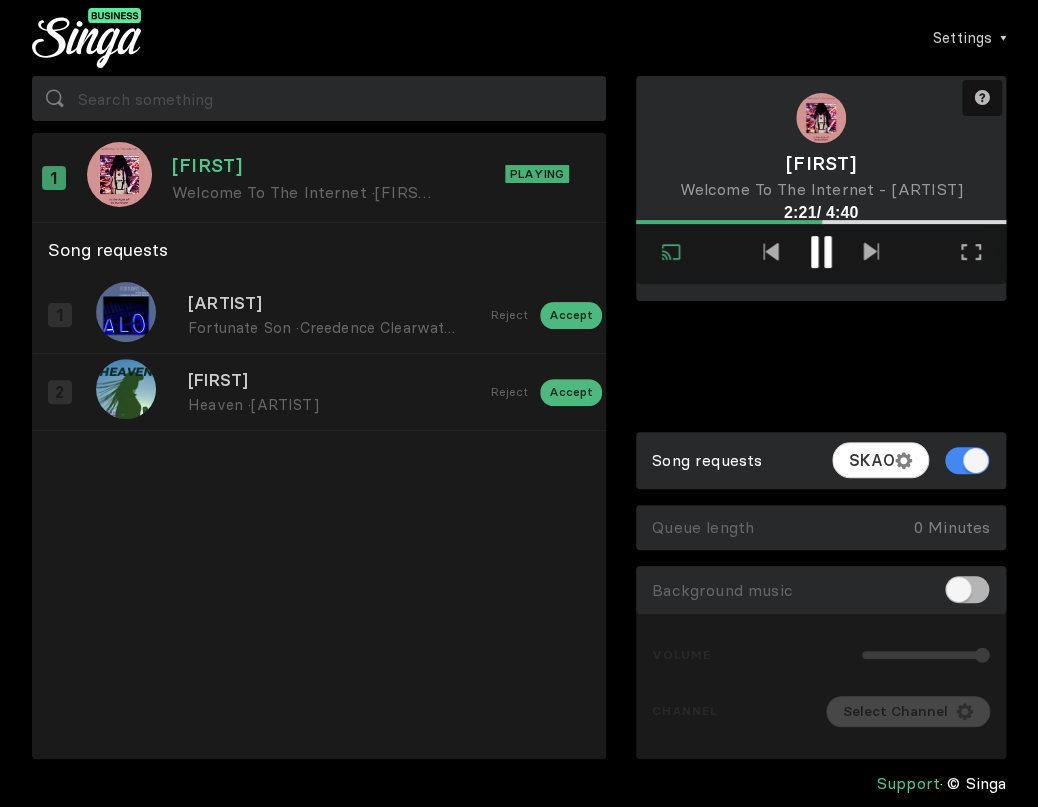 drag, startPoint x: 699, startPoint y: 45, endPoint x: 422, endPoint y: 50, distance: 277.04514 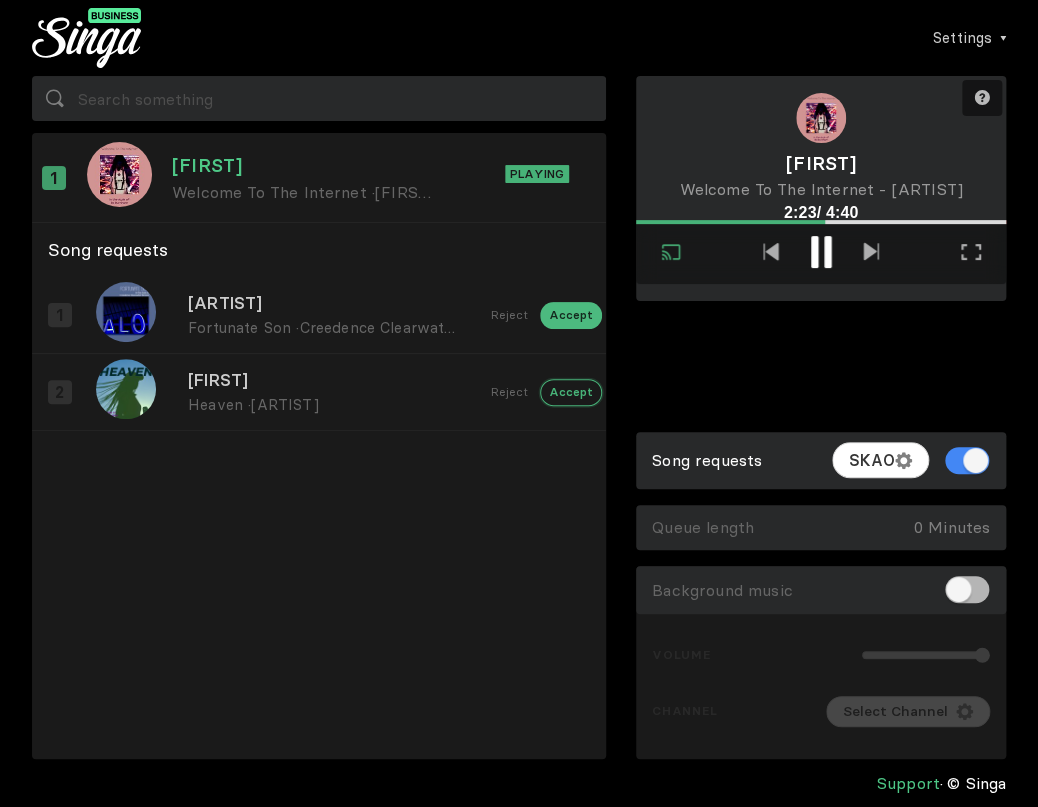 click on "Accept" at bounding box center [571, 315] 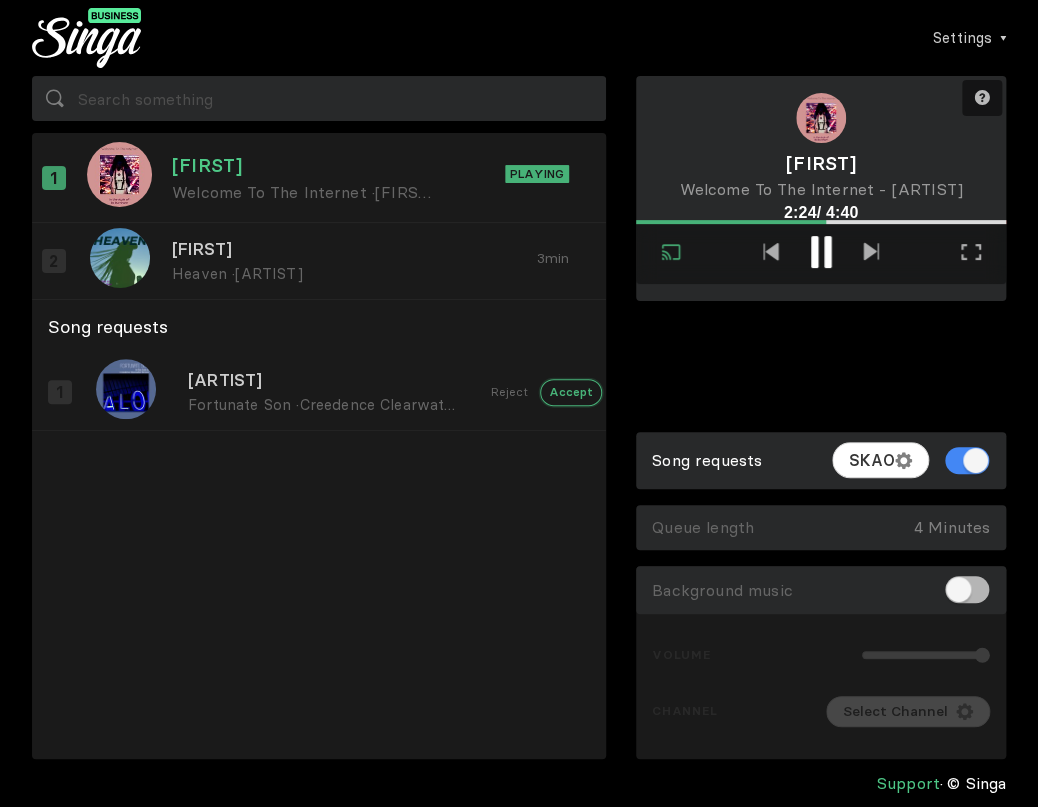 click on "Accept" at bounding box center (571, 392) 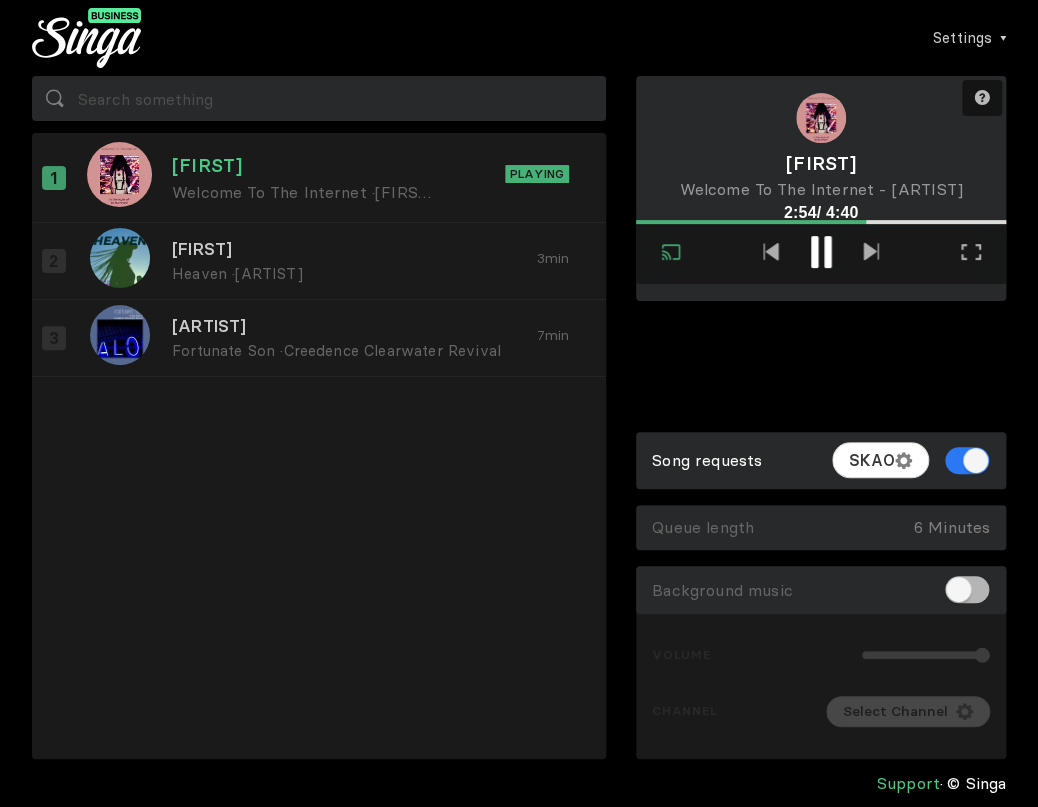 click at bounding box center [967, 460] 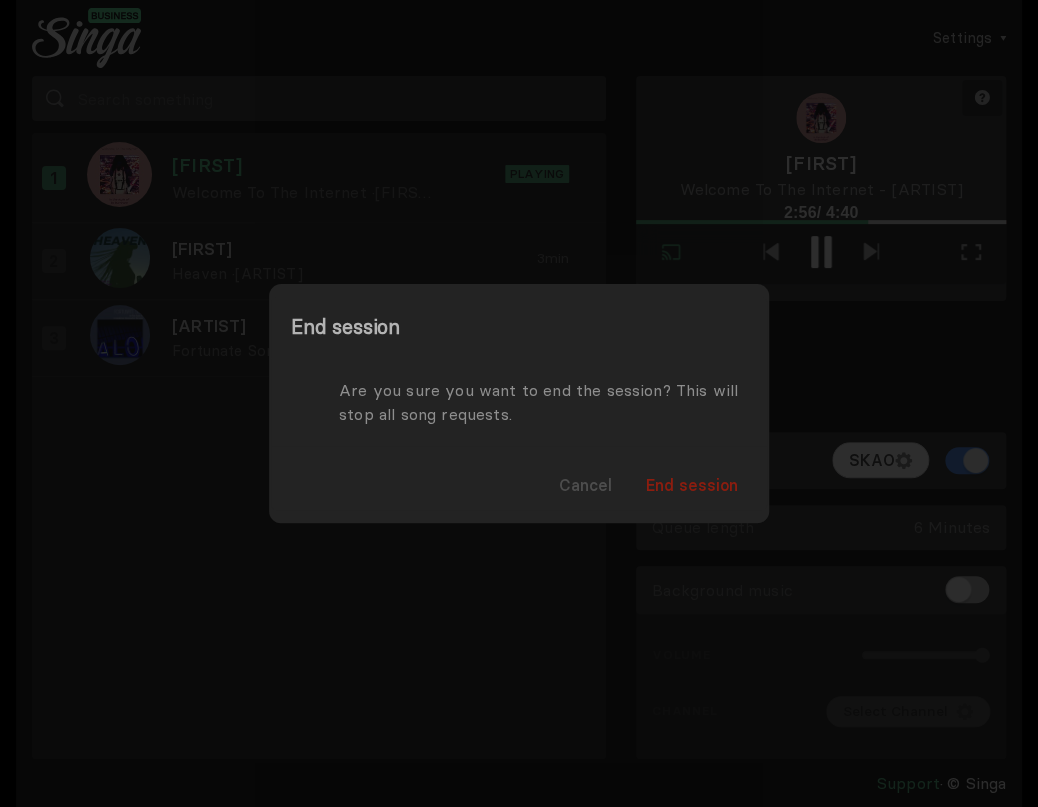 click on "End session" at bounding box center [692, 485] 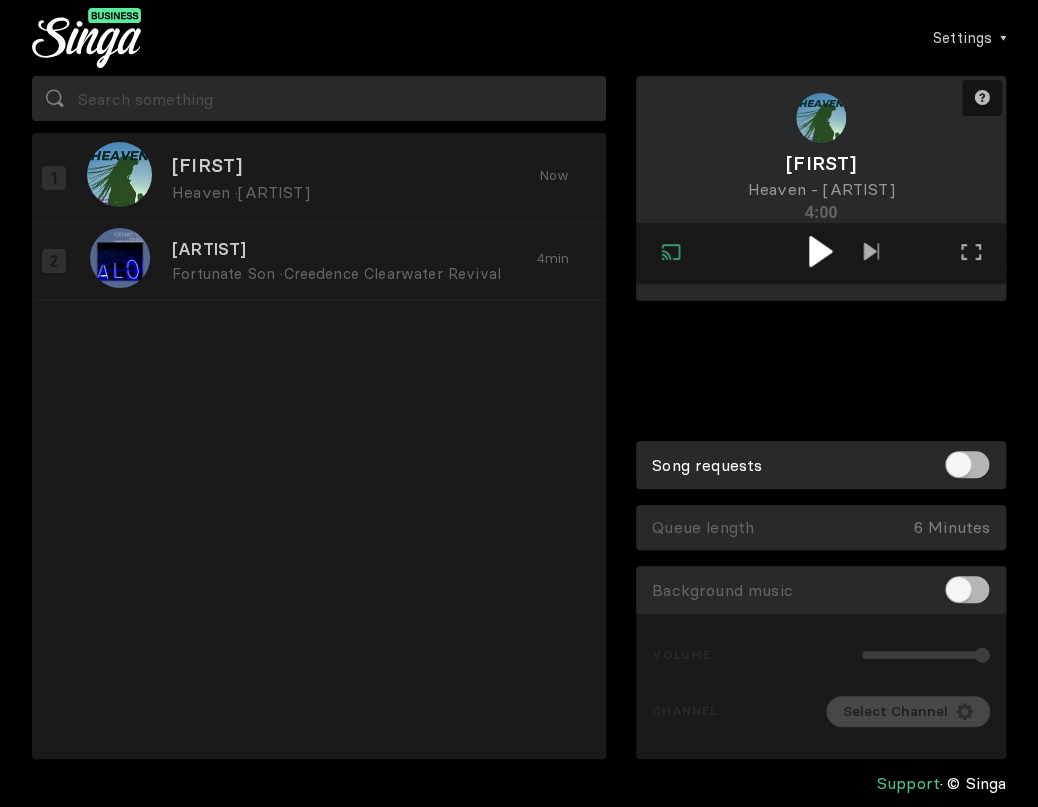 drag, startPoint x: 816, startPoint y: 252, endPoint x: 804, endPoint y: 243, distance: 15 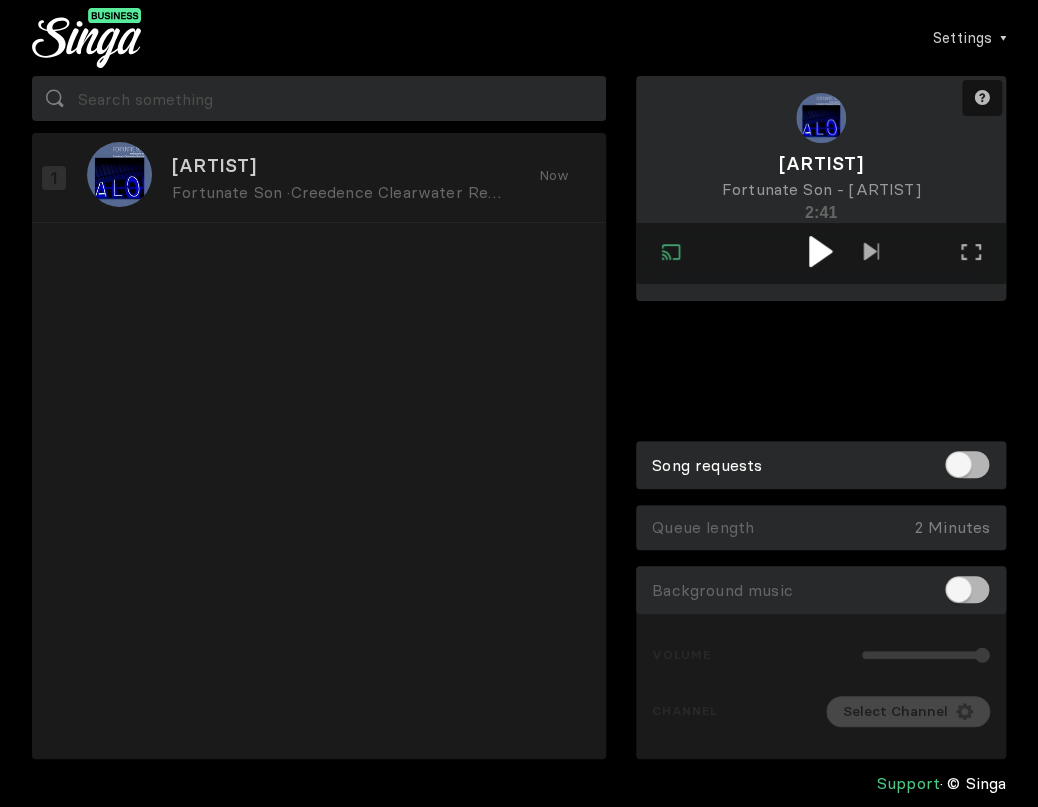 click at bounding box center (820, 251) 